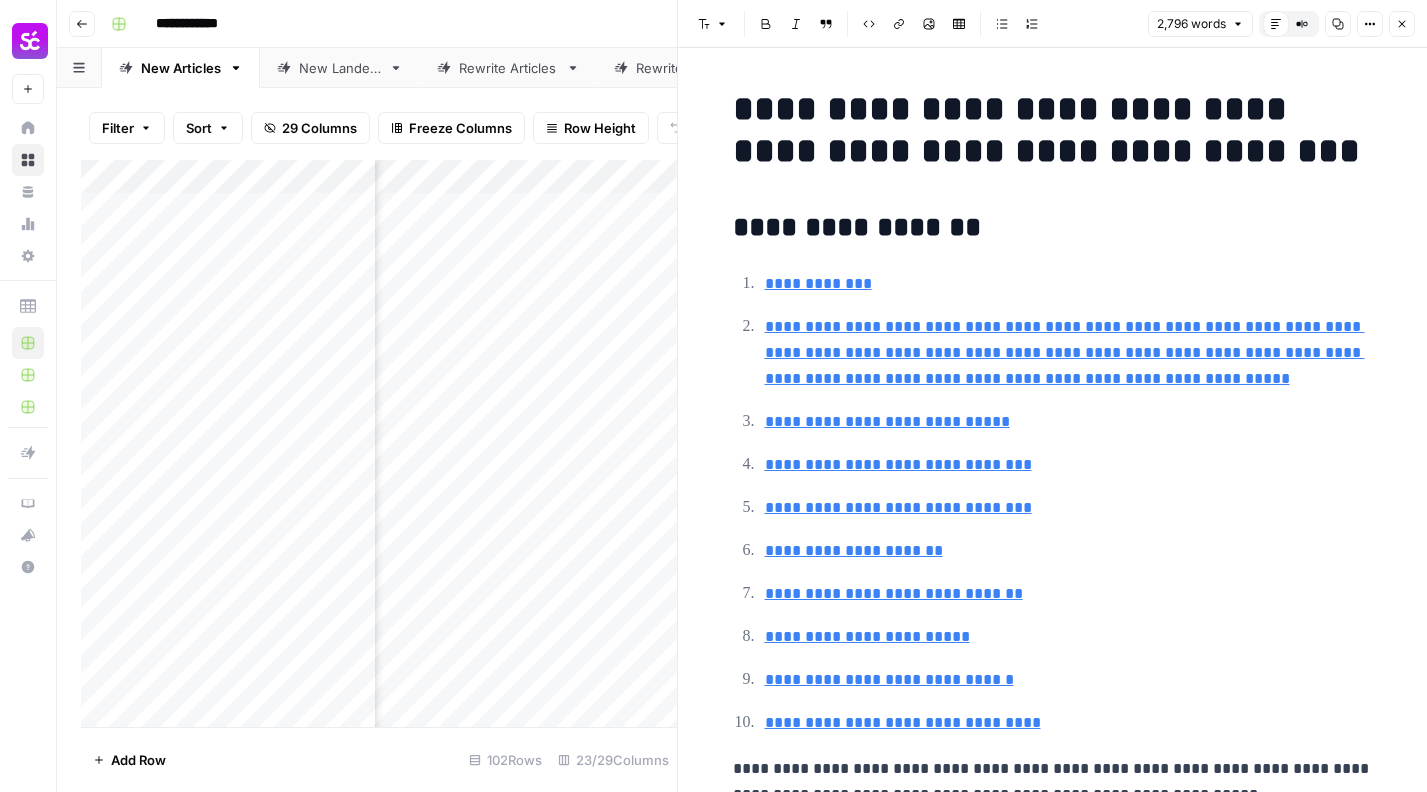 scroll, scrollTop: 0, scrollLeft: 0, axis: both 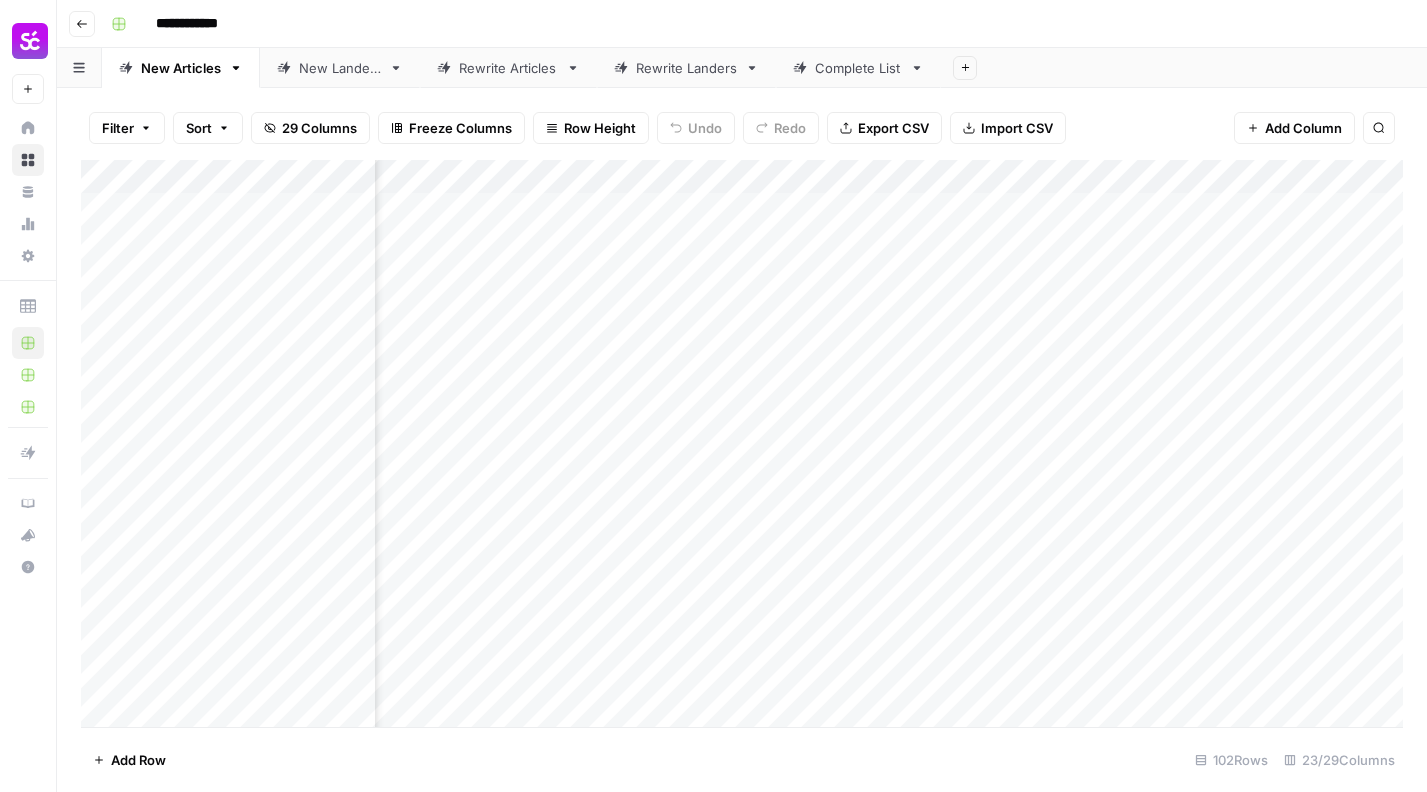click on "Rewrite Landers" at bounding box center [686, 68] 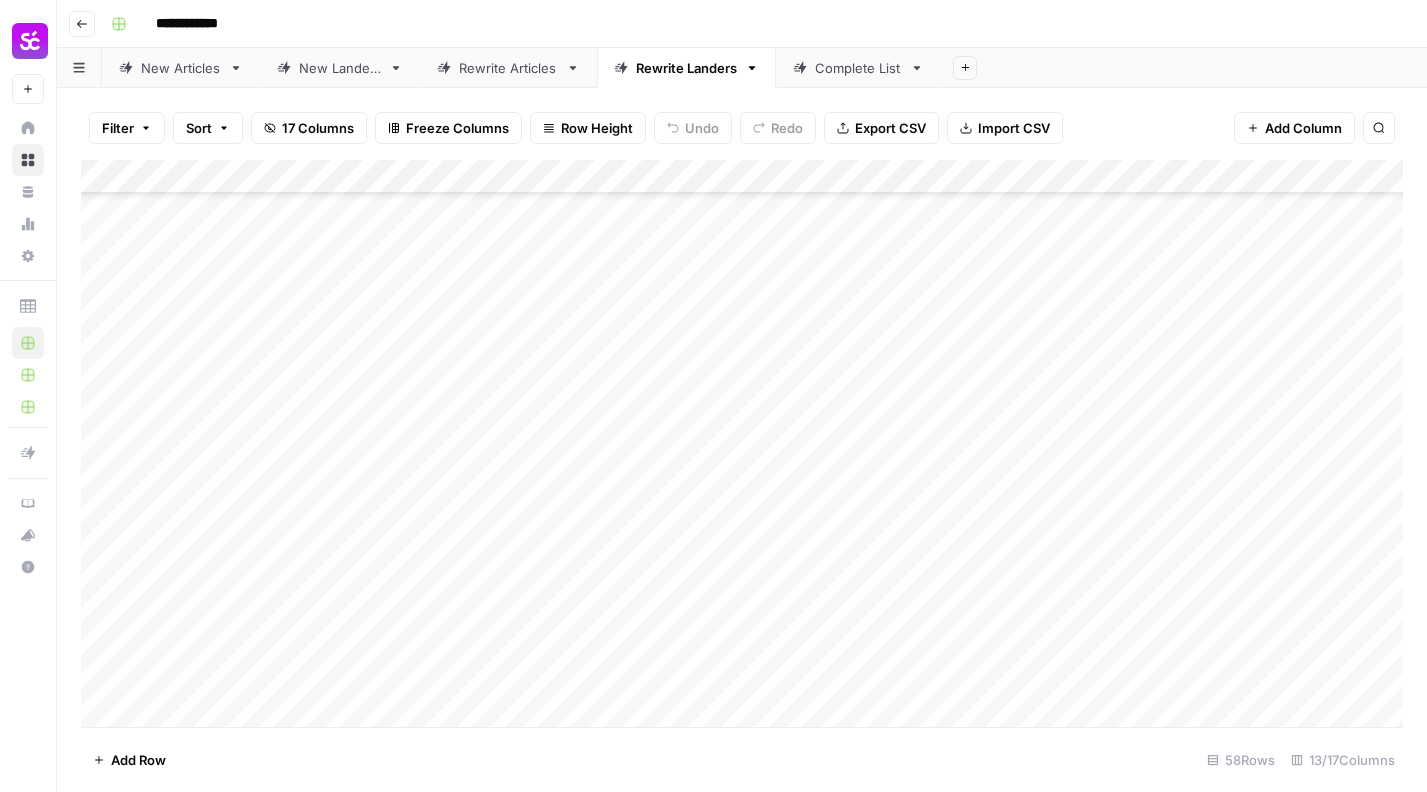 scroll, scrollTop: 1471, scrollLeft: 0, axis: vertical 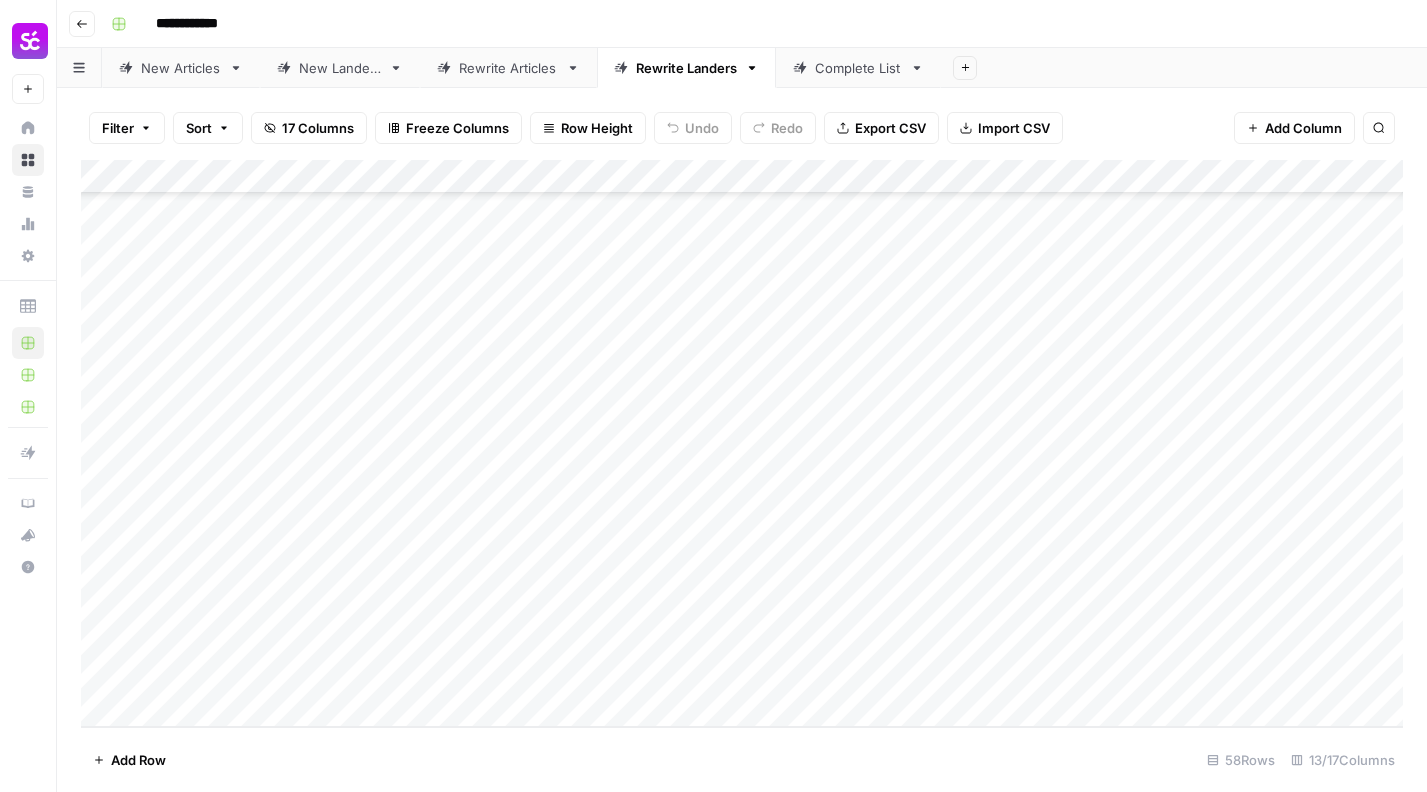 click on "Add Column" at bounding box center [742, 443] 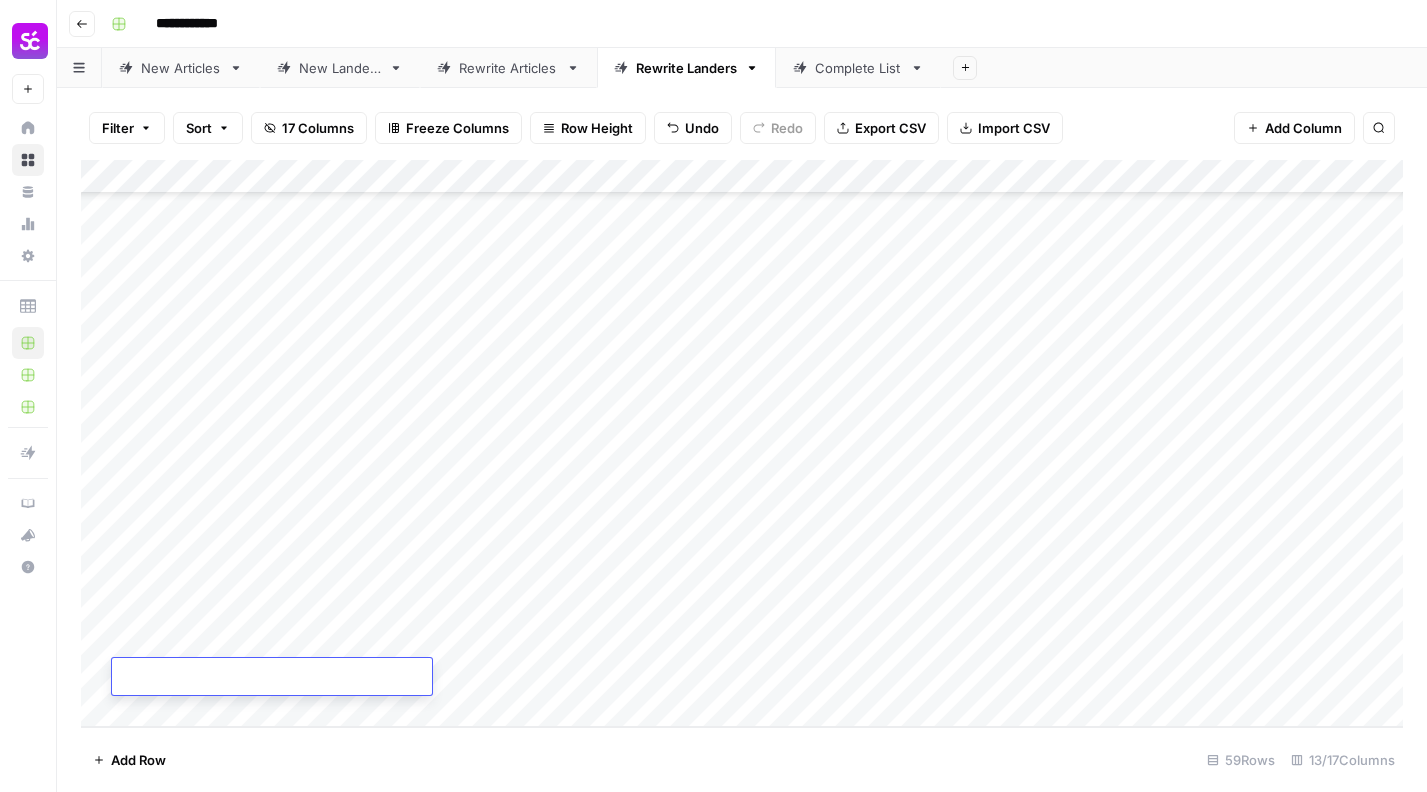 type on "**********" 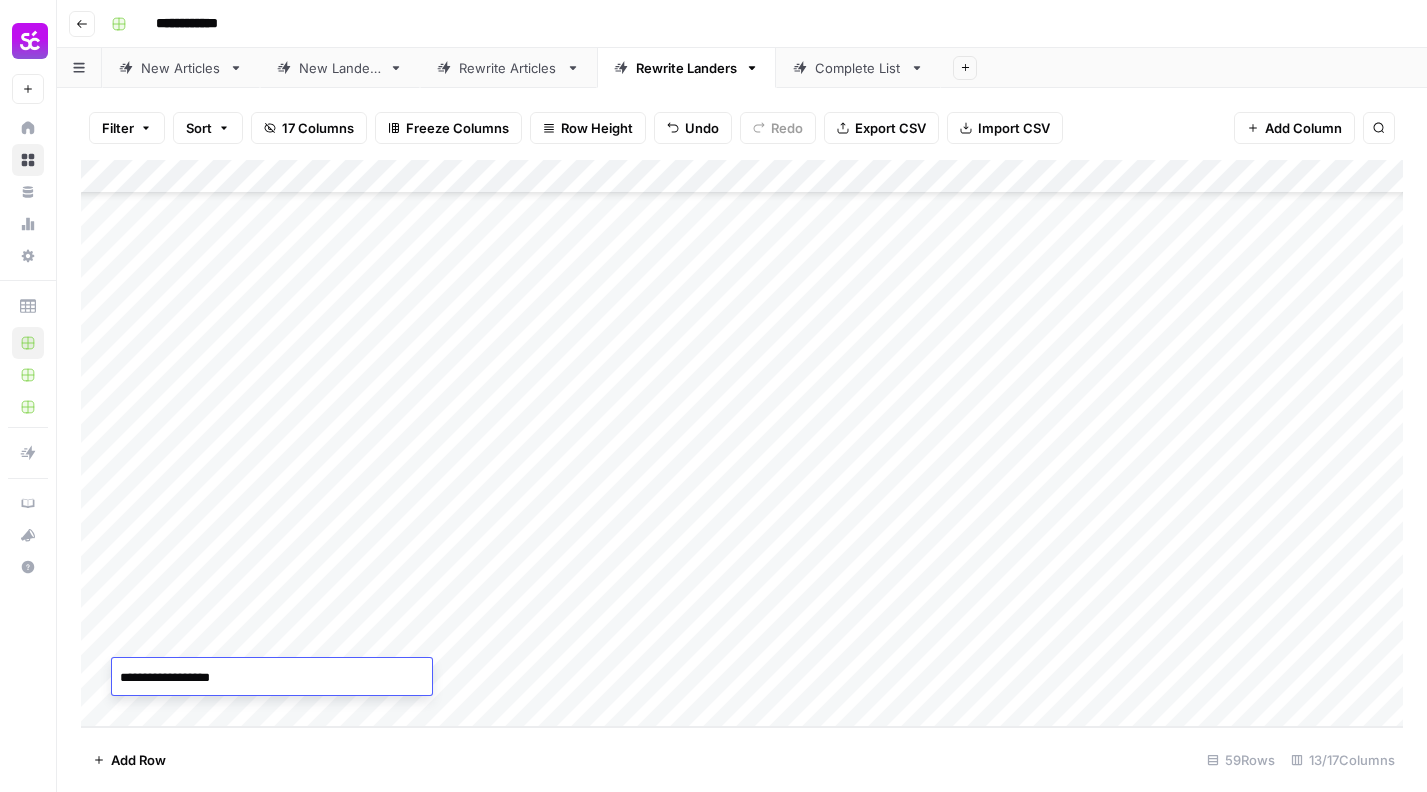 click on "Add Column" at bounding box center [742, 443] 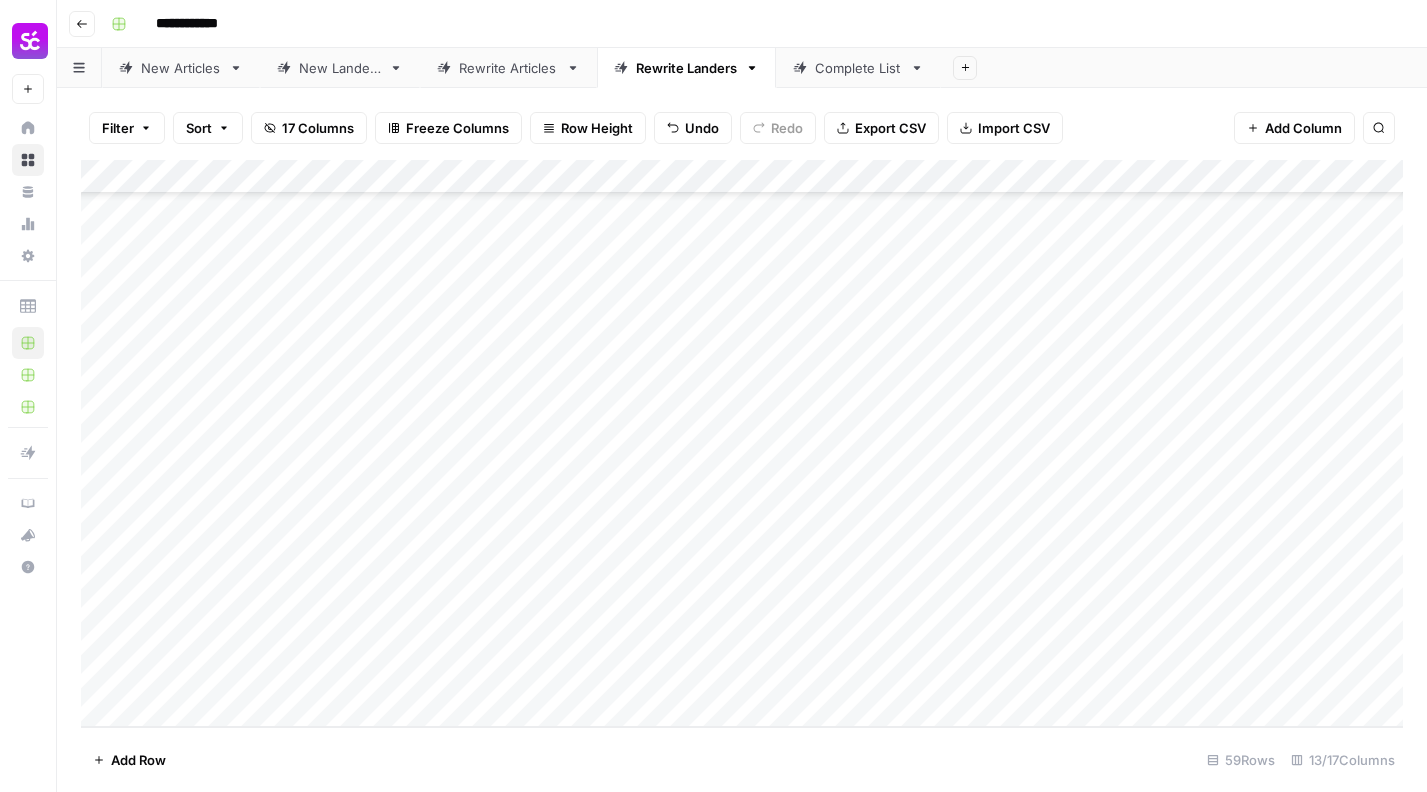 click on "Add Column" at bounding box center (742, 443) 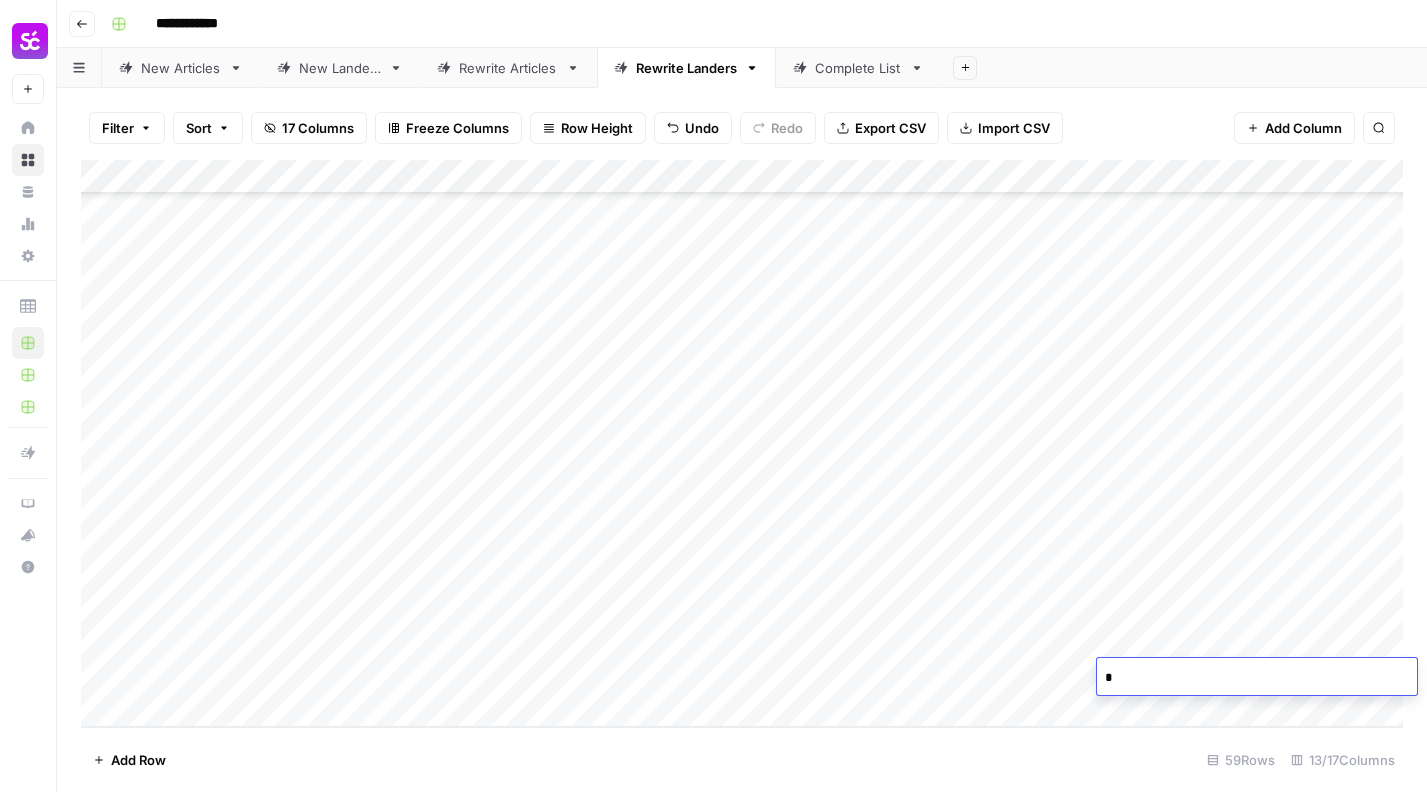 click on "Add Column" at bounding box center [742, 443] 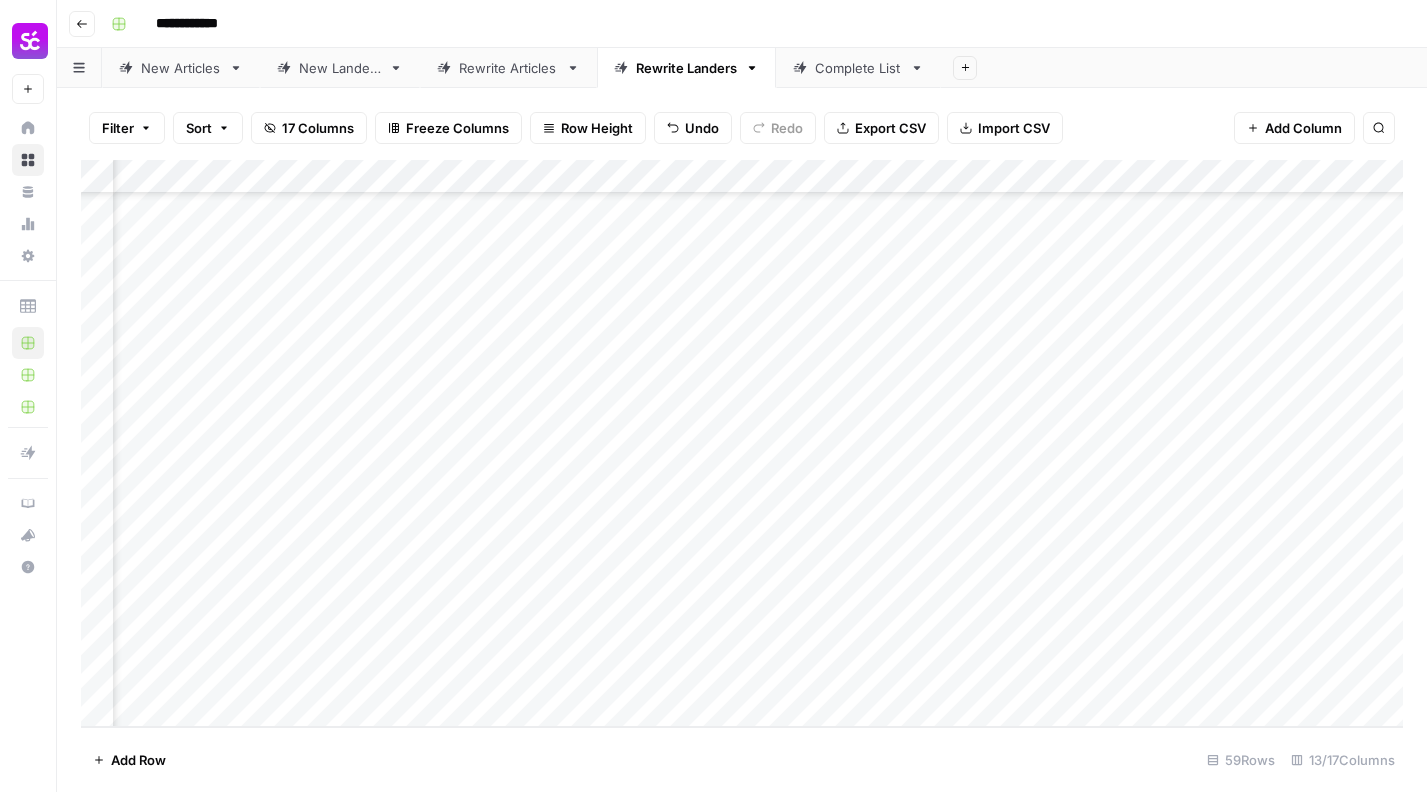 scroll, scrollTop: 1505, scrollLeft: 570, axis: both 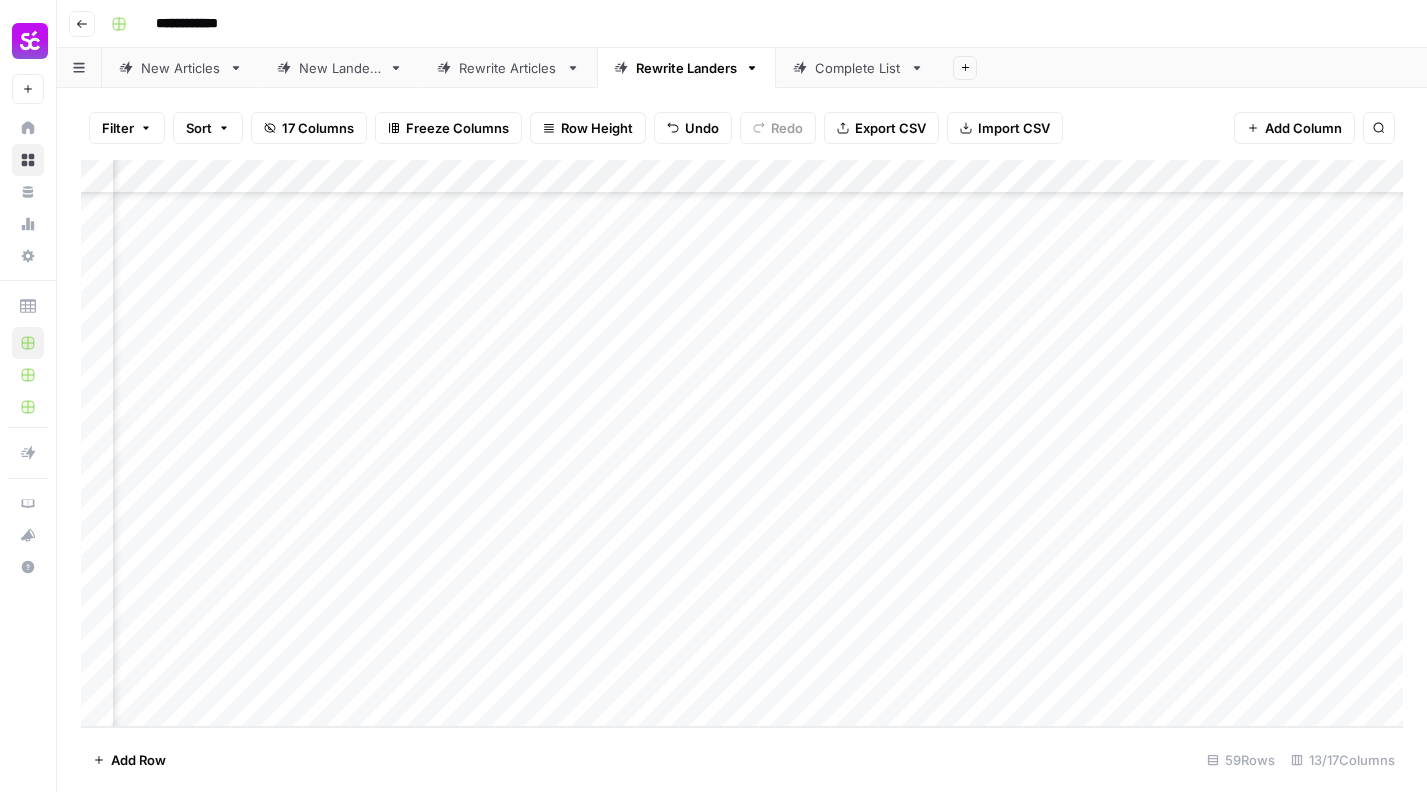 click on "Add Column" at bounding box center [742, 443] 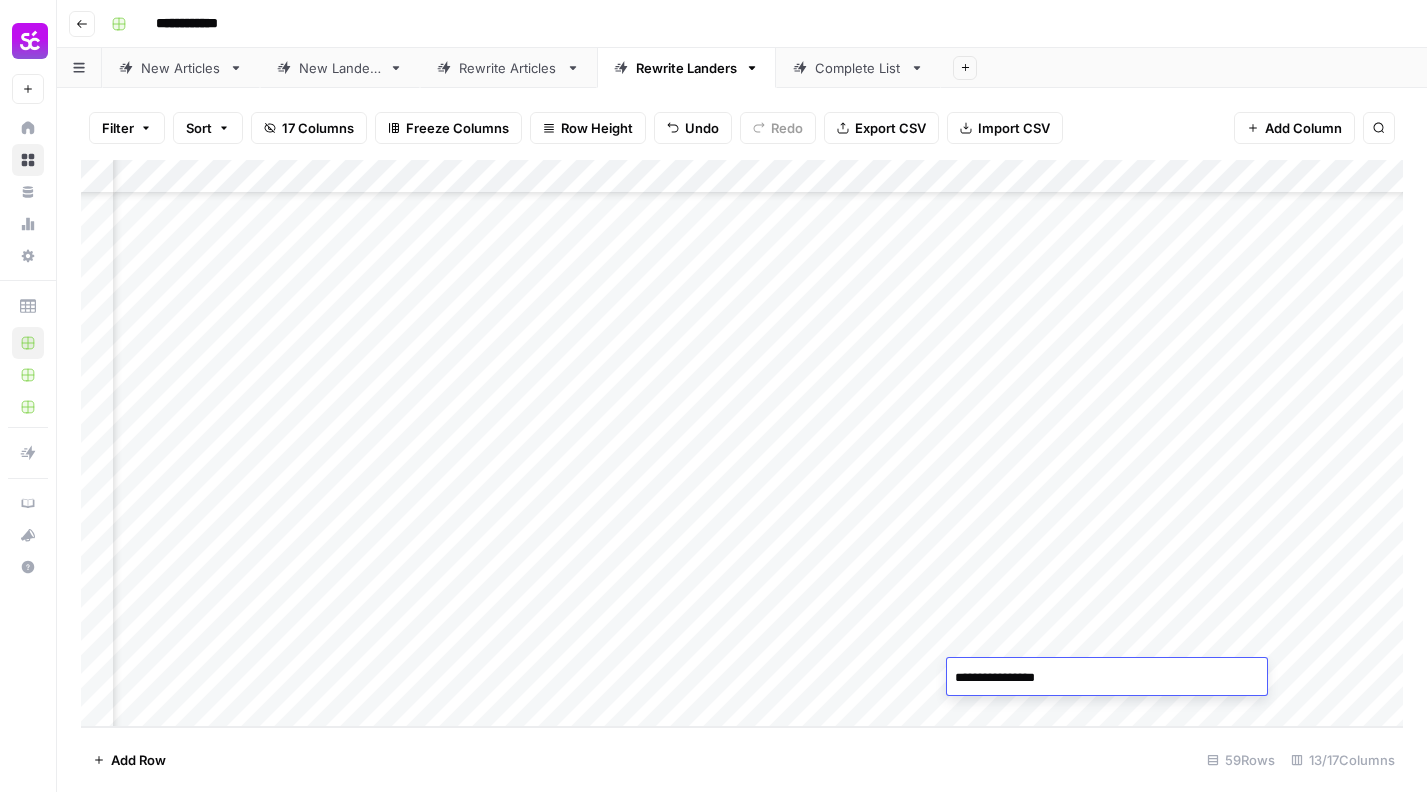 type on "**********" 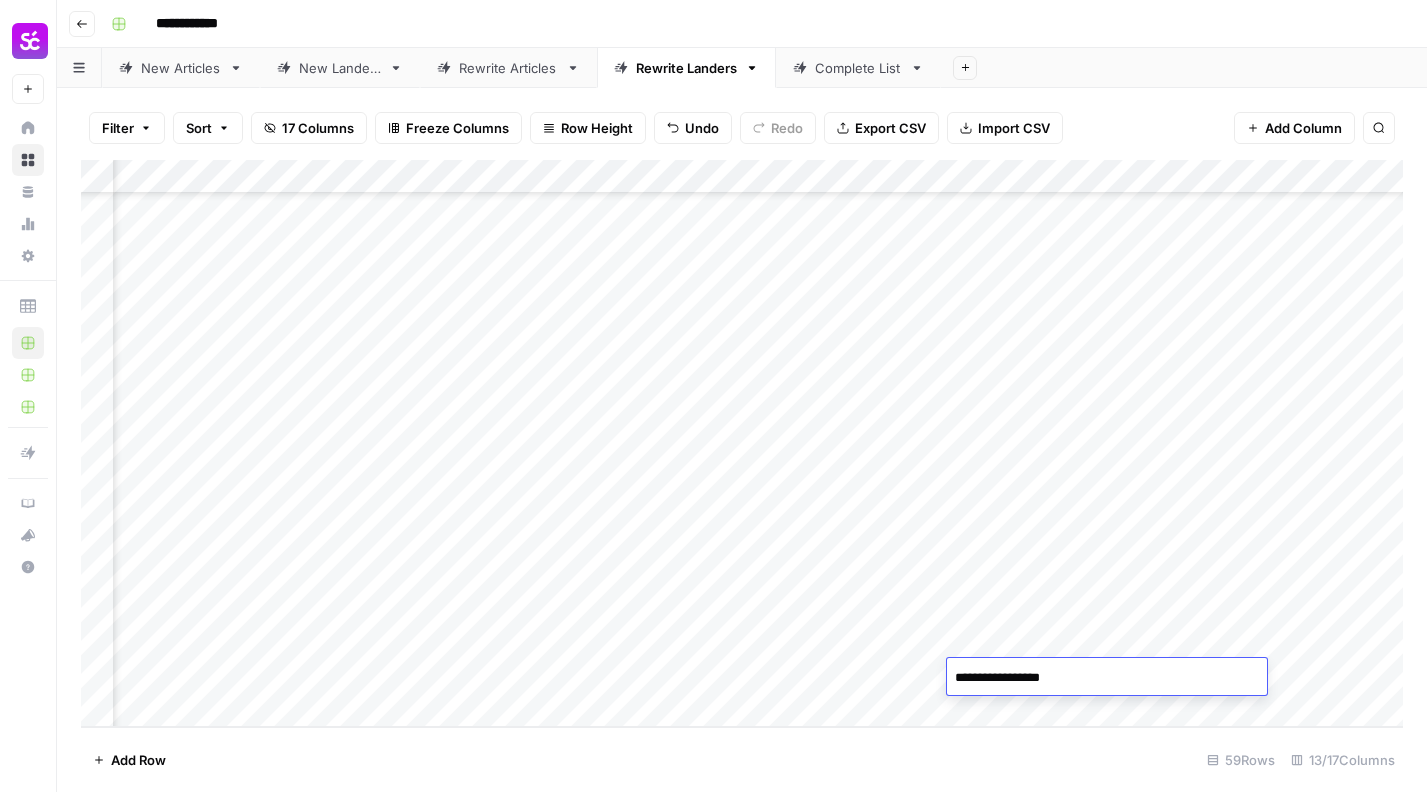 click on "Add Column" at bounding box center [742, 443] 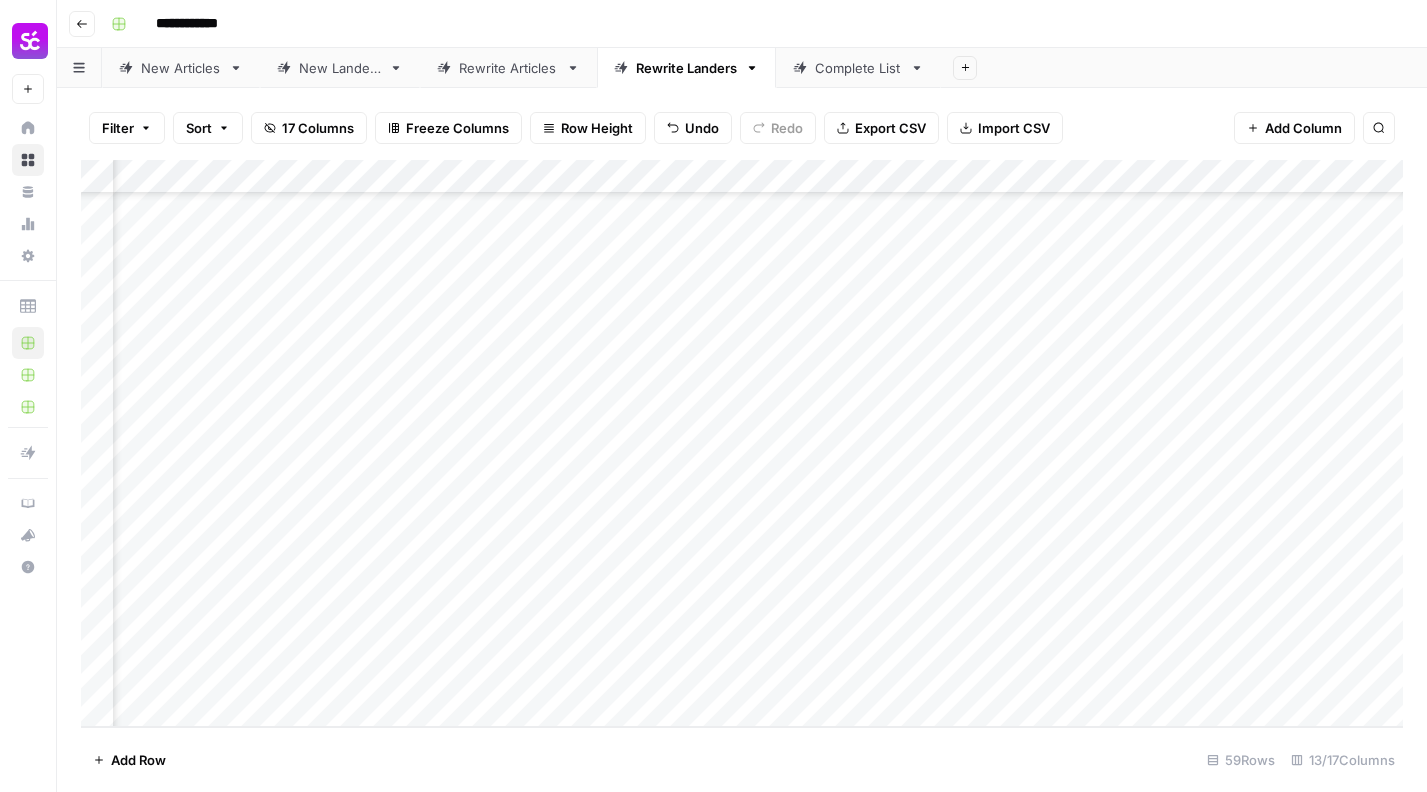 click on "Add Column" at bounding box center [742, 443] 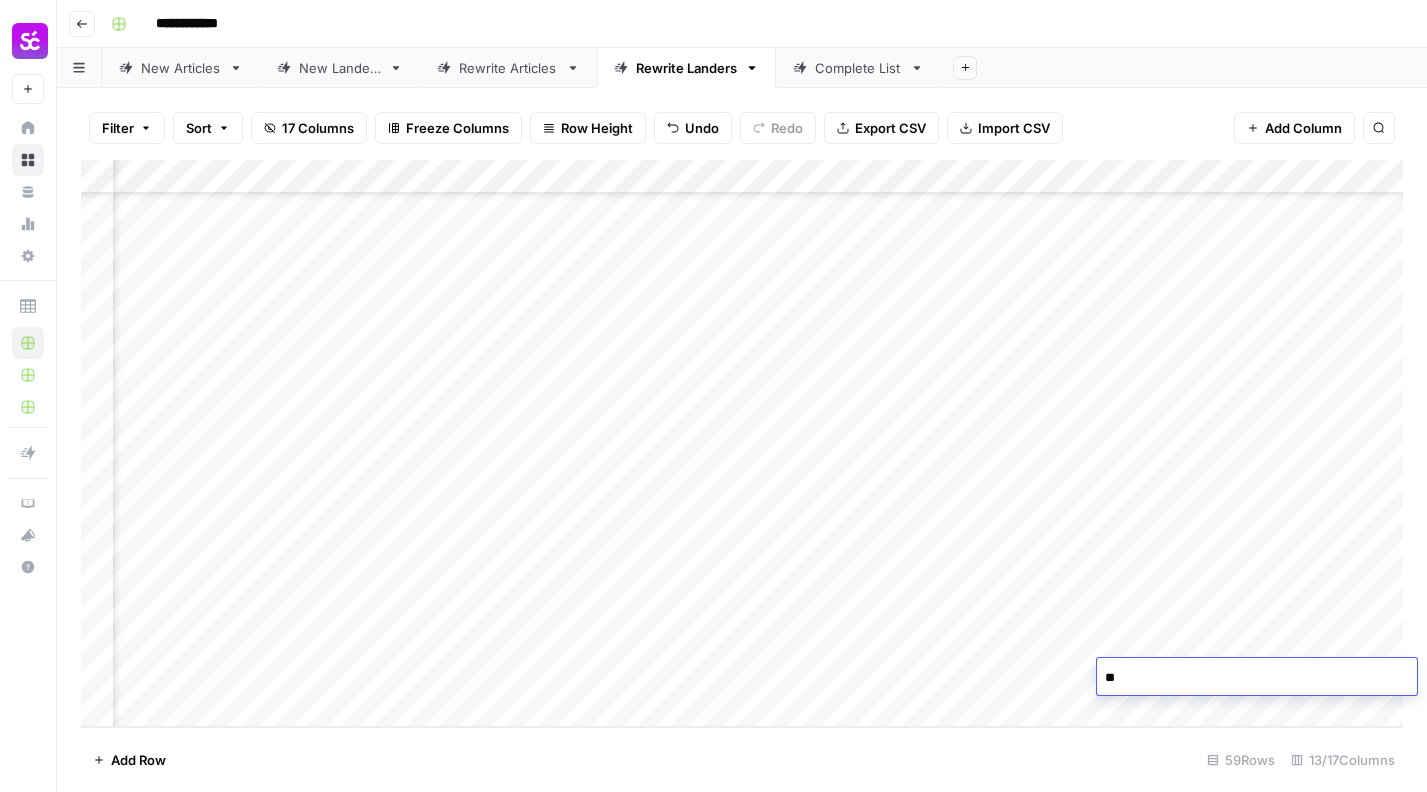click on "Add Column" at bounding box center [742, 443] 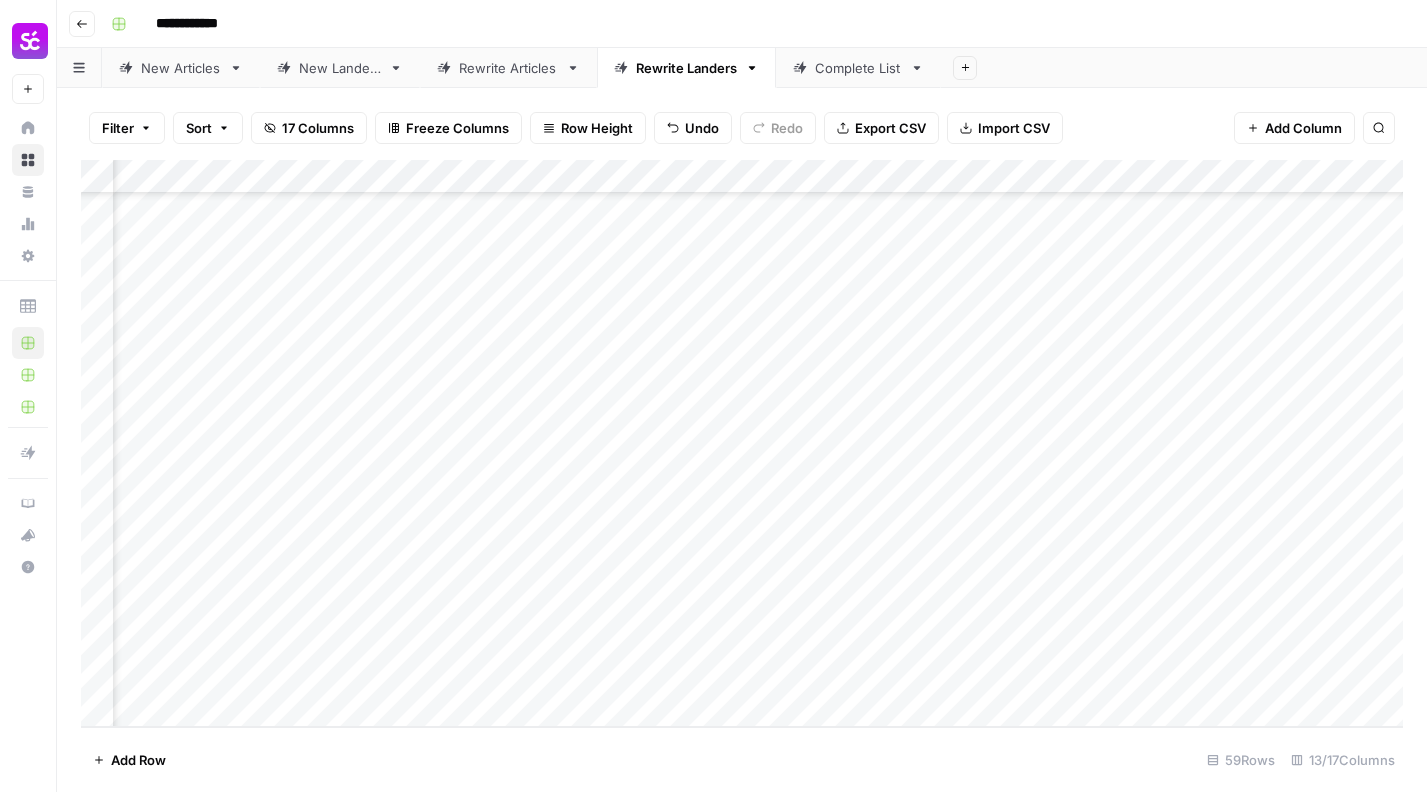 scroll, scrollTop: 1505, scrollLeft: 787, axis: both 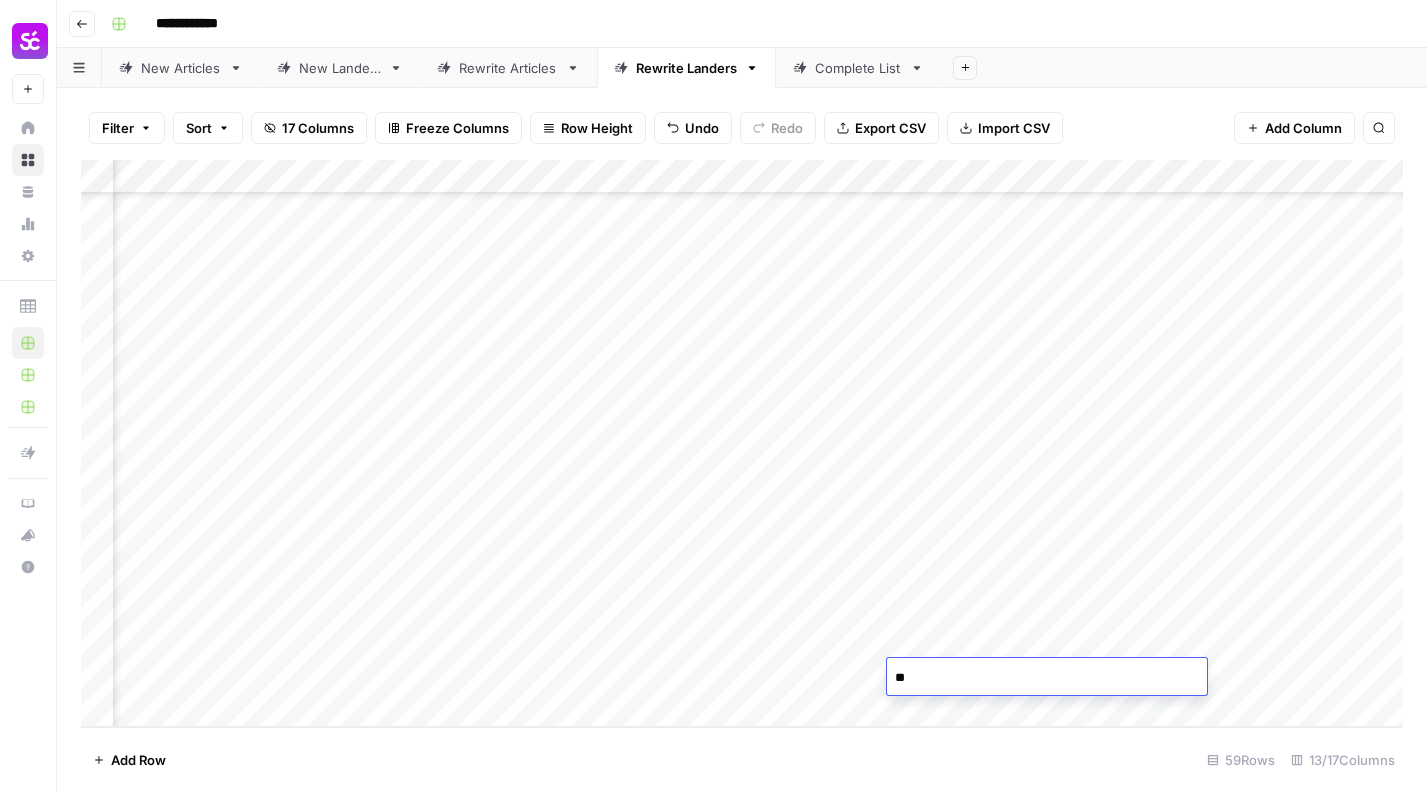 type on "*" 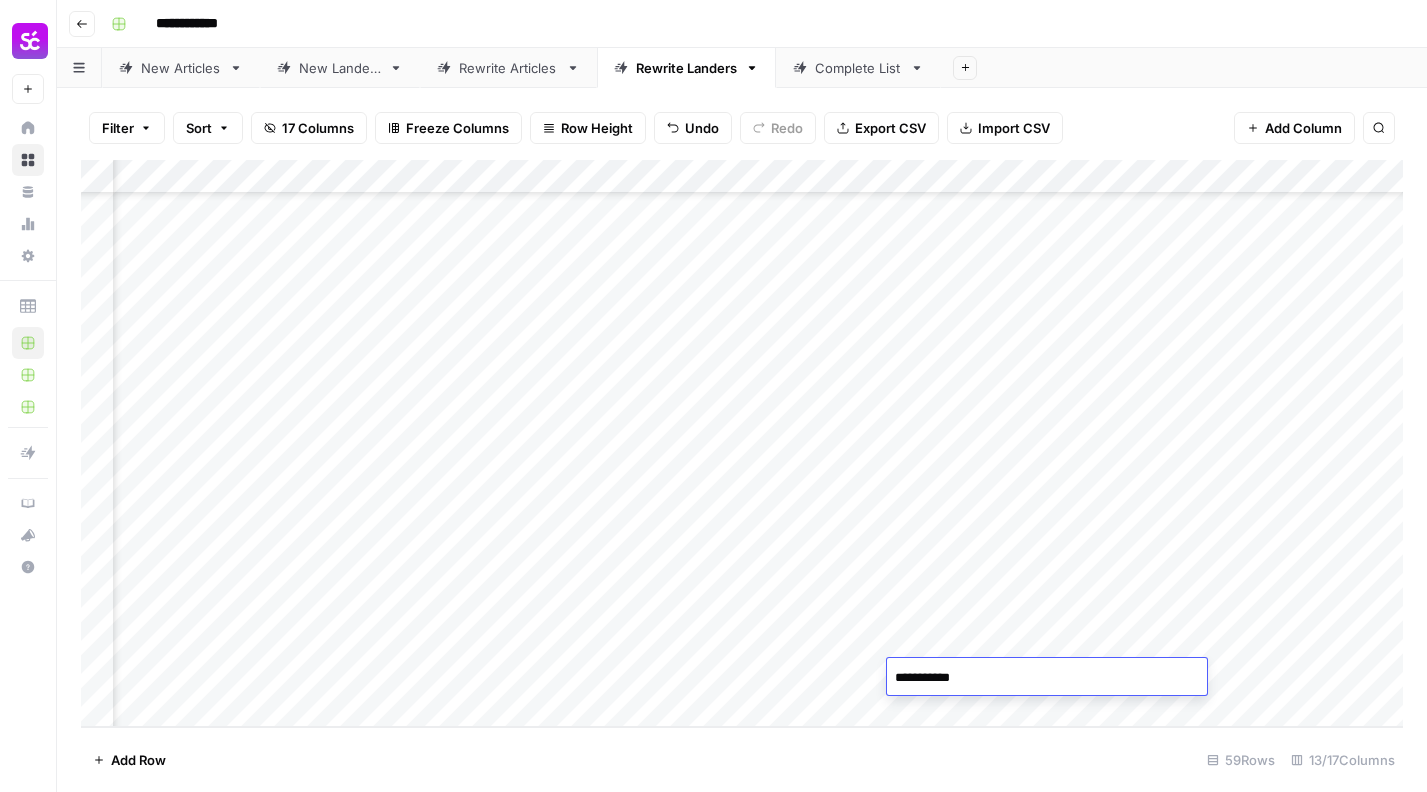 type on "*********" 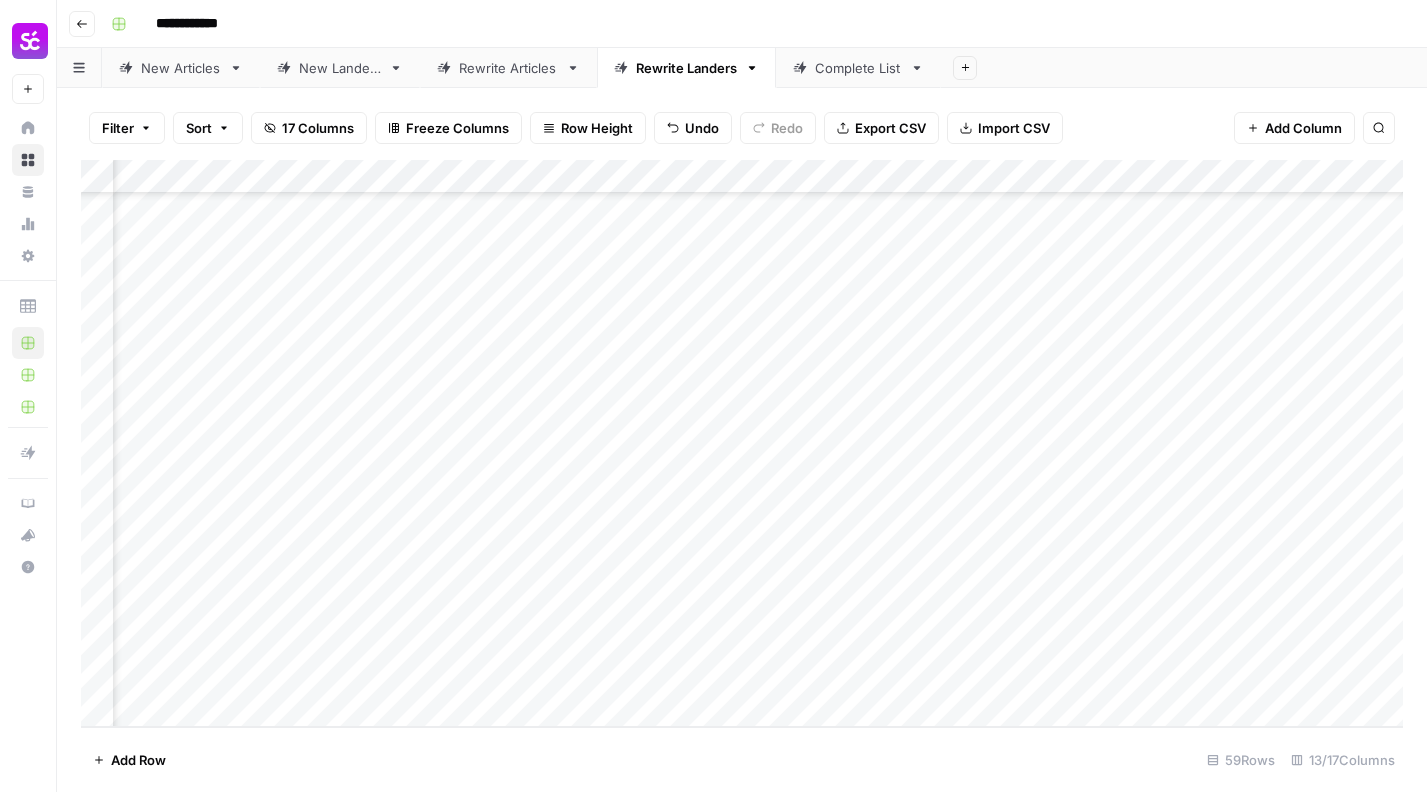 click on "Add Column" at bounding box center (742, 443) 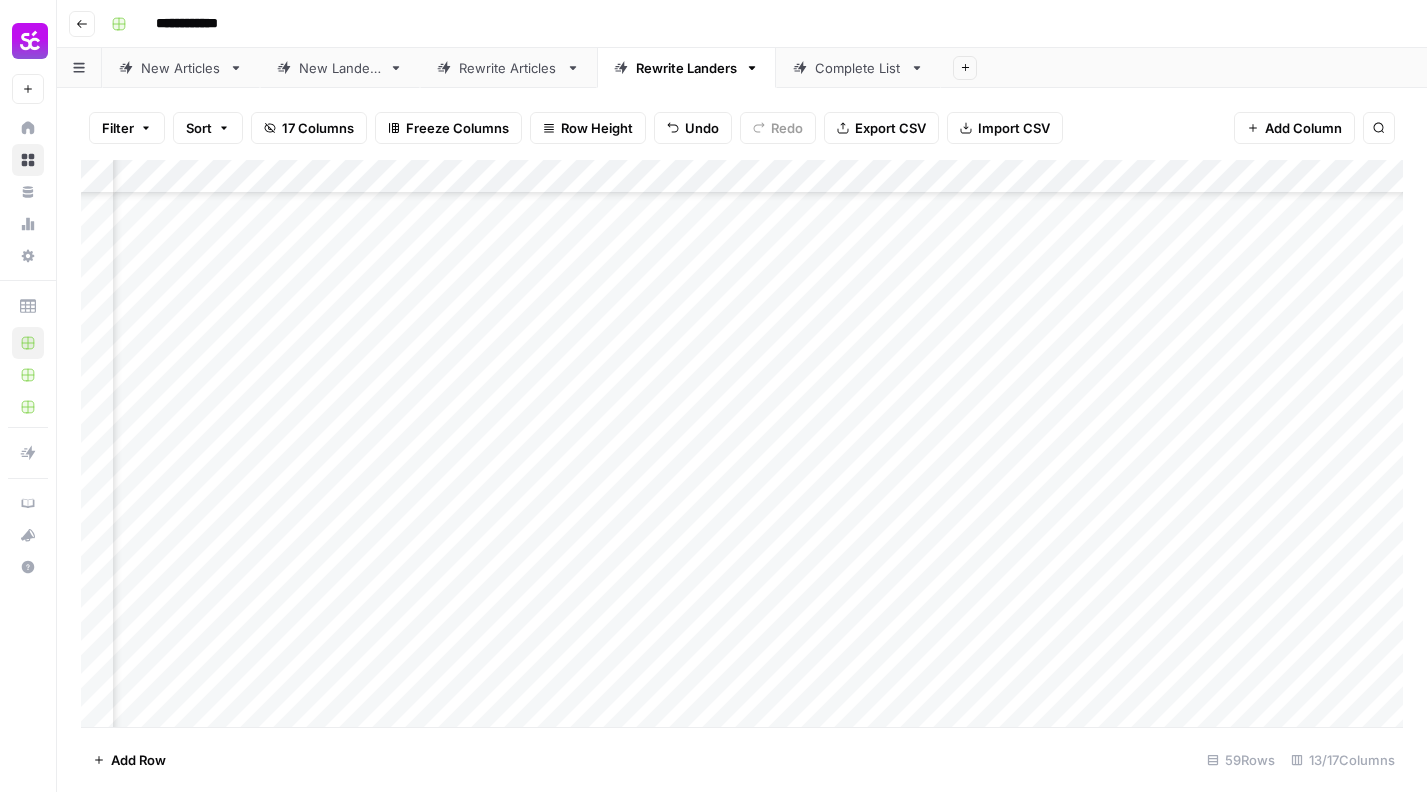 scroll, scrollTop: 1505, scrollLeft: 990, axis: both 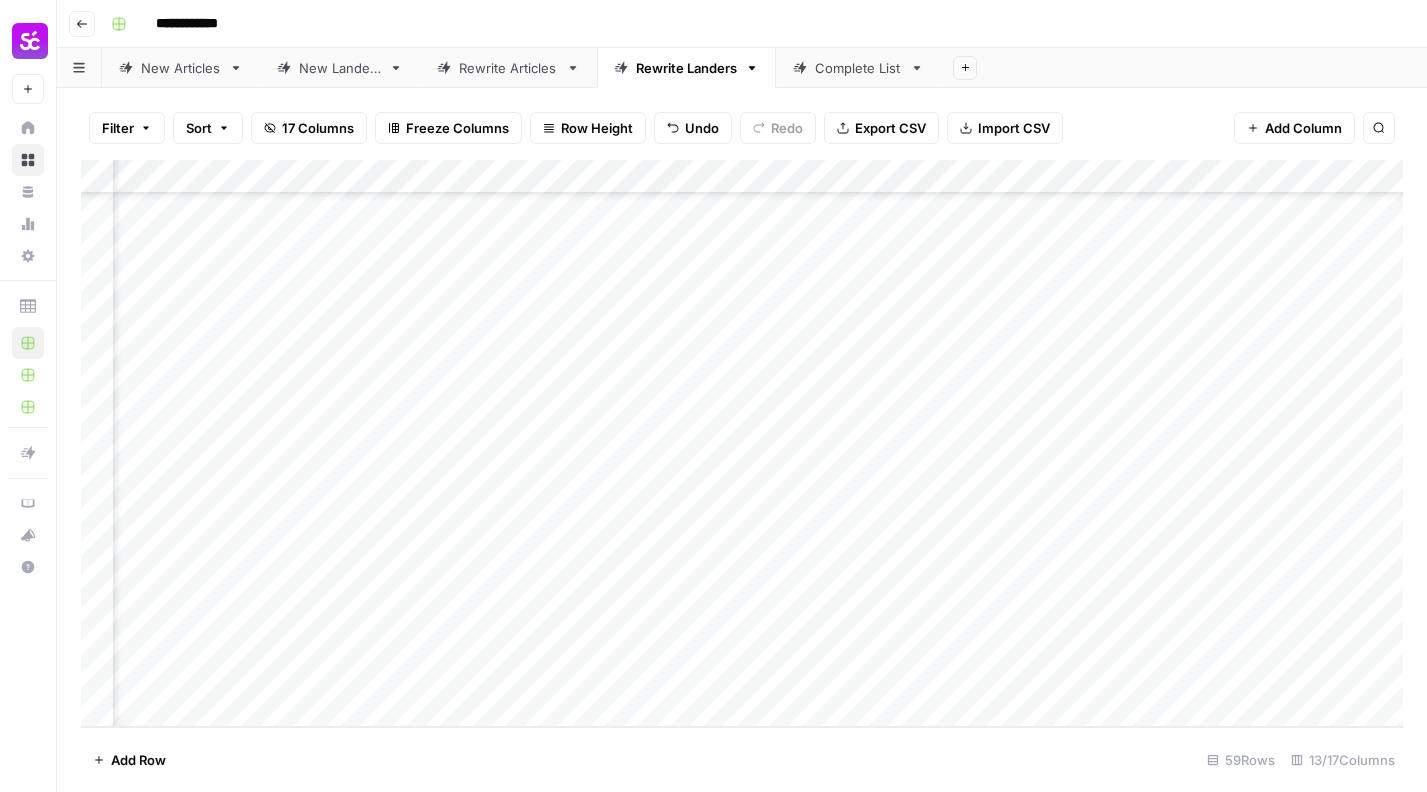 click on "Add Column" at bounding box center [742, 443] 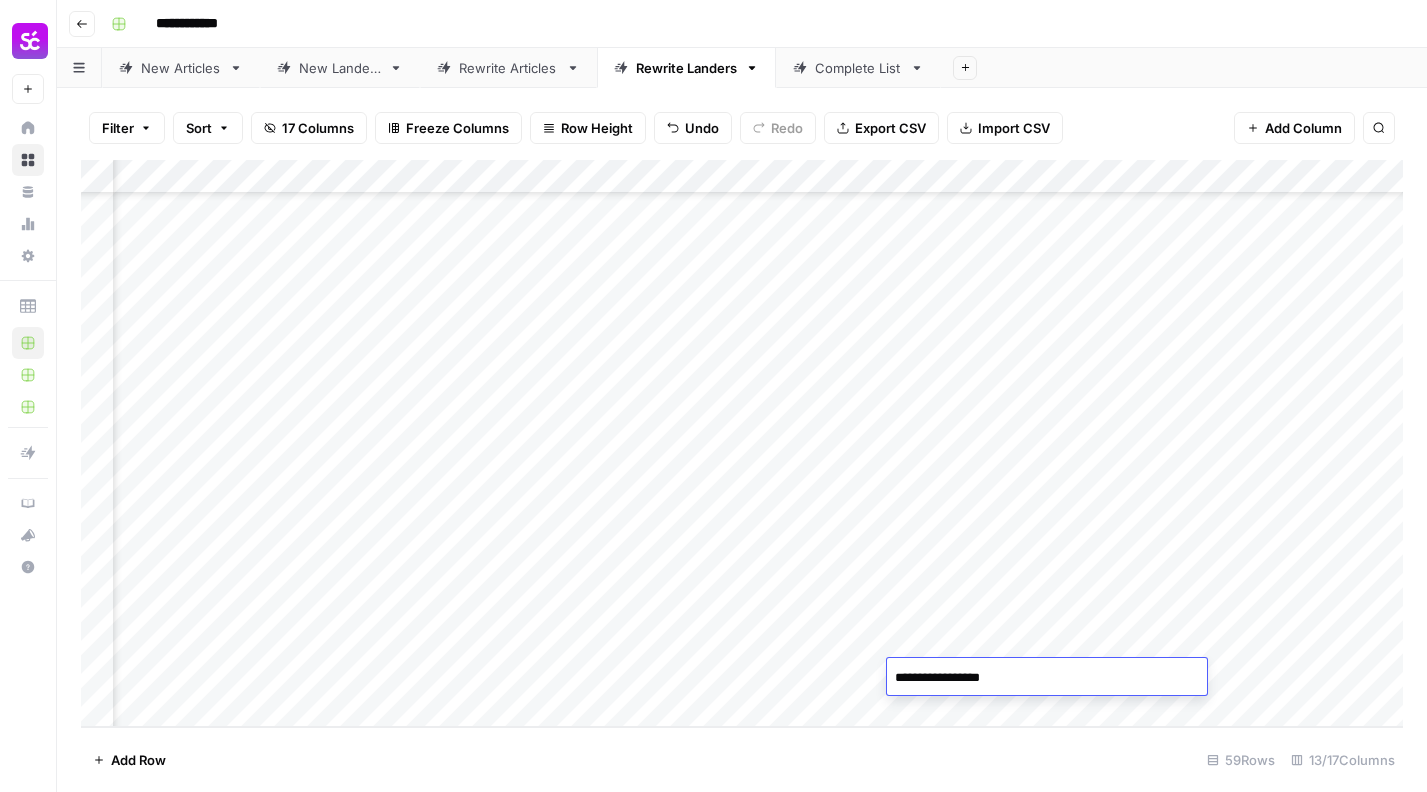 type on "**********" 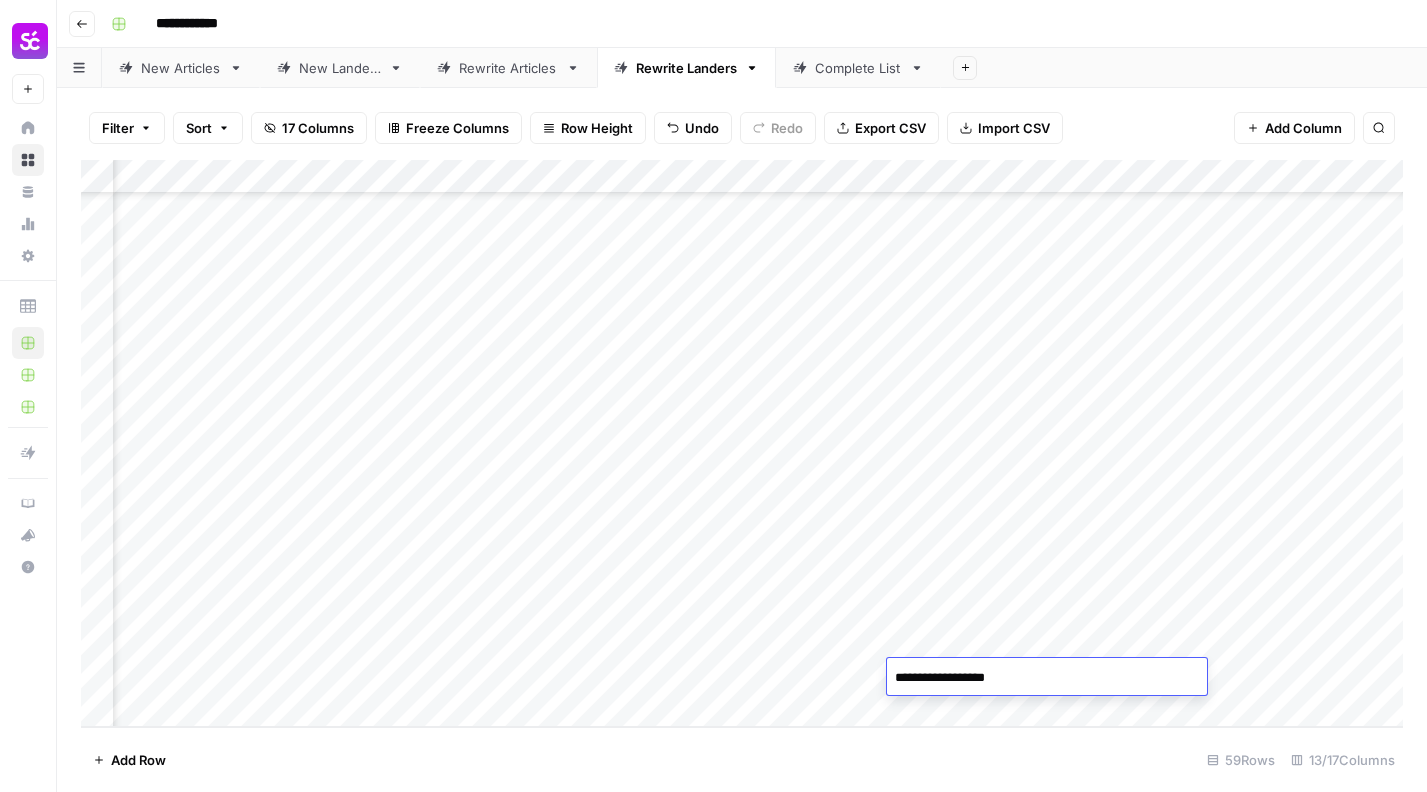 click on "Add Column" at bounding box center [742, 443] 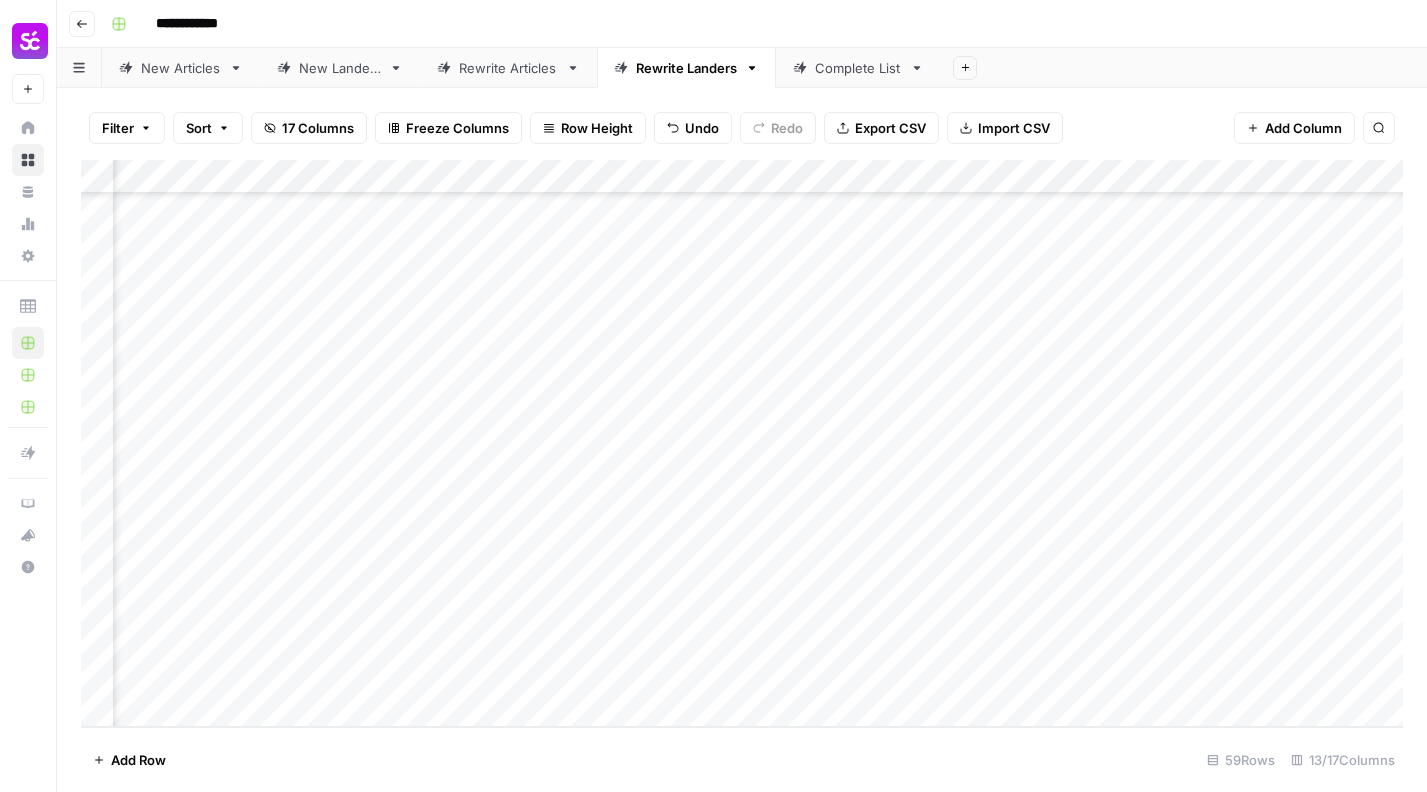 click on "Add Column" at bounding box center (742, 443) 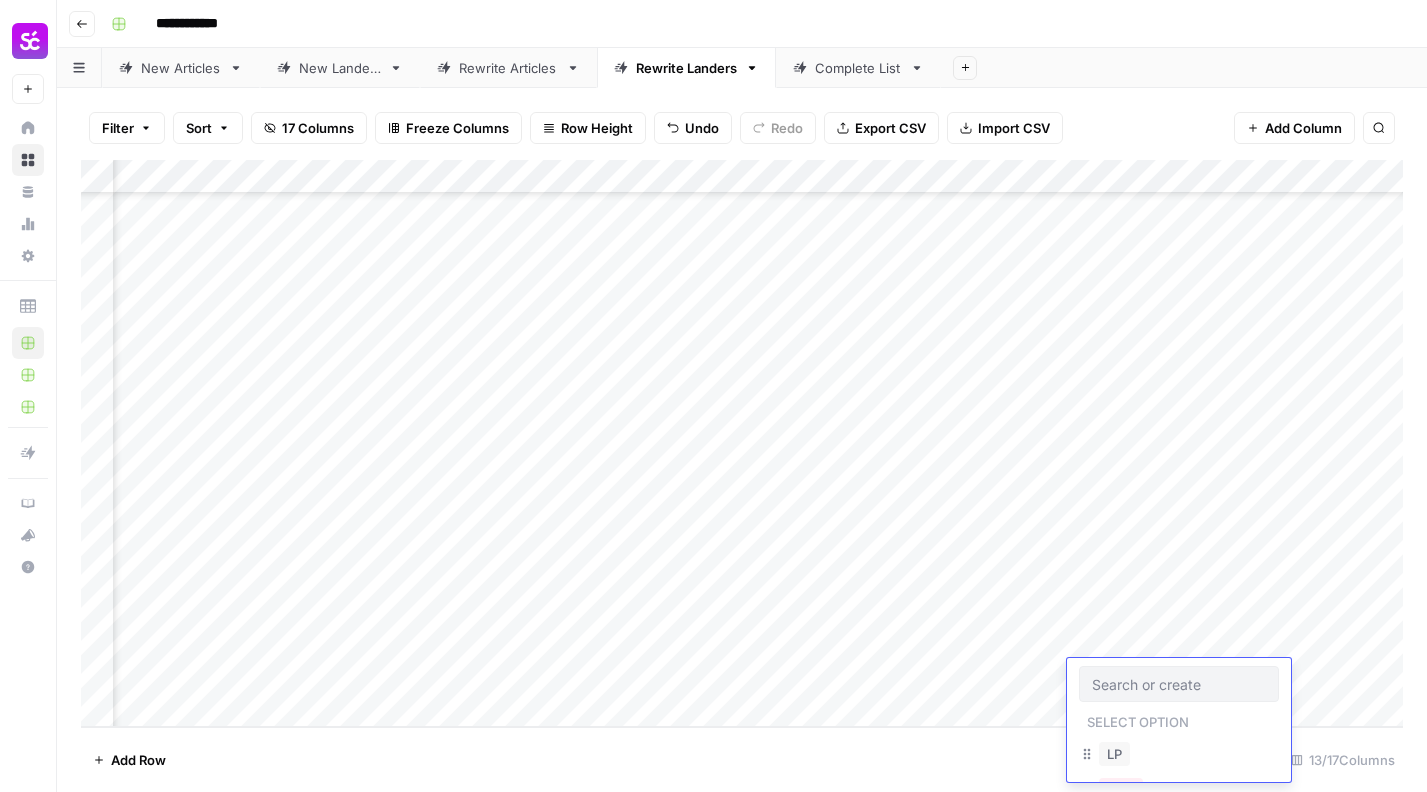 click on "LP" at bounding box center [1179, 756] 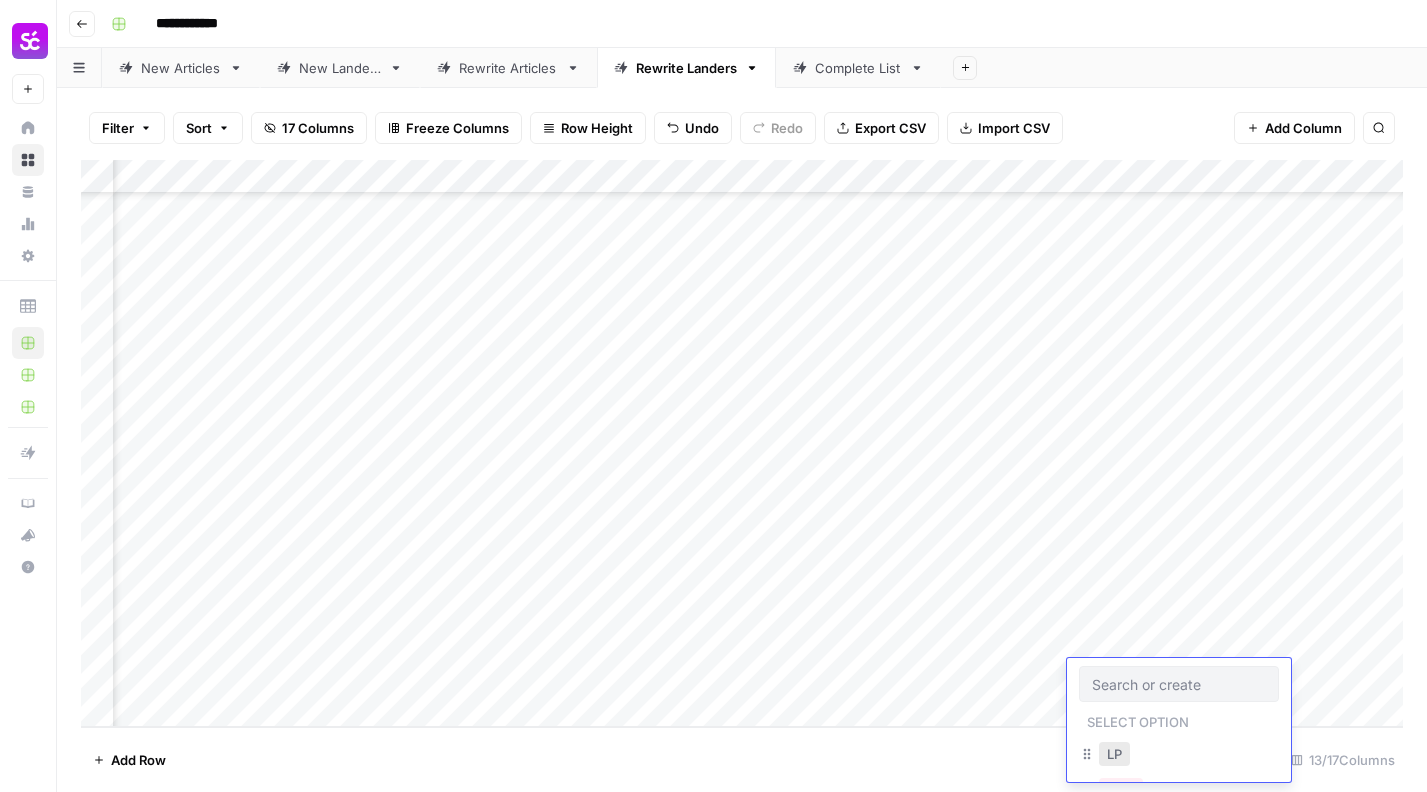 click on "LP" at bounding box center (1114, 754) 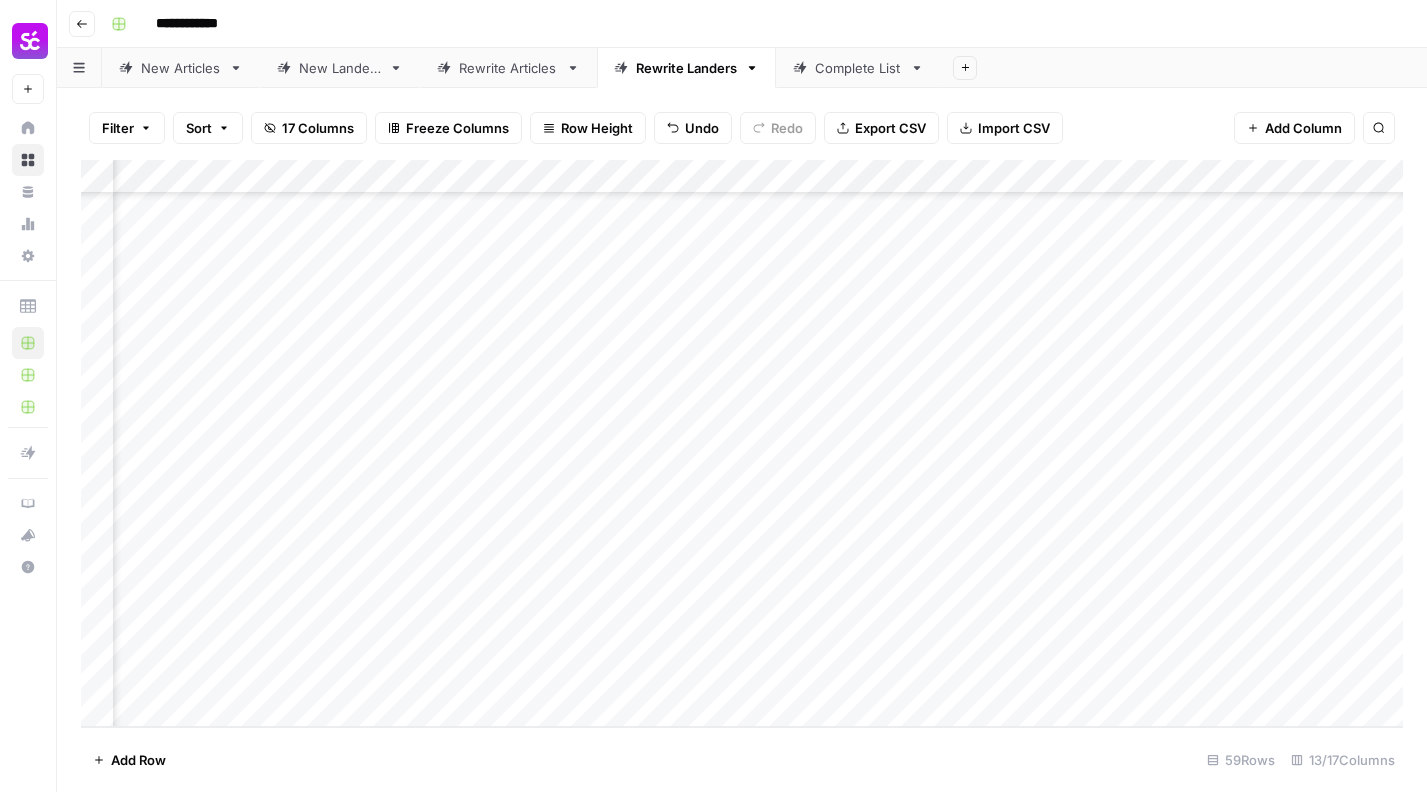 scroll, scrollTop: 1505, scrollLeft: 1378, axis: both 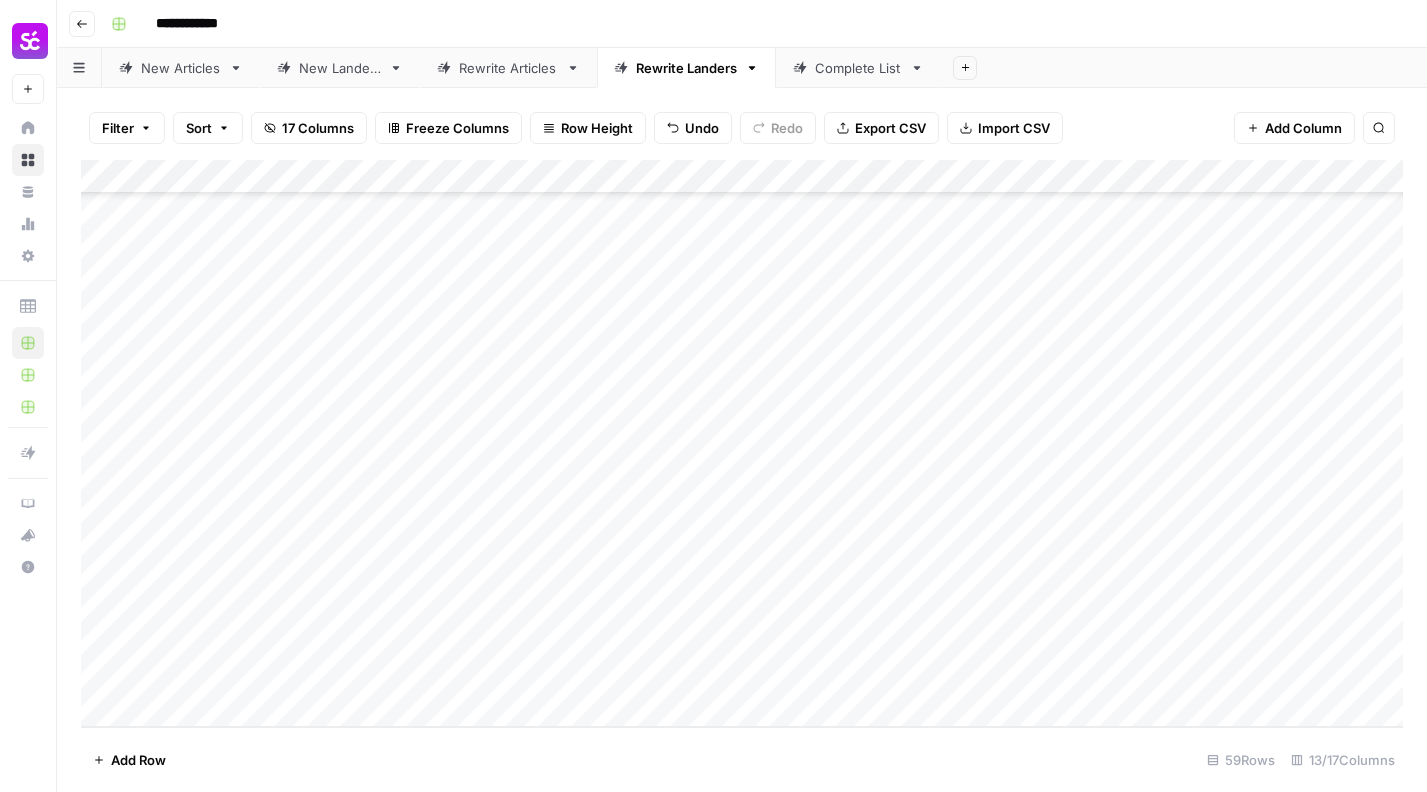 click on "Add Column" at bounding box center [742, 443] 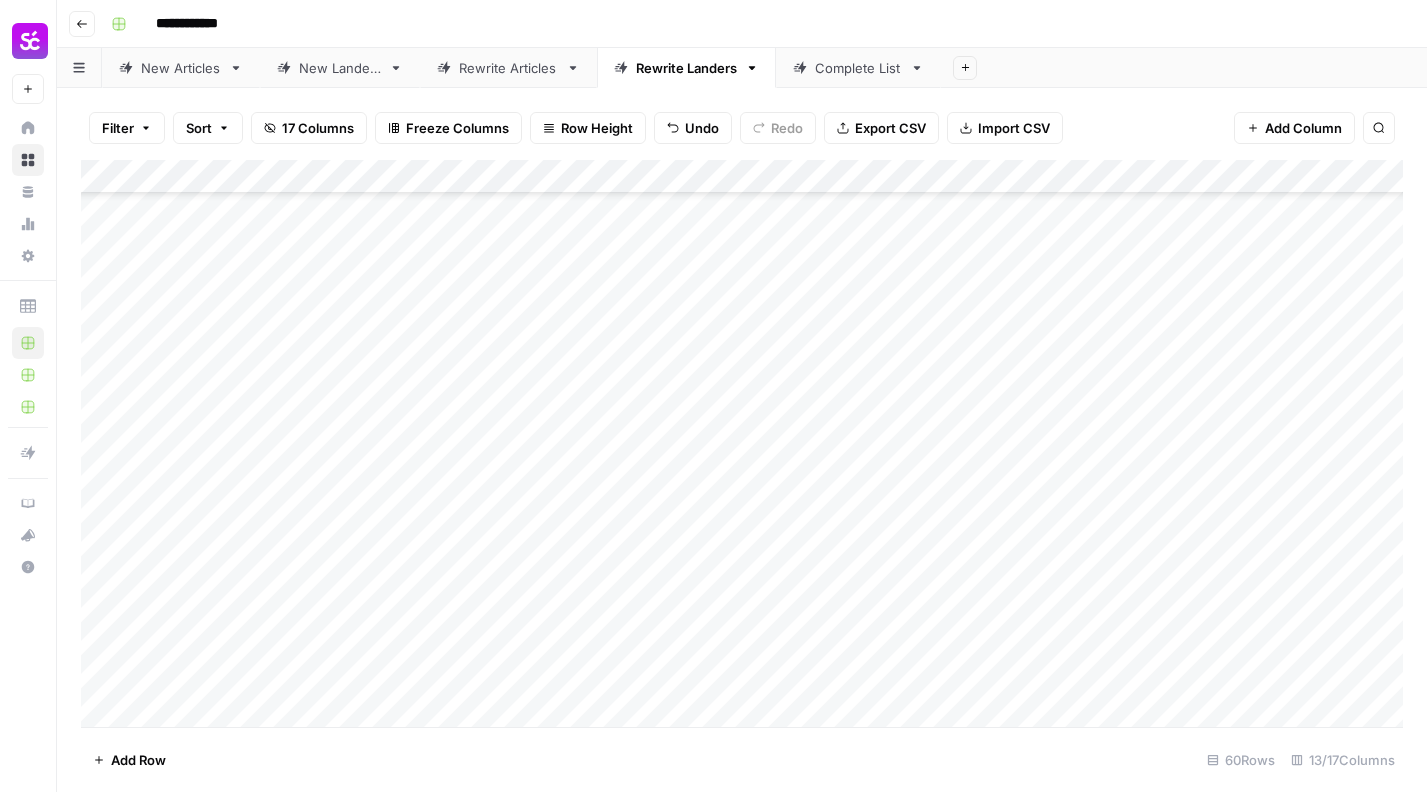 scroll, scrollTop: 1539, scrollLeft: 0, axis: vertical 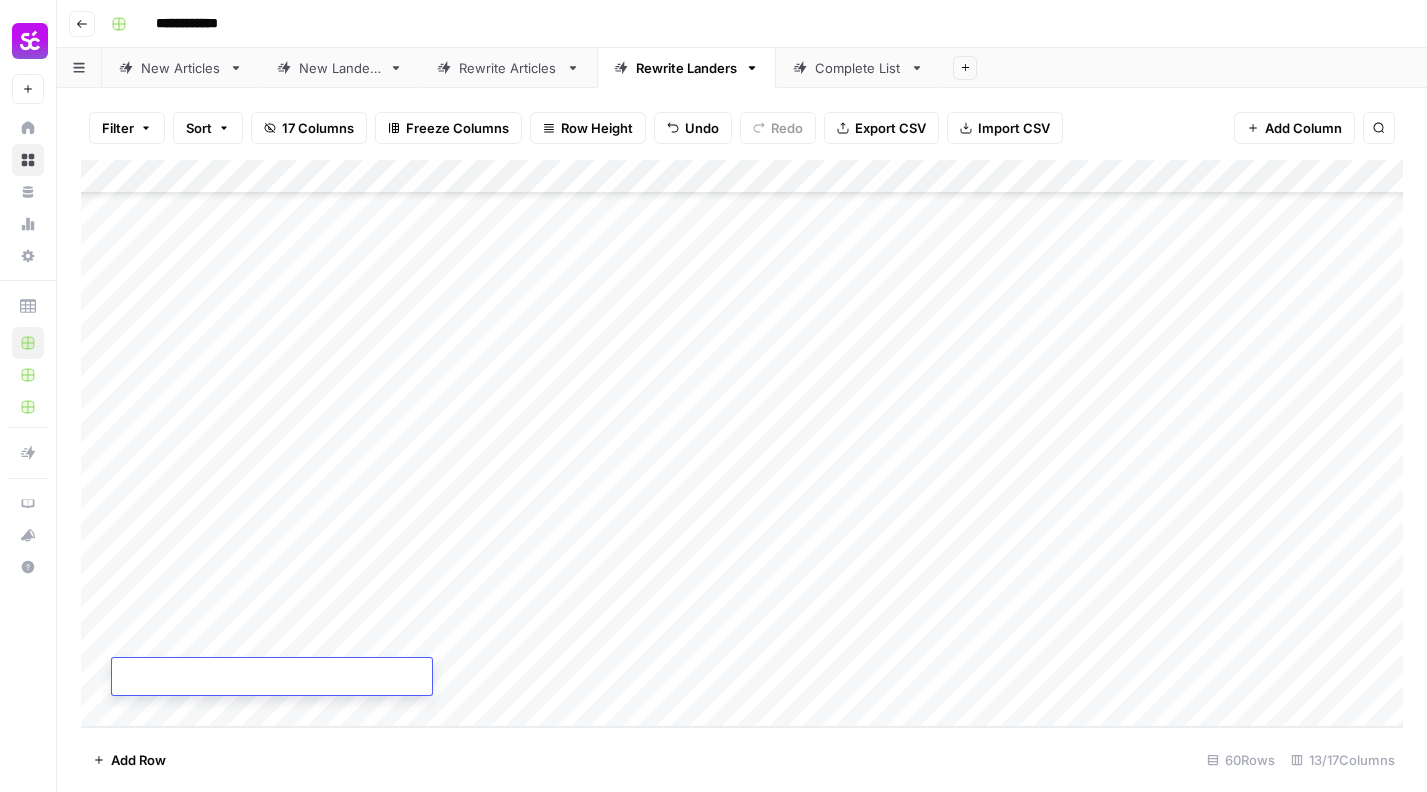 paste on "**********" 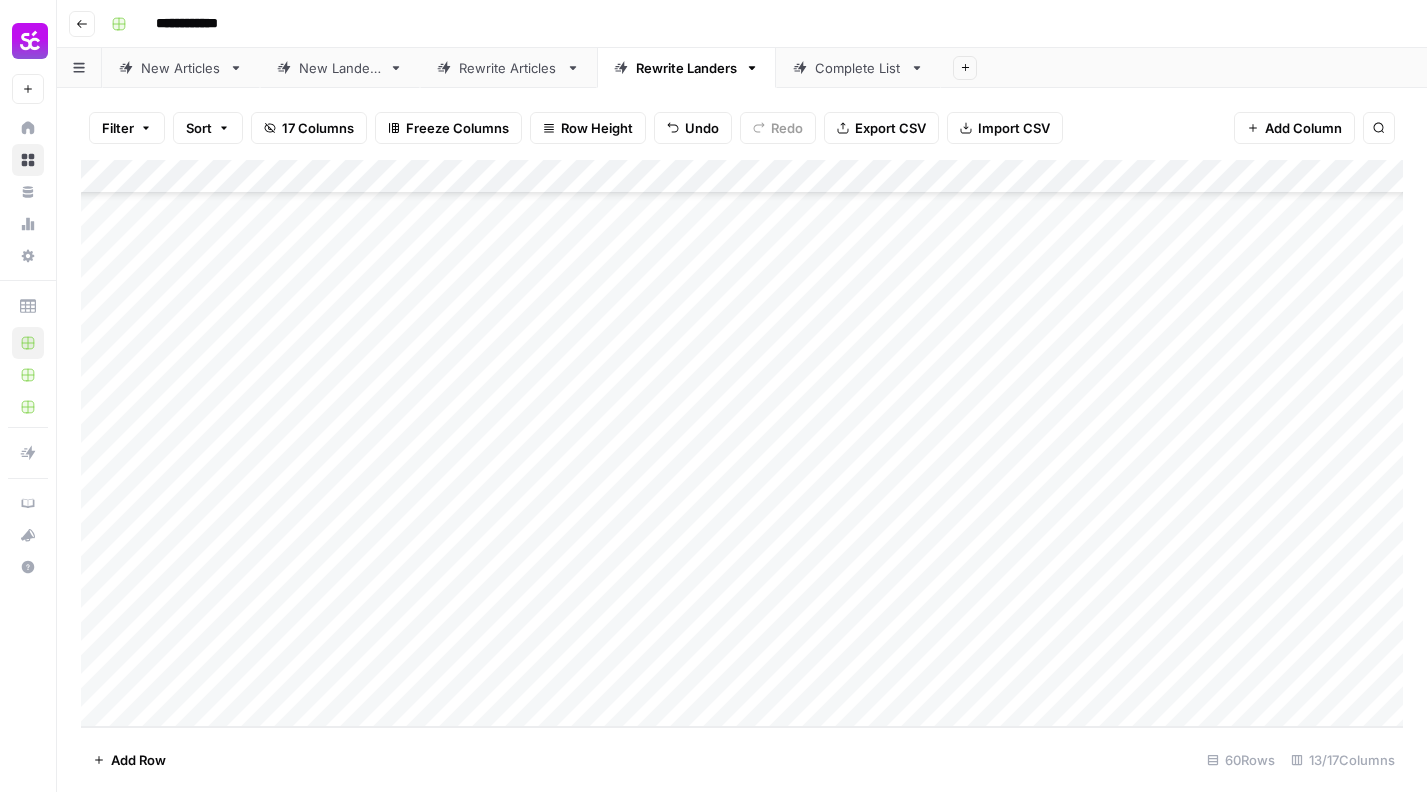 click on "Add Column" at bounding box center (742, 443) 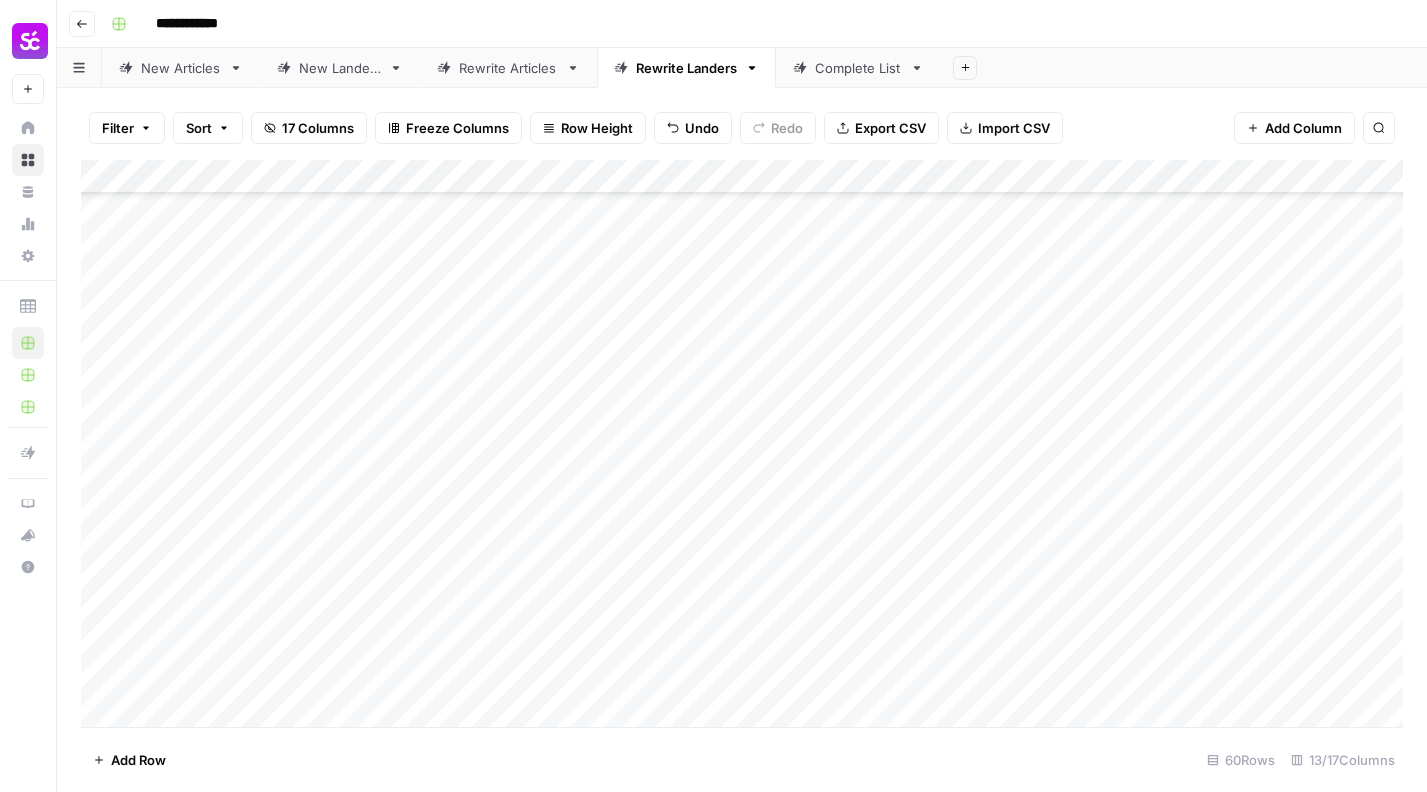 scroll, scrollTop: 1539, scrollLeft: 0, axis: vertical 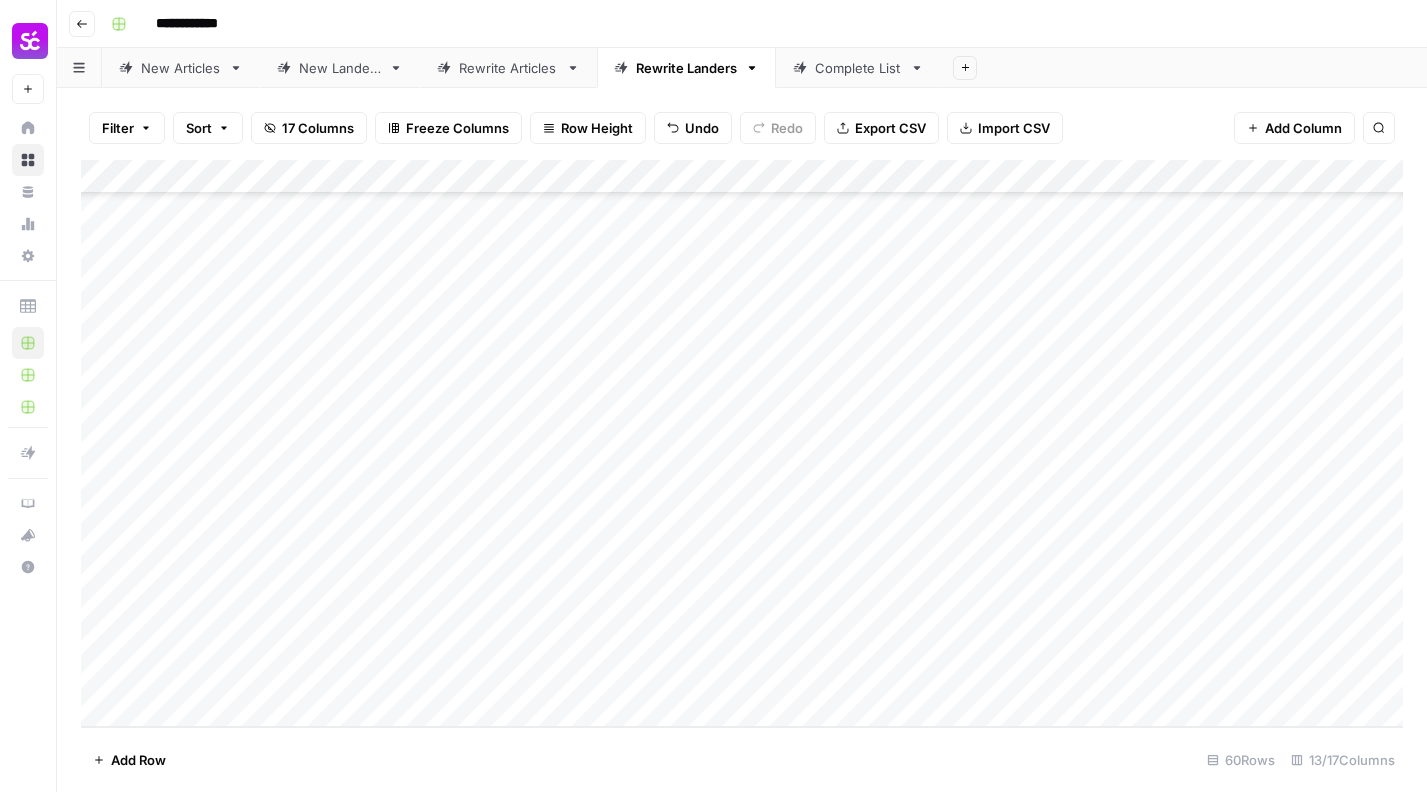 click on "Add Column" at bounding box center [742, 443] 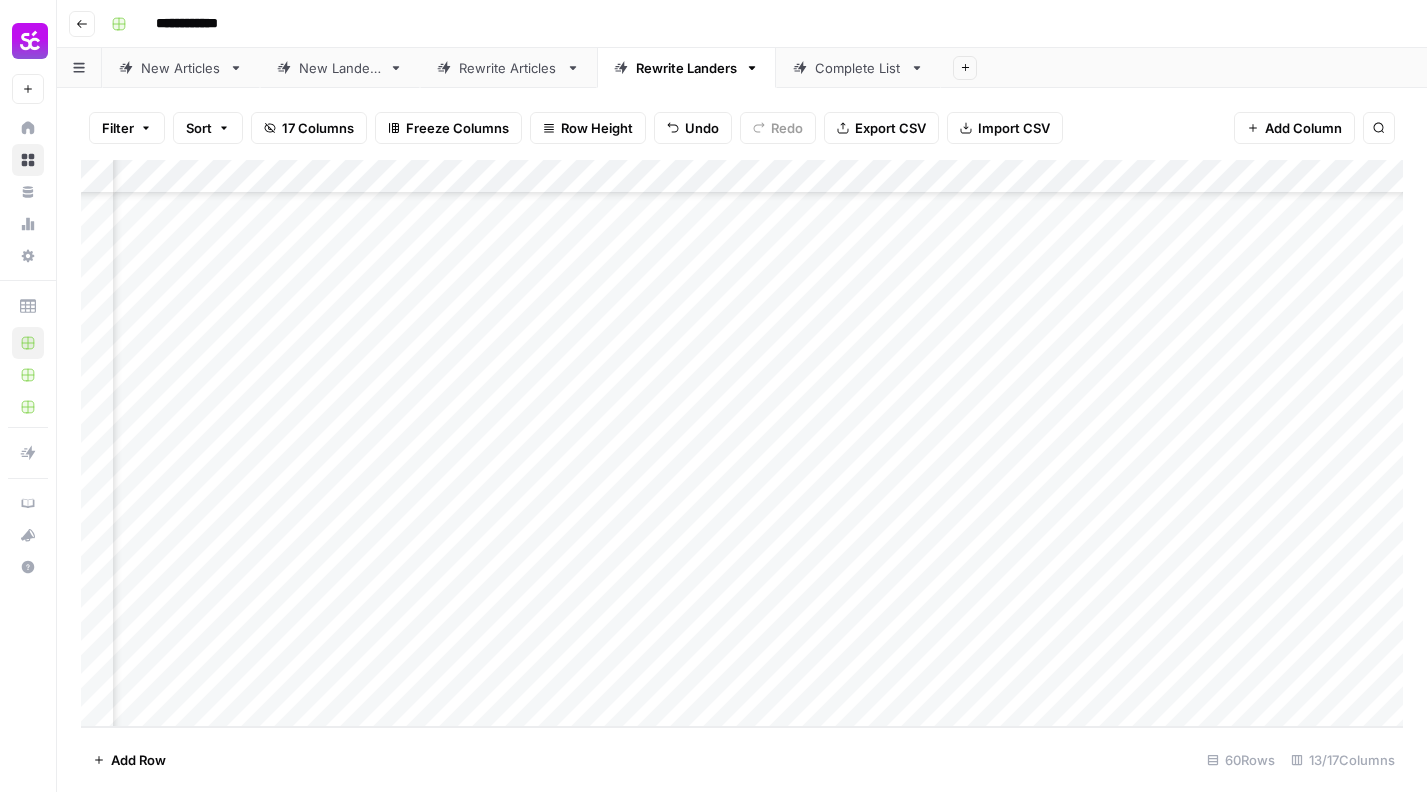 scroll, scrollTop: 1539, scrollLeft: 627, axis: both 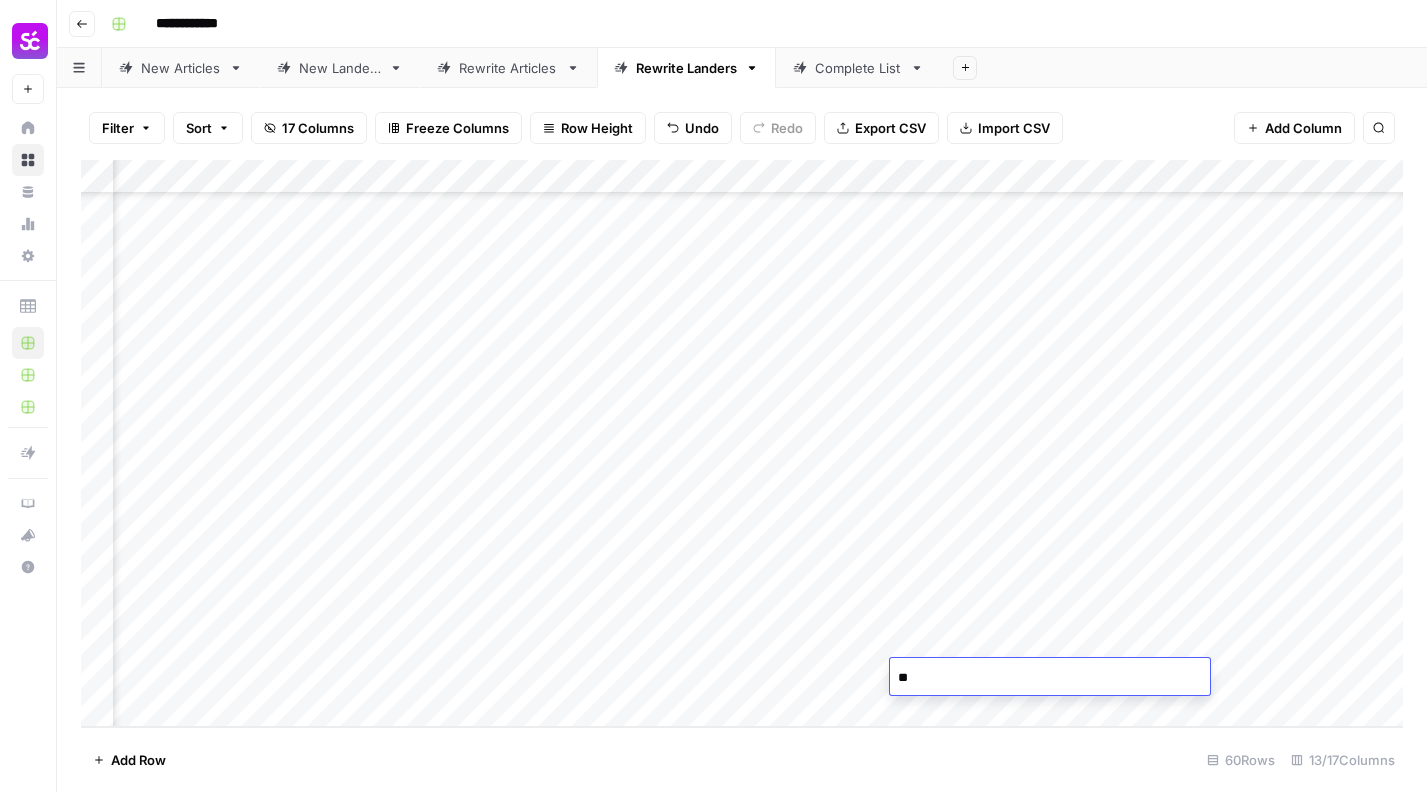 type on "*" 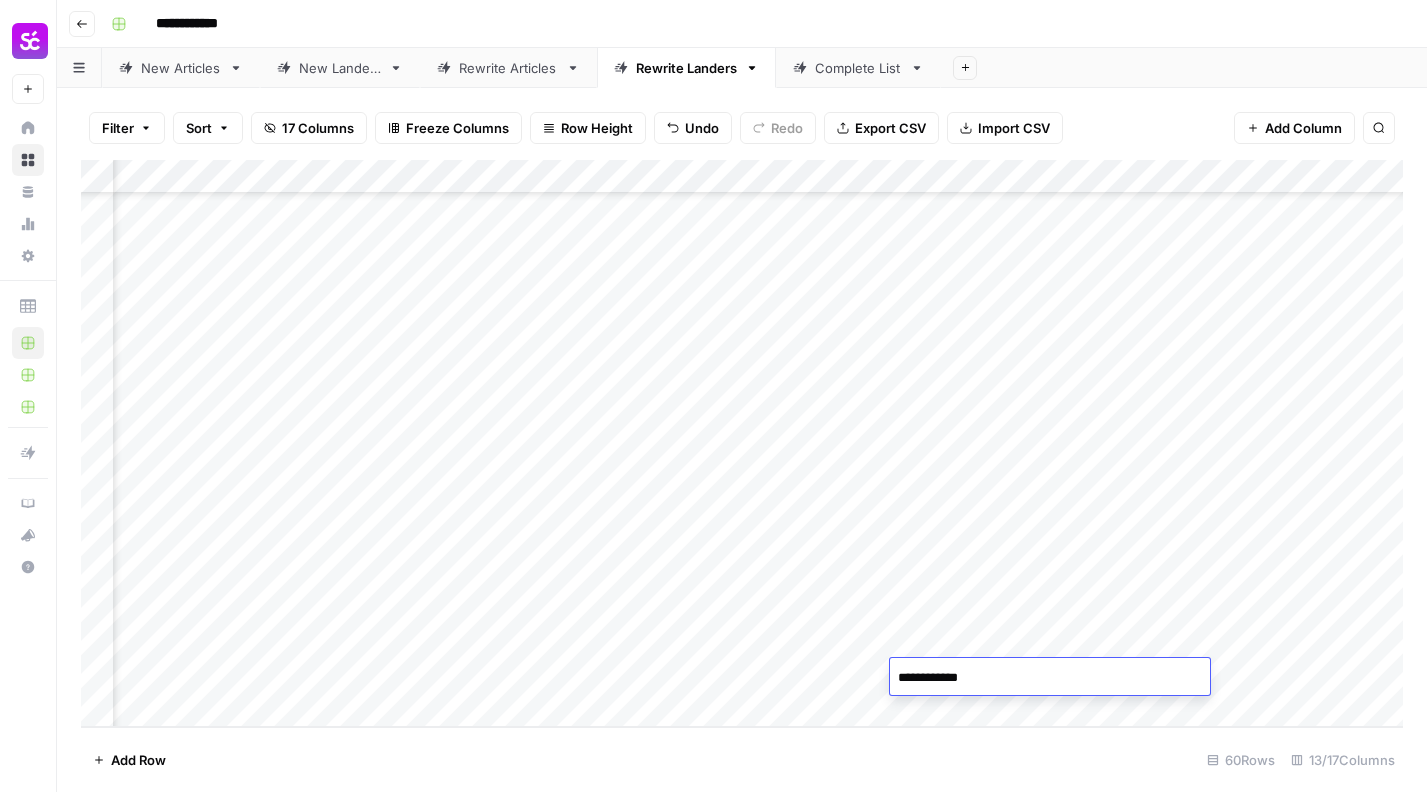 type on "**********" 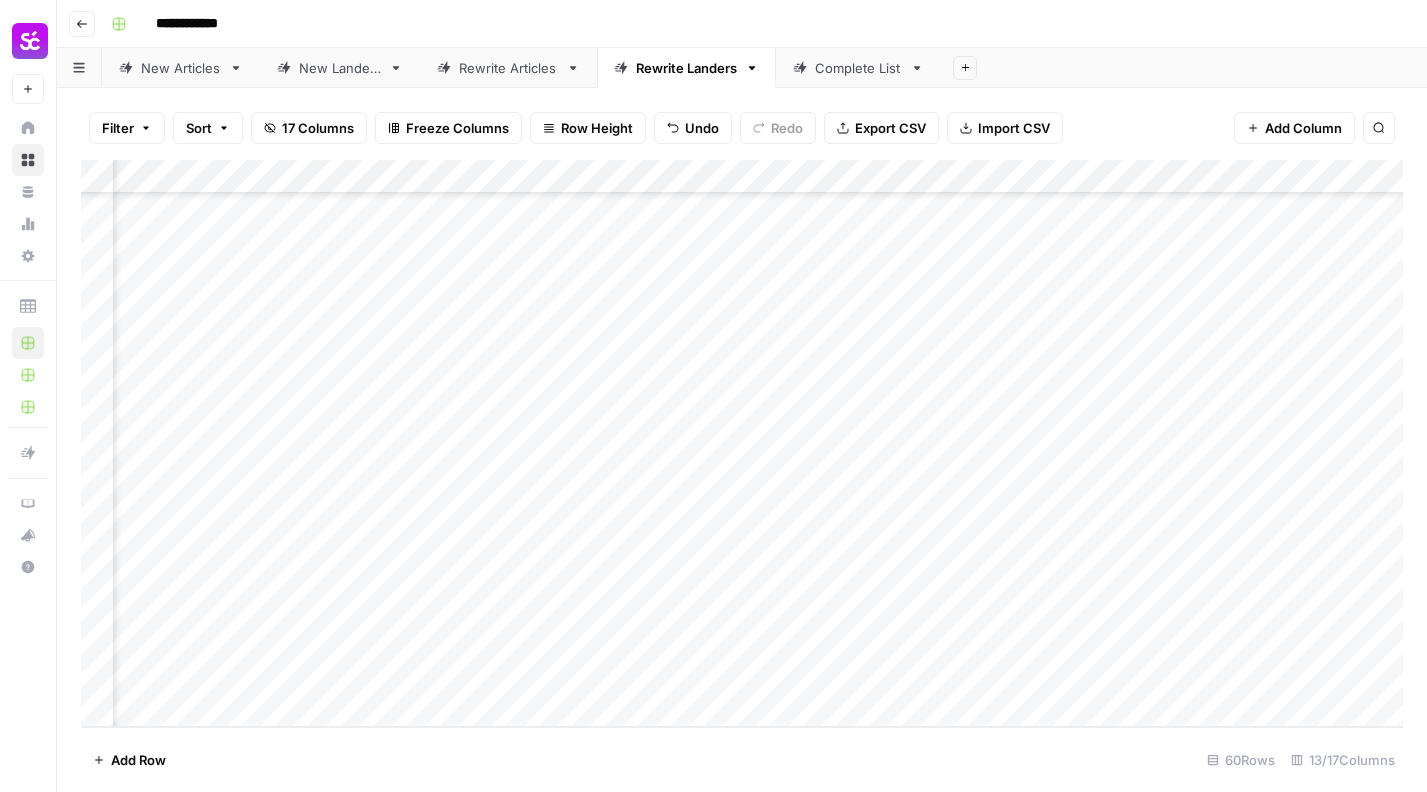 click on "Add Column" at bounding box center [742, 443] 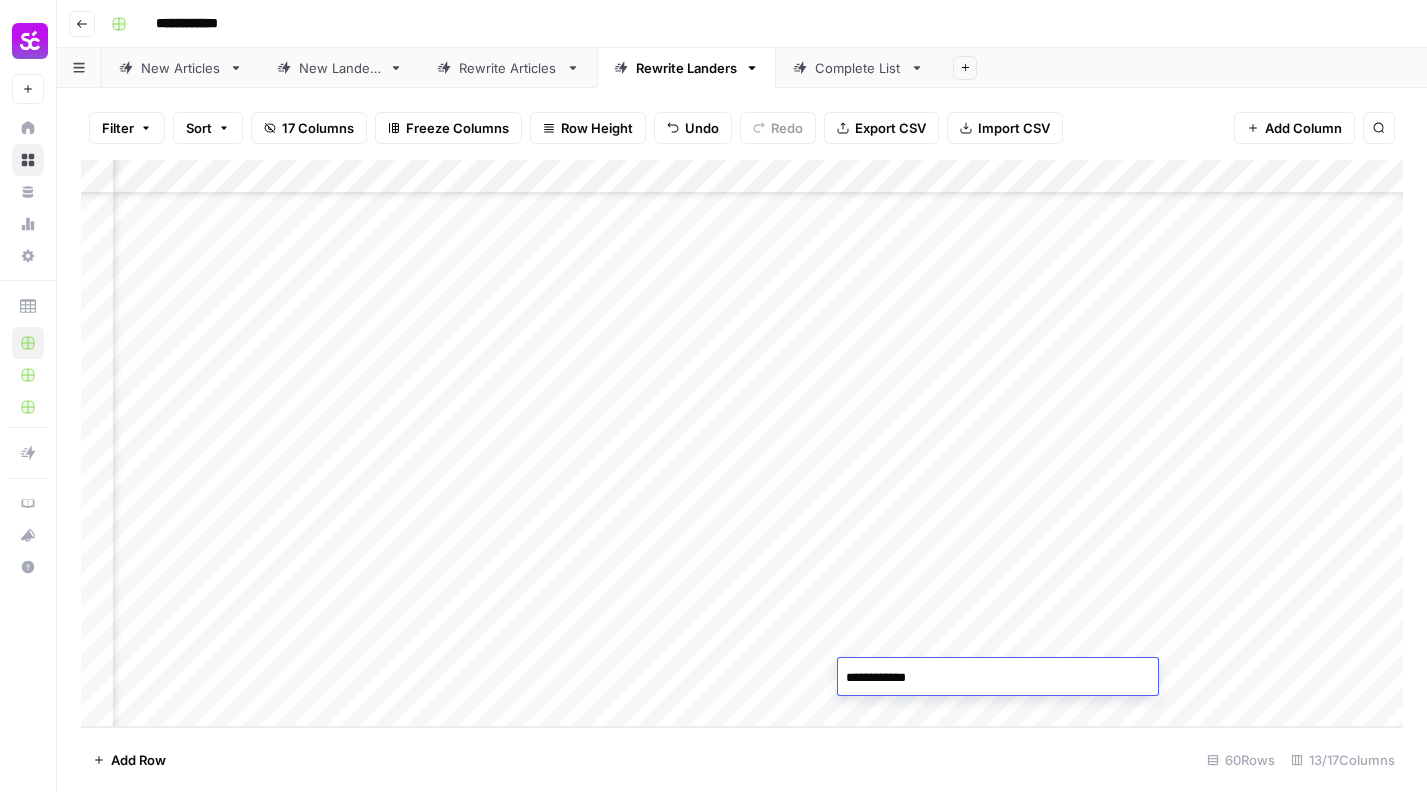 type on "**********" 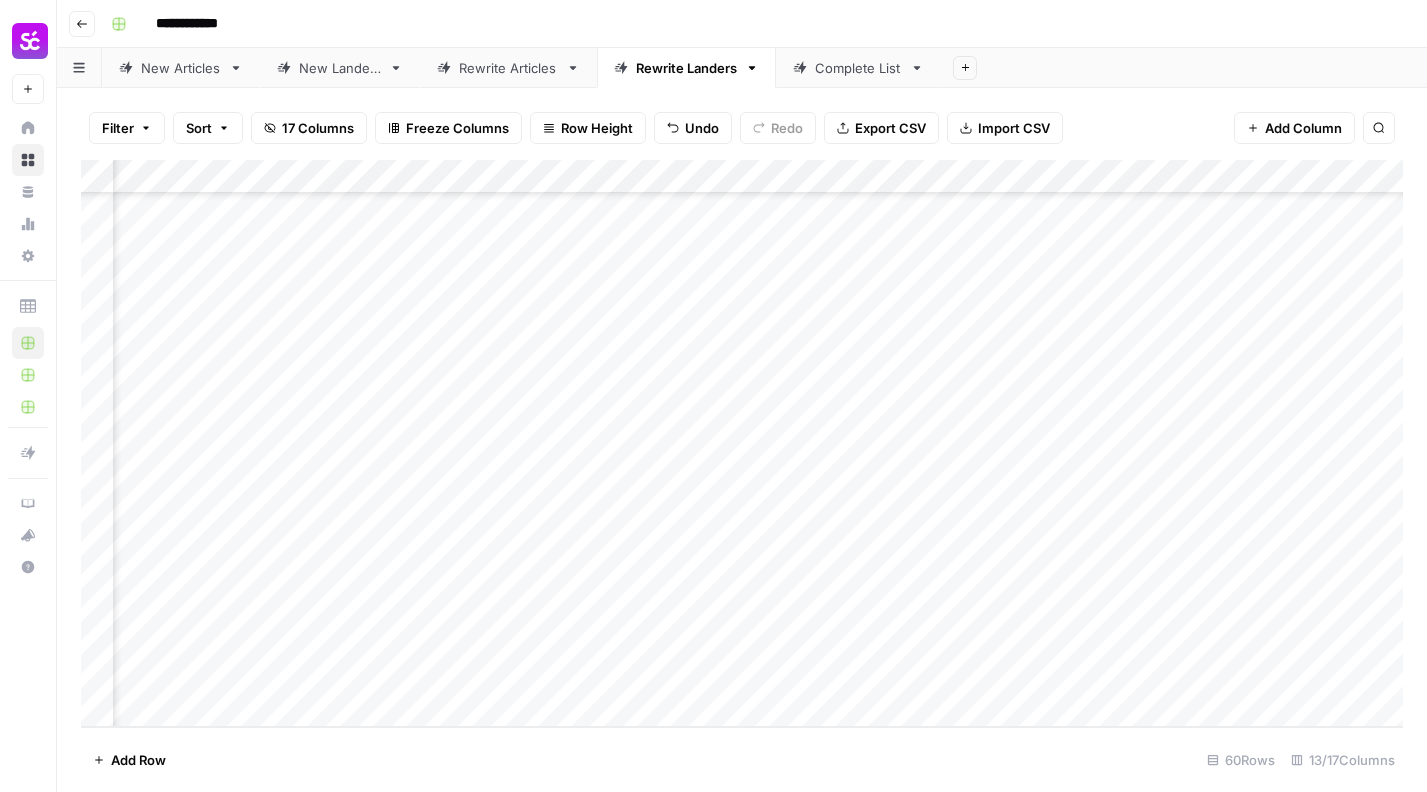 click on "Add Column" at bounding box center [742, 443] 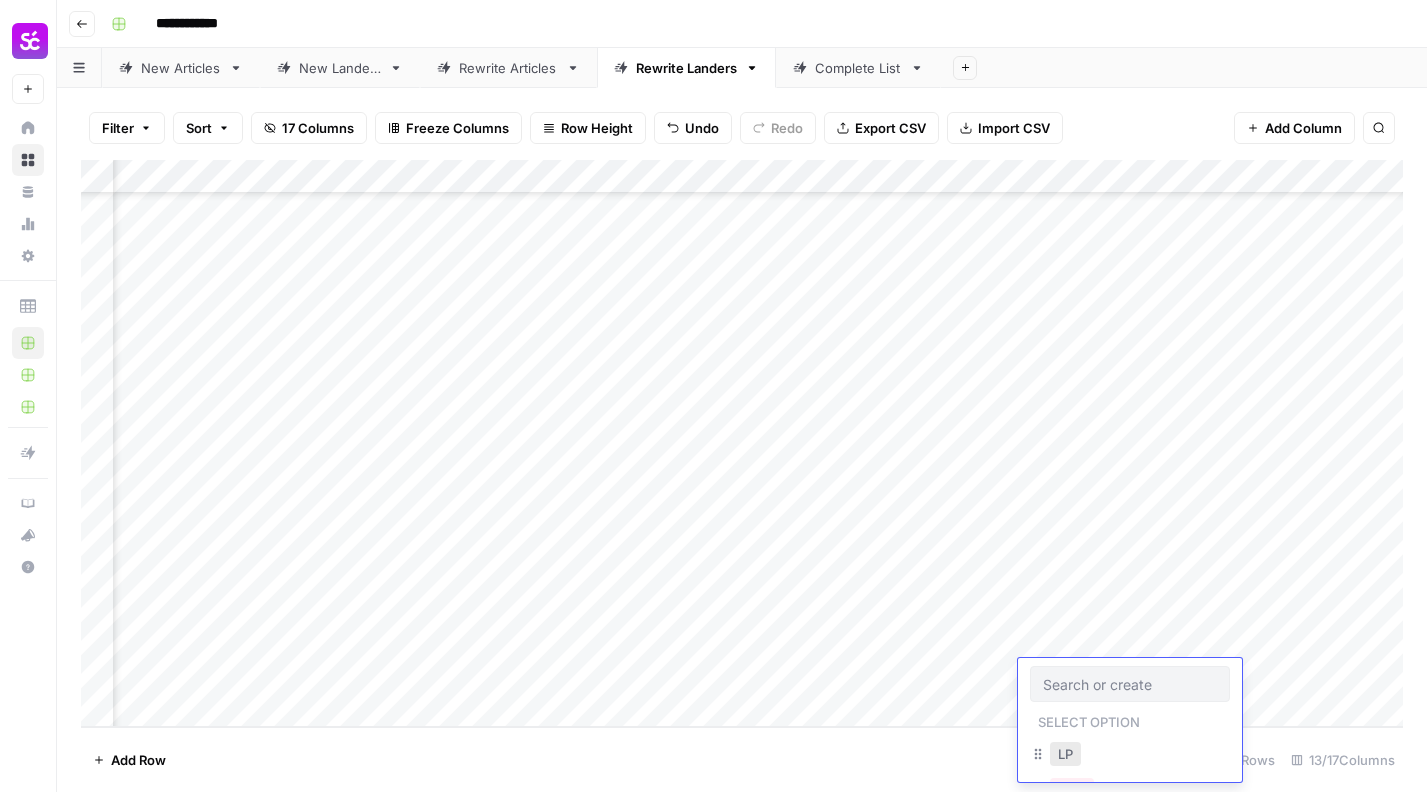 click on "LP" at bounding box center [1065, 754] 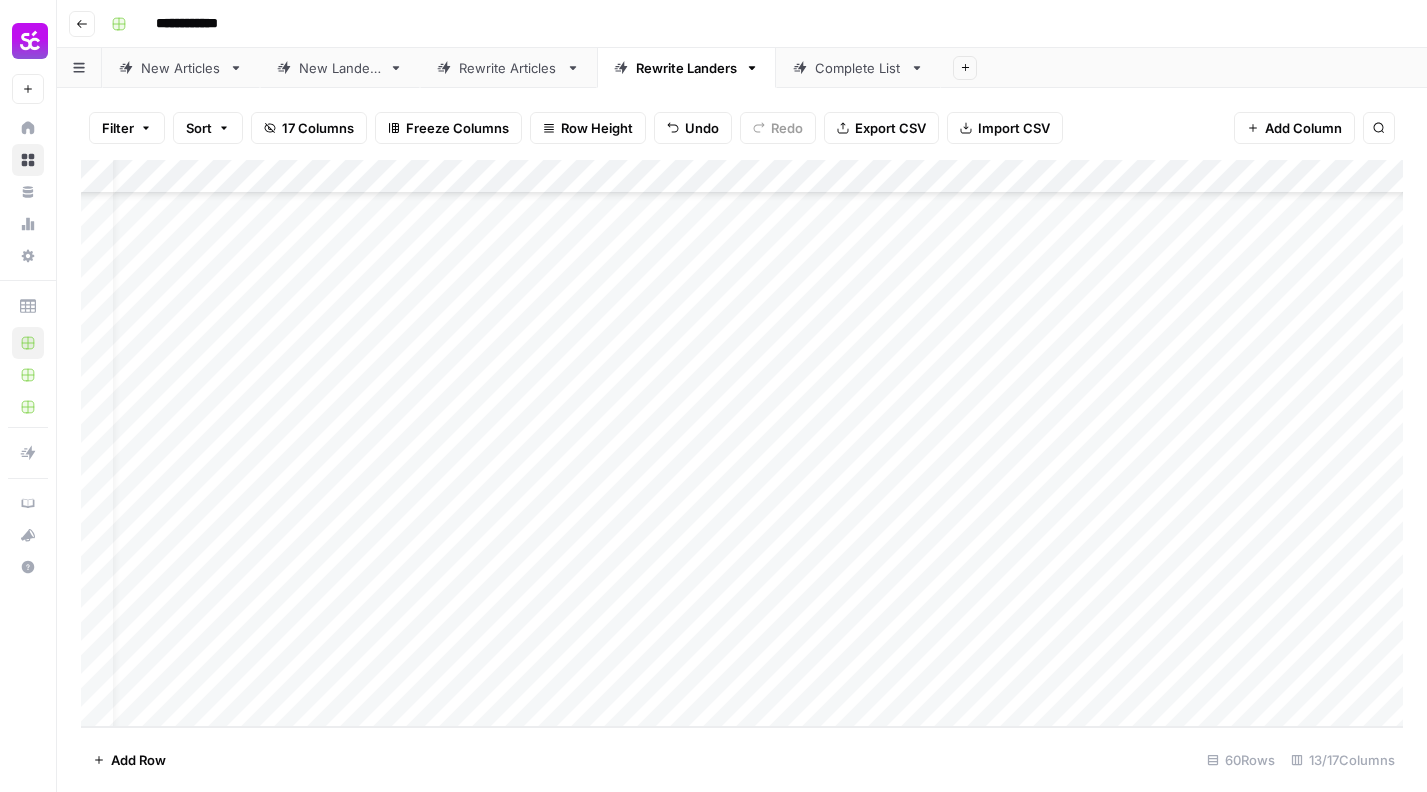 scroll, scrollTop: 1539, scrollLeft: 0, axis: vertical 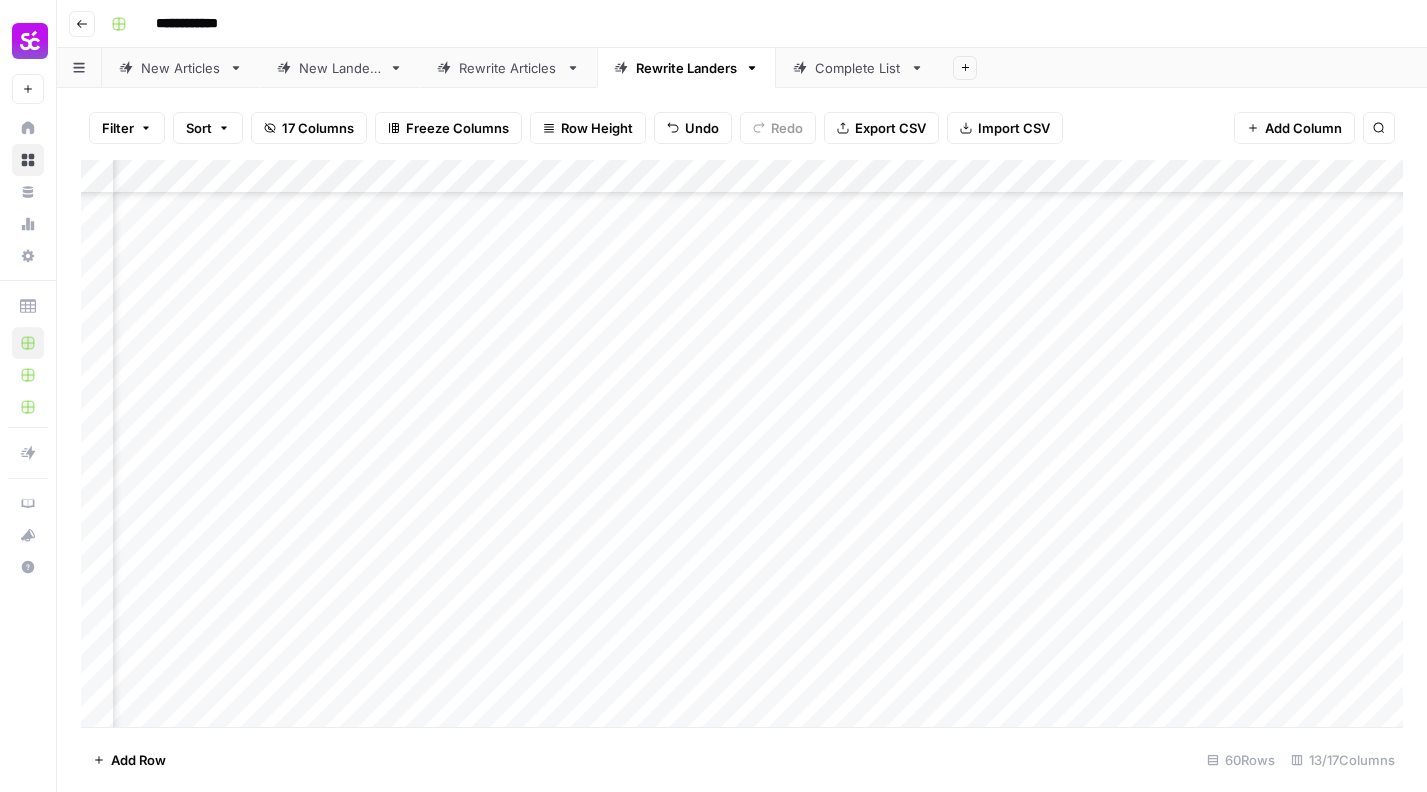 click on "Add Column" at bounding box center (742, 443) 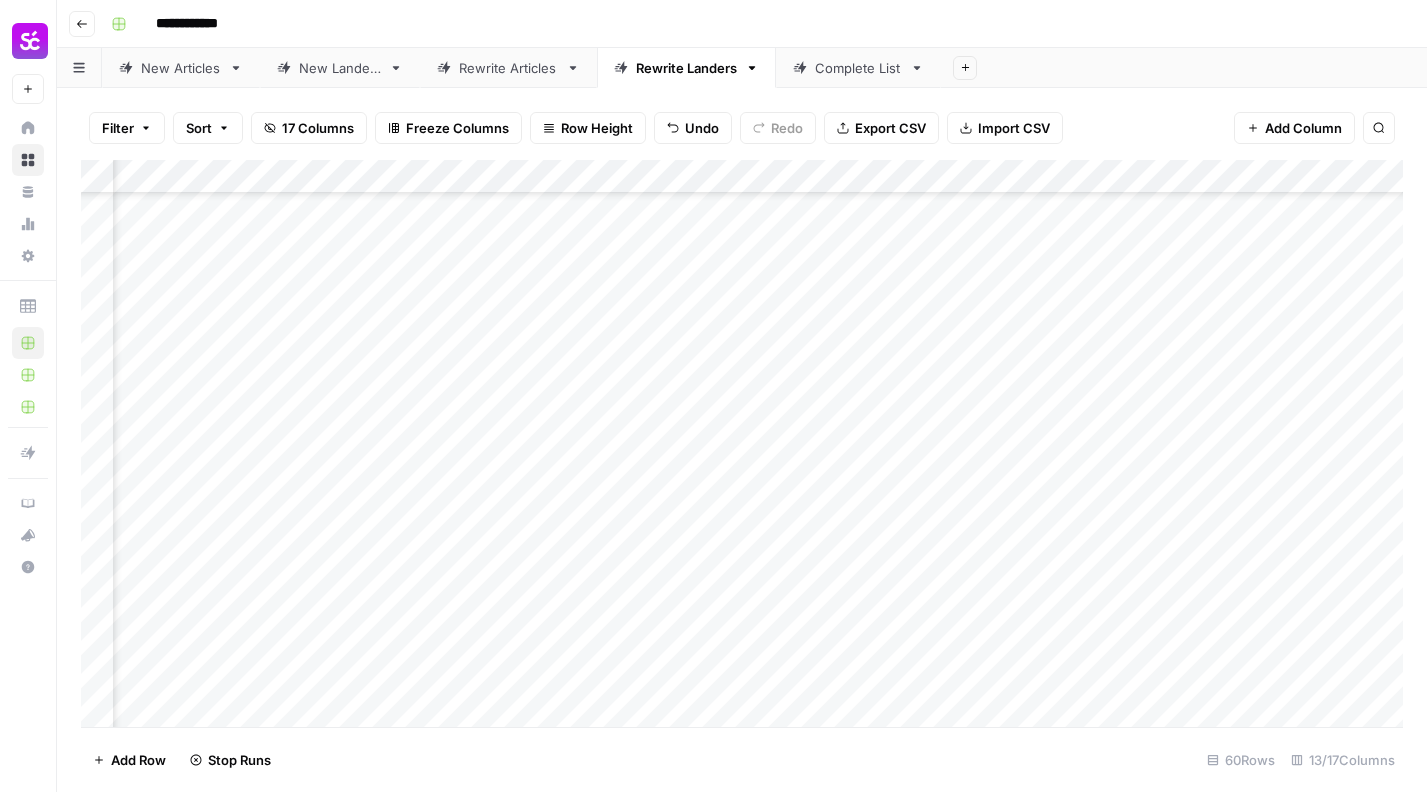 scroll, scrollTop: 1536, scrollLeft: 92, axis: both 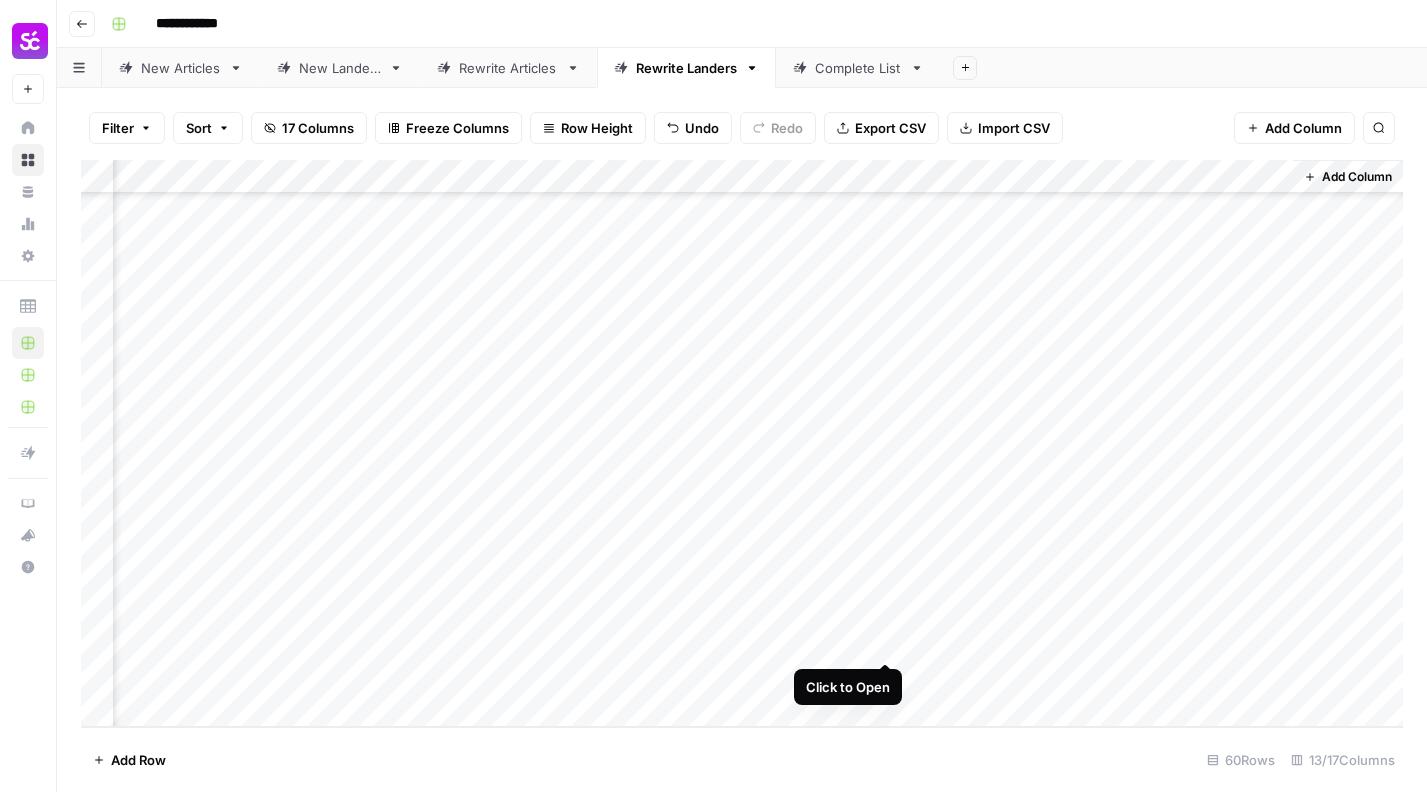 click on "Add Column" at bounding box center (742, 443) 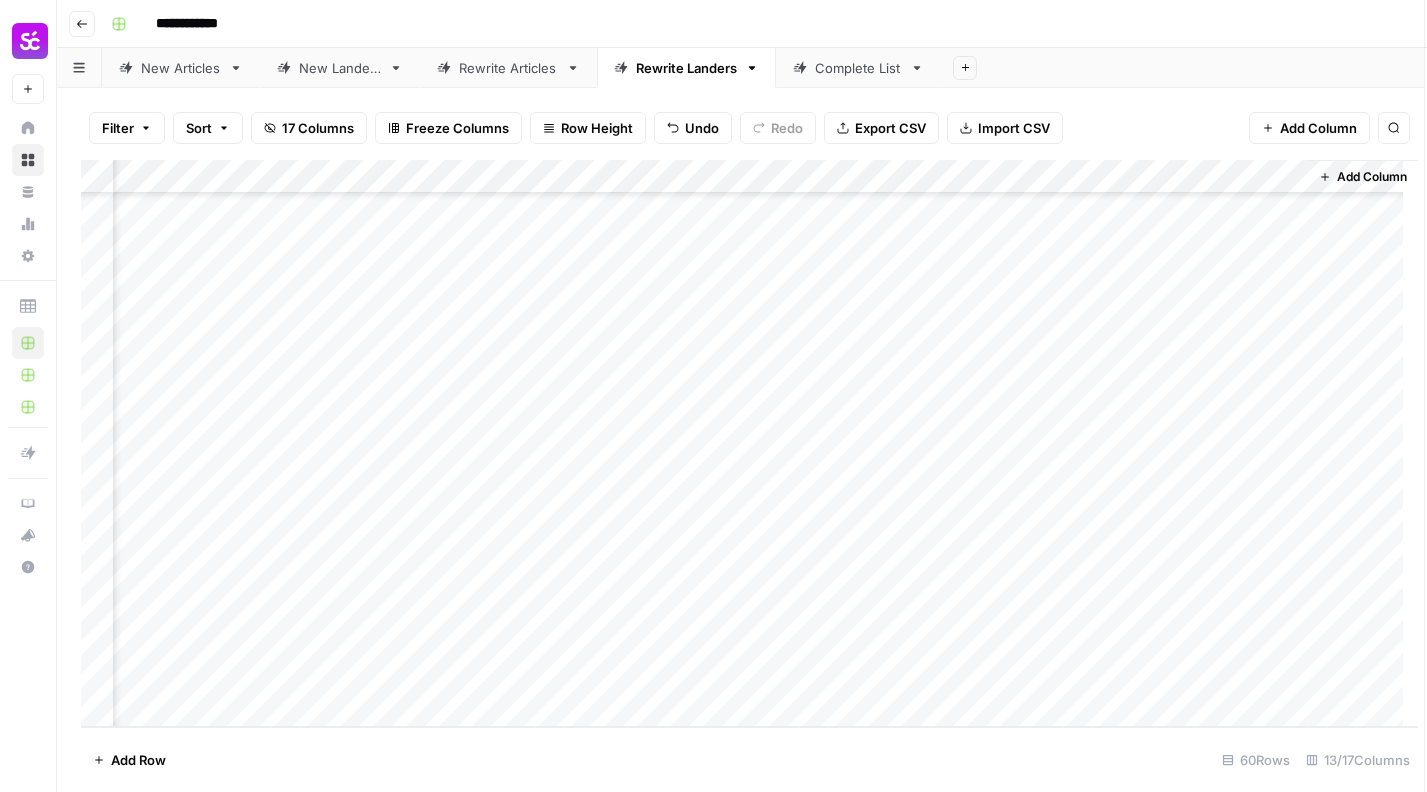 scroll, scrollTop: 1539, scrollLeft: 1576, axis: both 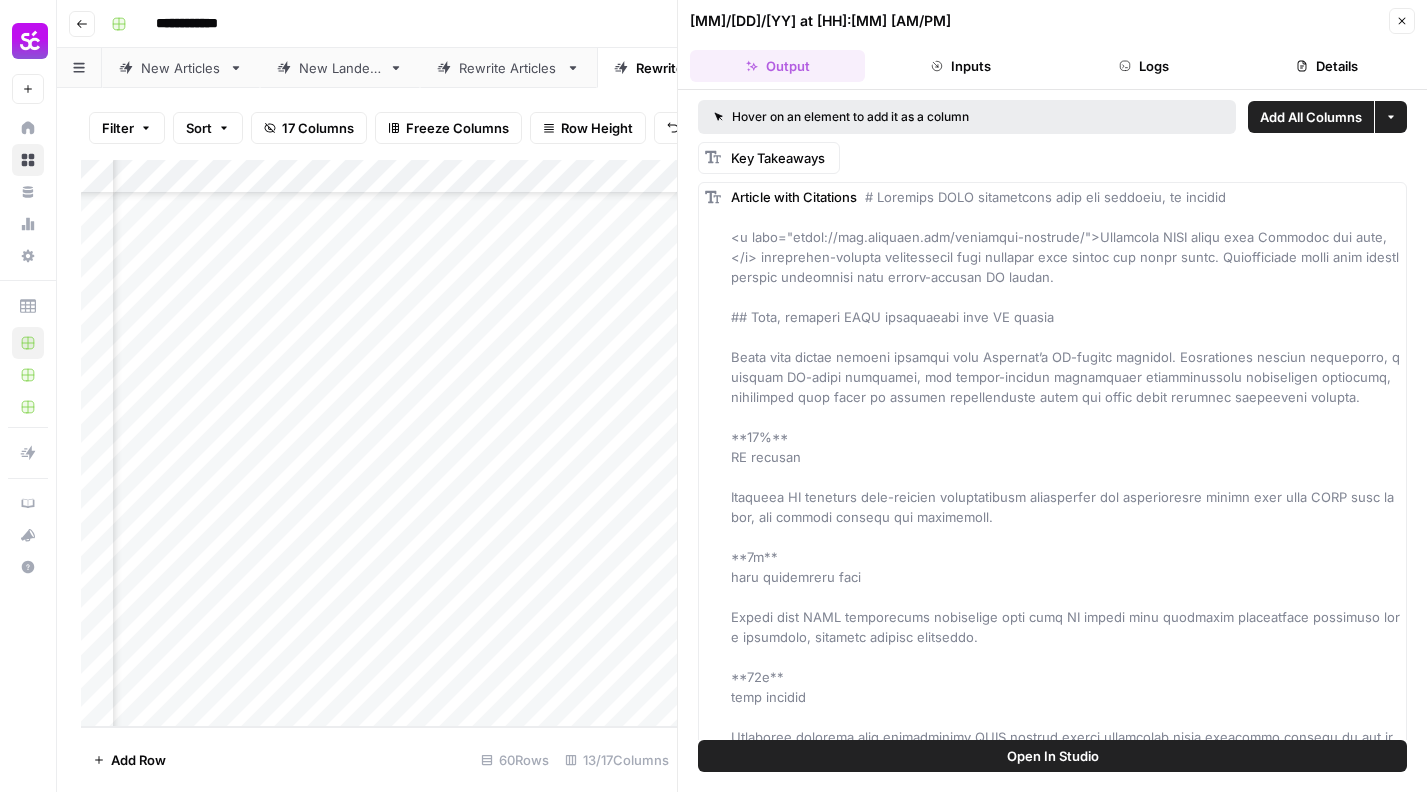 click 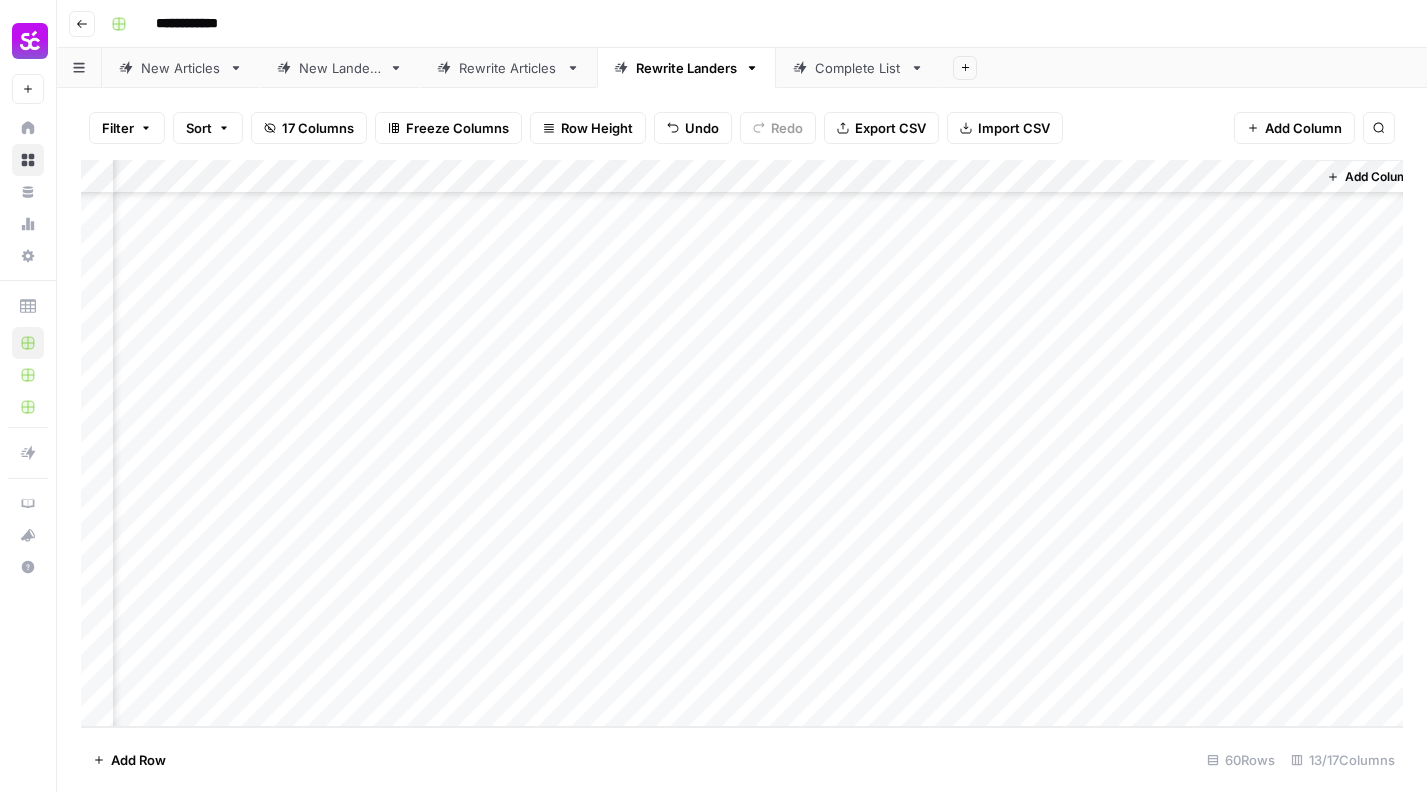 scroll, scrollTop: 1539, scrollLeft: 1591, axis: both 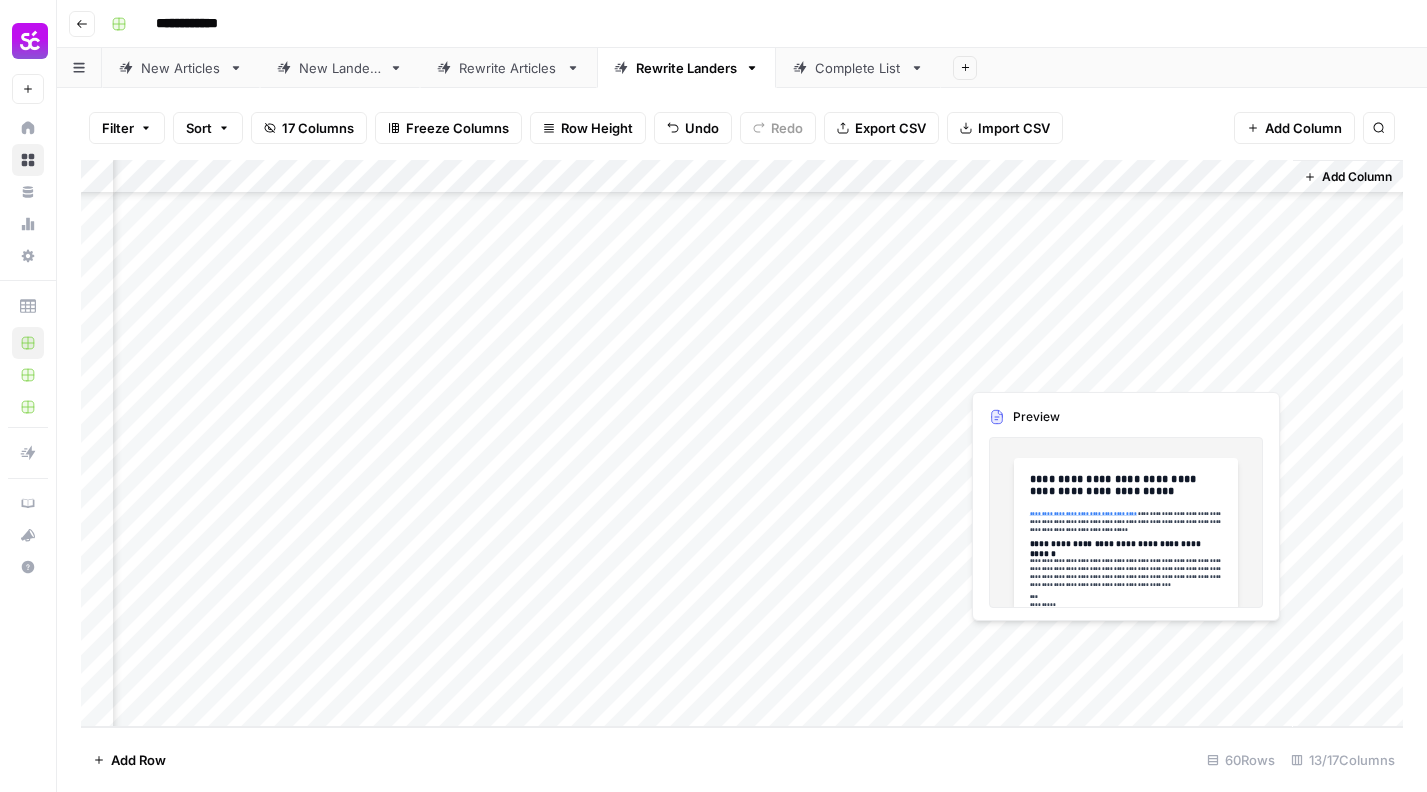 click on "Add Column" at bounding box center (742, 443) 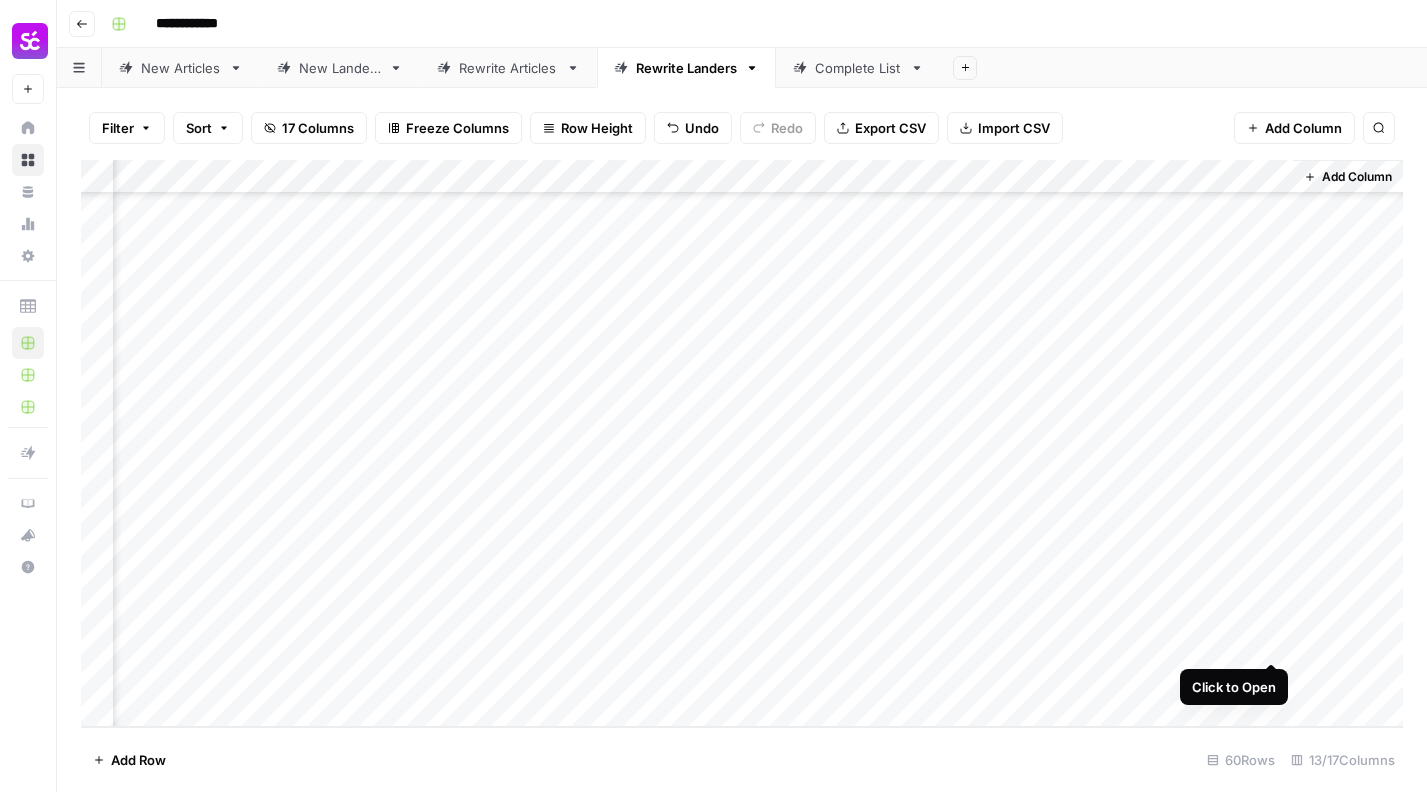 click on "Add Column" at bounding box center (742, 443) 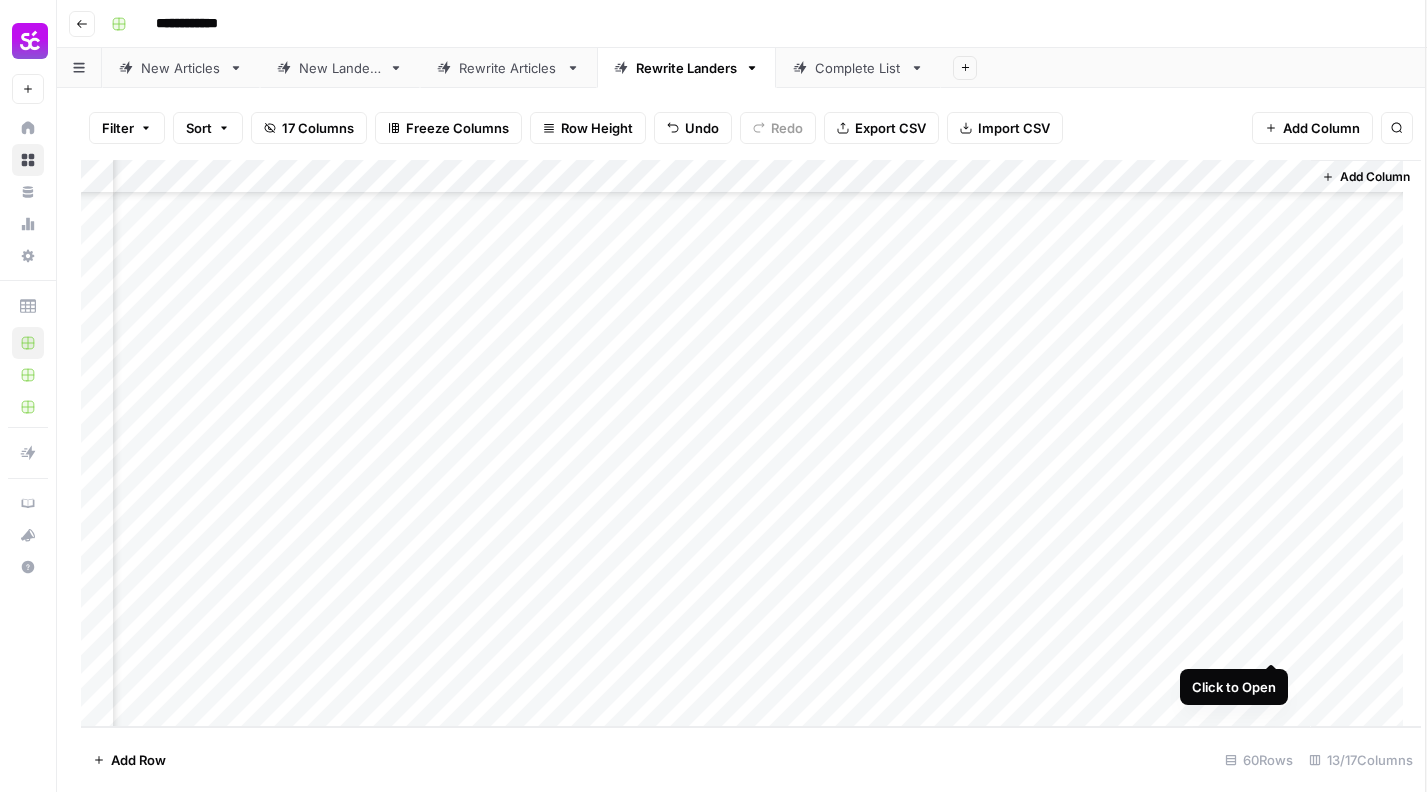 scroll, scrollTop: 1539, scrollLeft: 1573, axis: both 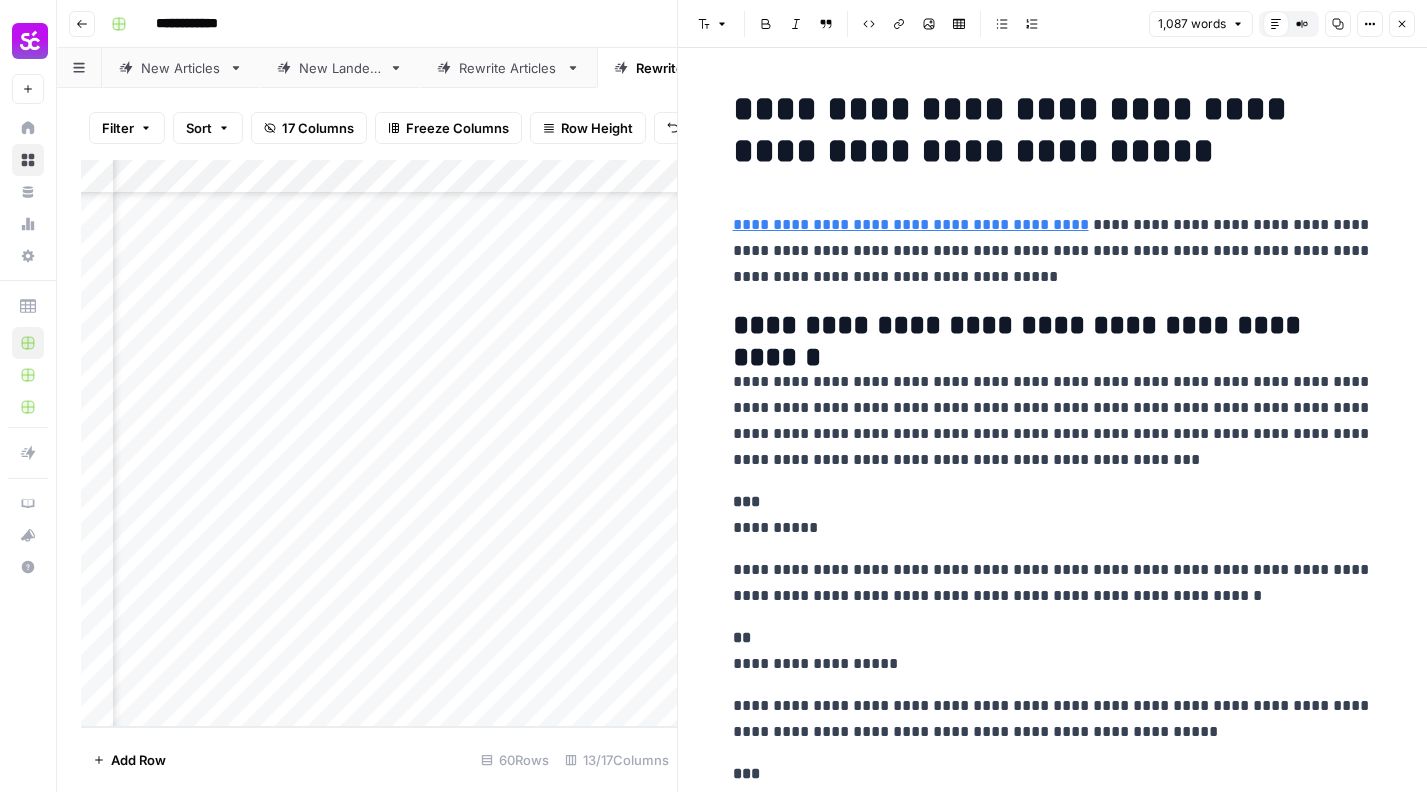click 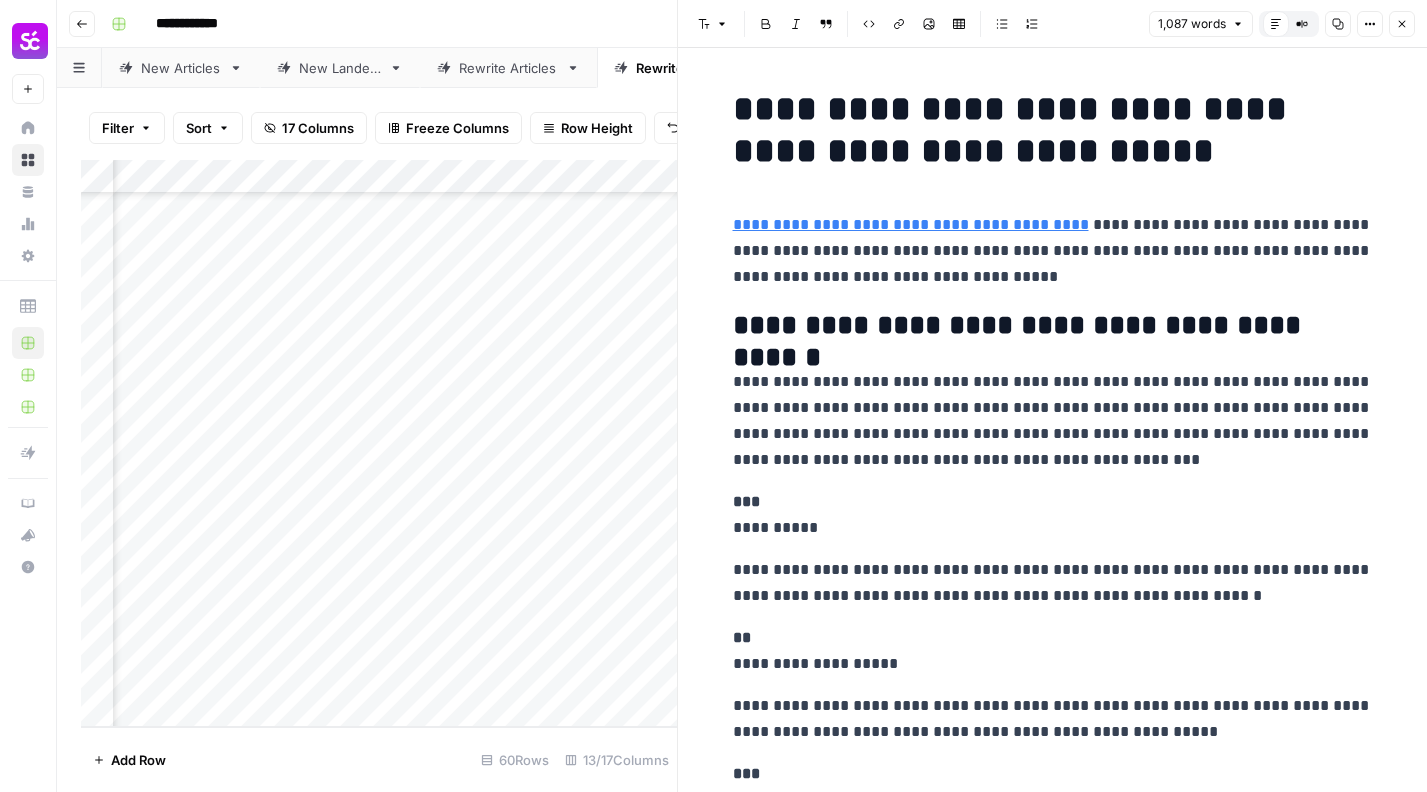 click on "Close" at bounding box center [1402, 24] 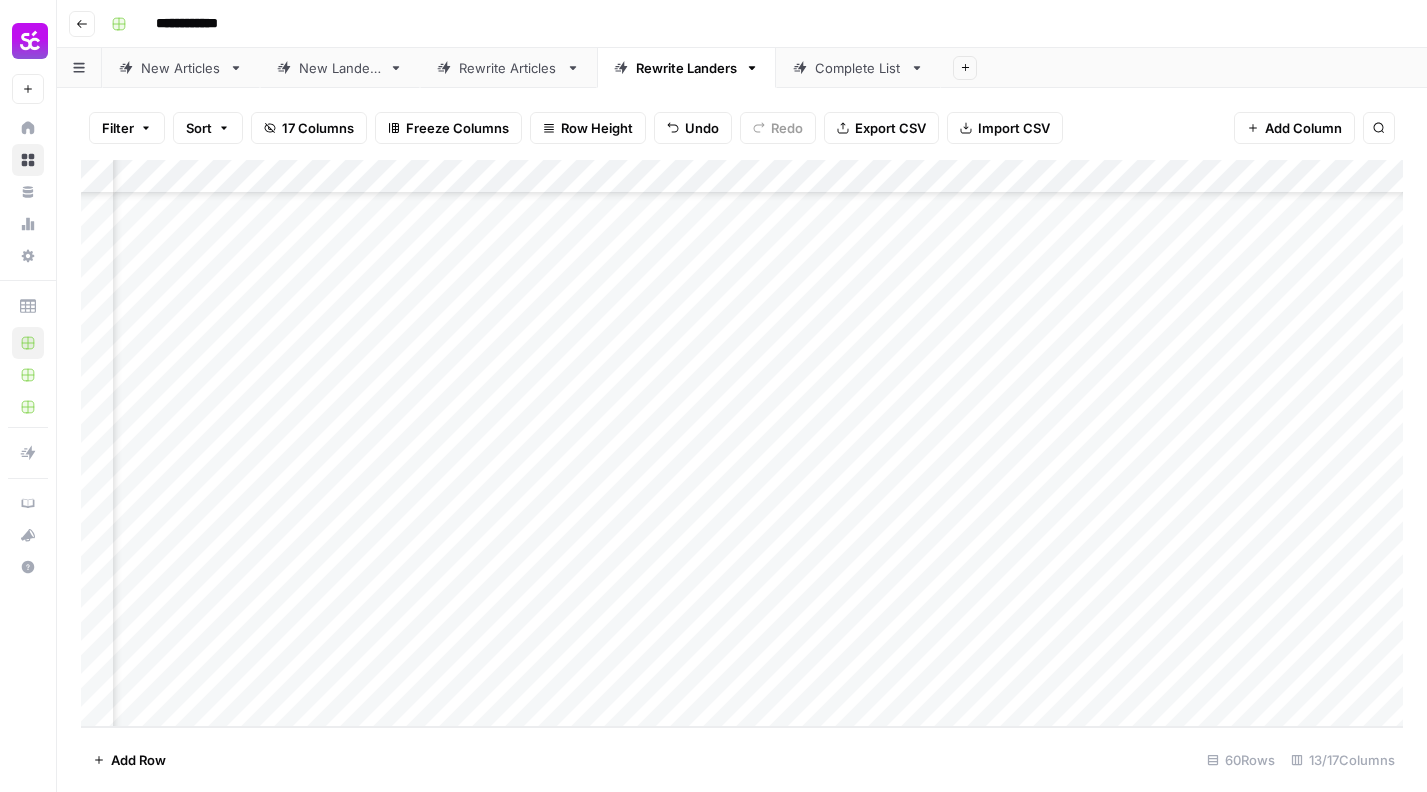 scroll, scrollTop: 1539, scrollLeft: 0, axis: vertical 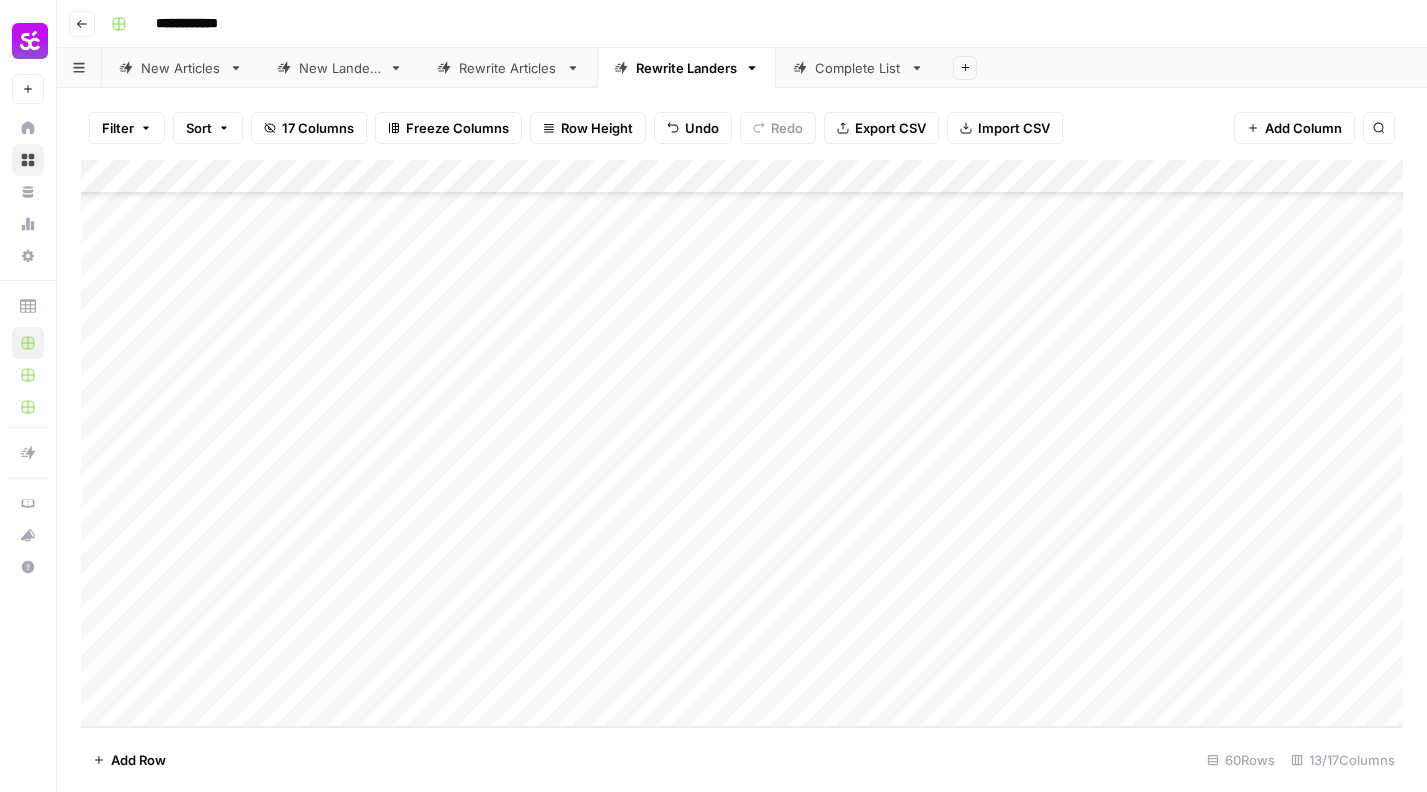 click on "Add Column" at bounding box center [742, 443] 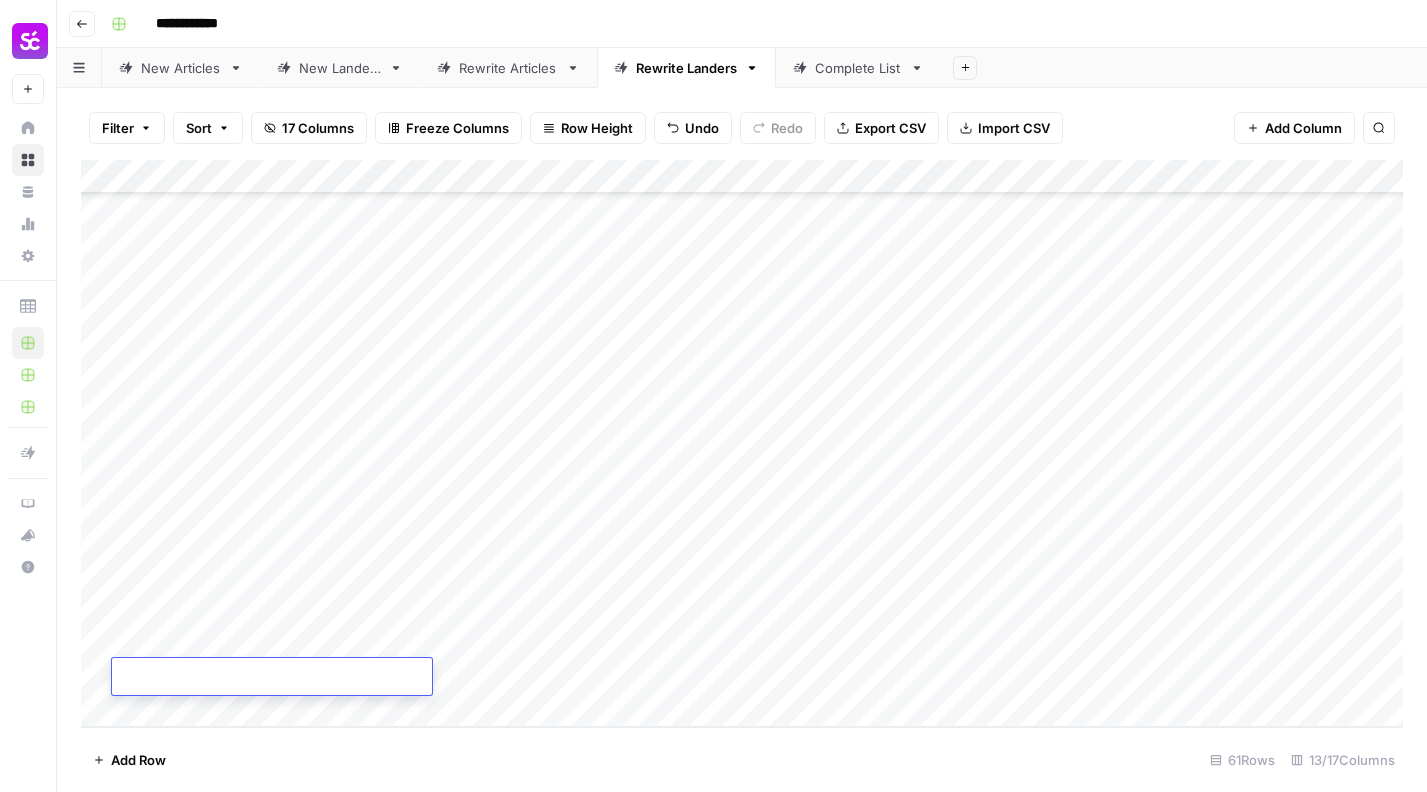 paste on "**********" 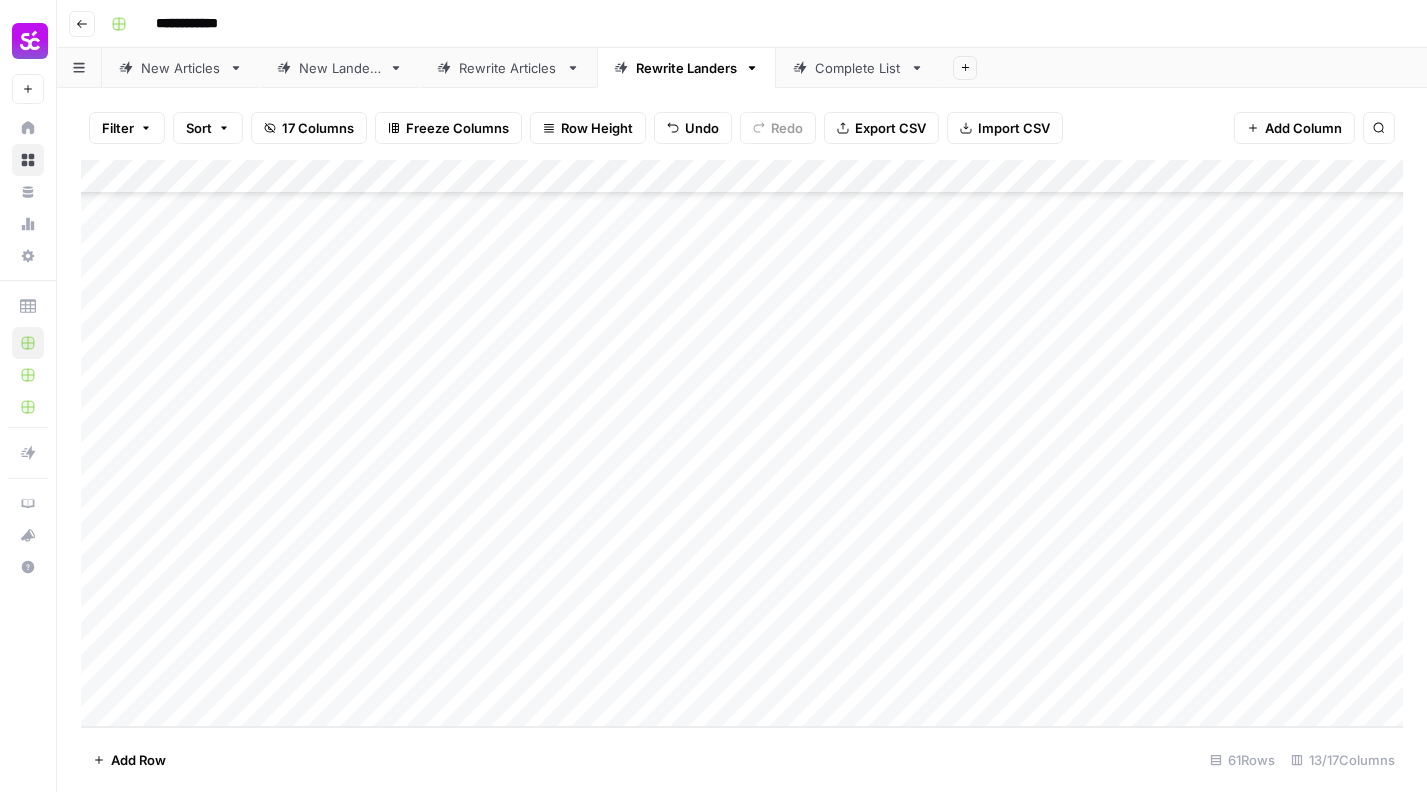 click on "Add Column" at bounding box center [742, 443] 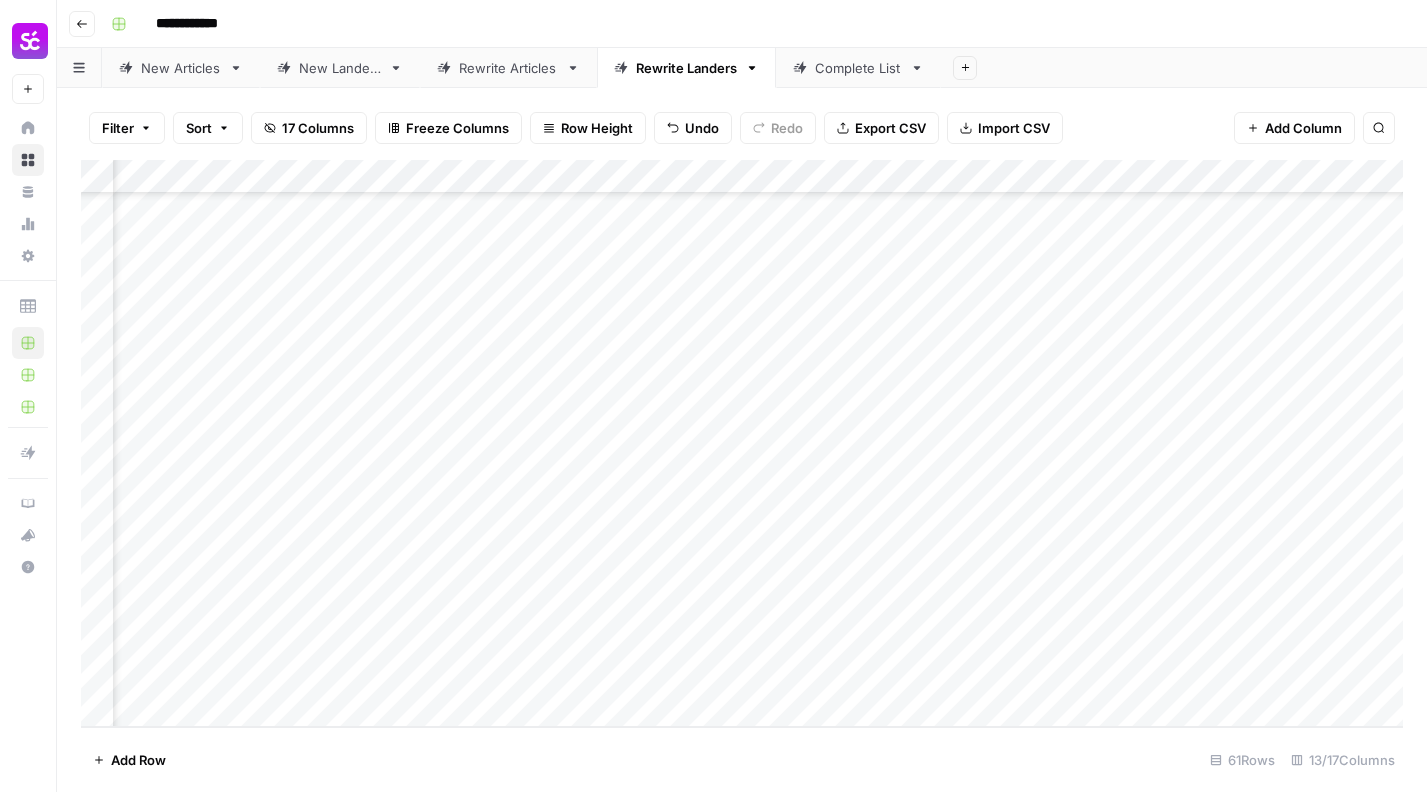scroll, scrollTop: 1573, scrollLeft: 399, axis: both 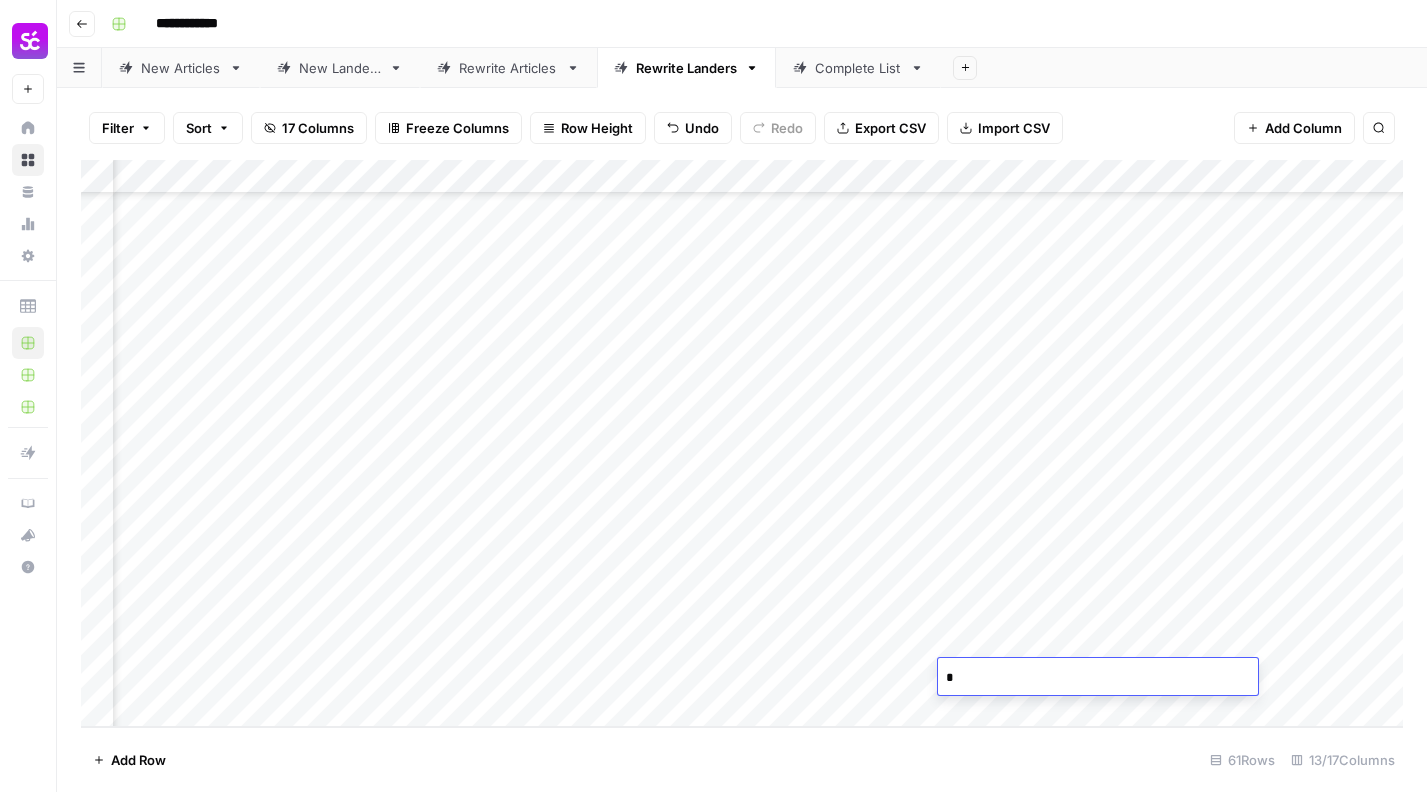 click on "Add Column" at bounding box center [742, 443] 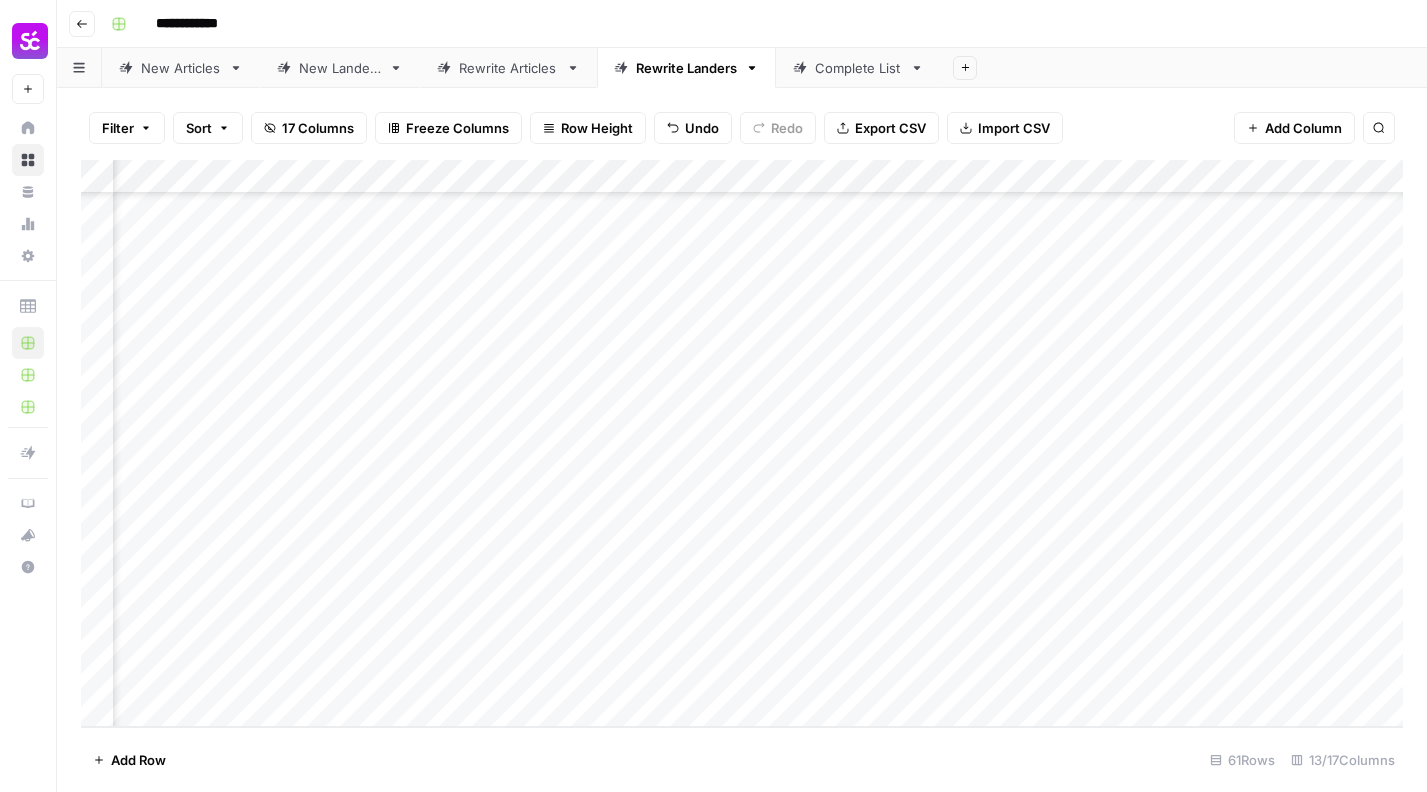 scroll, scrollTop: 1573, scrollLeft: 103, axis: both 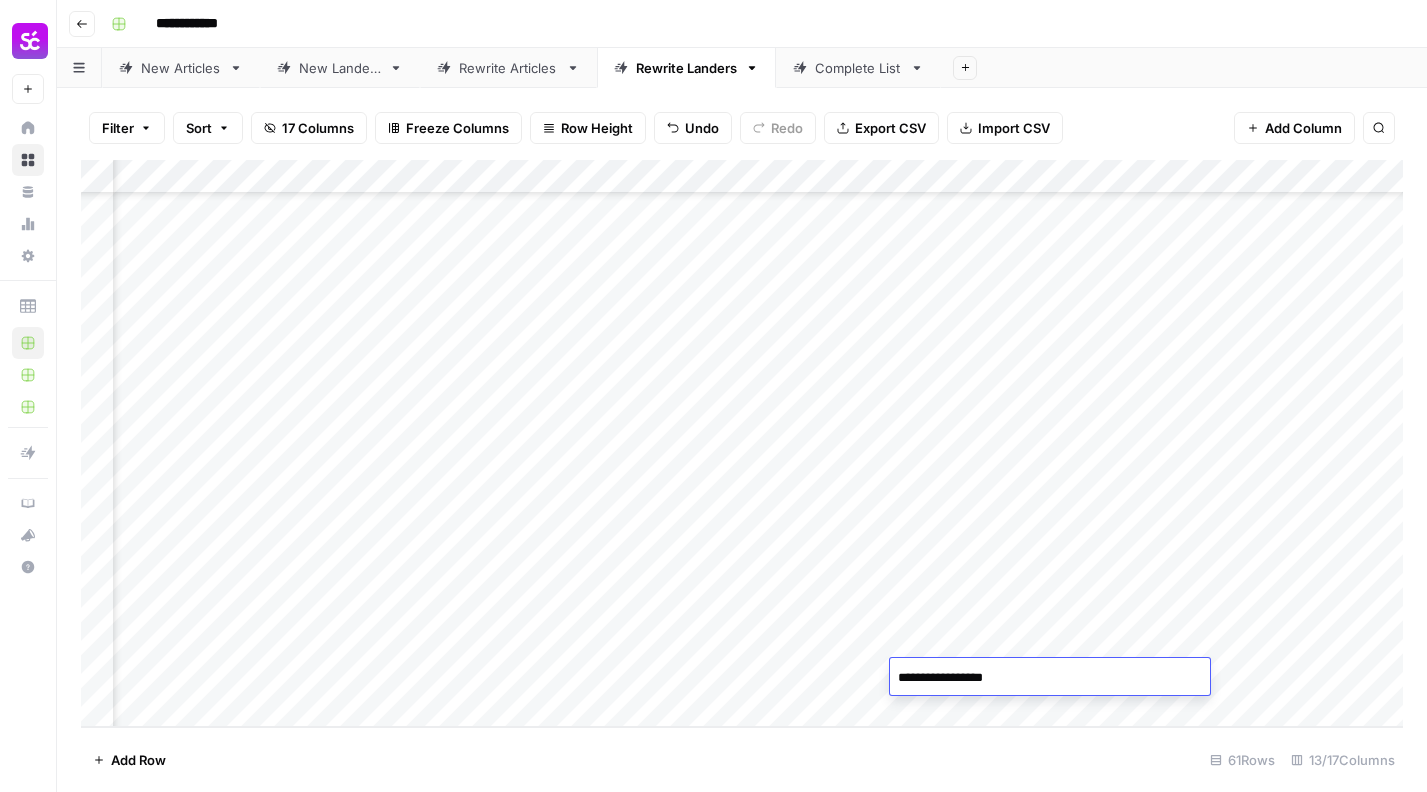 type on "**********" 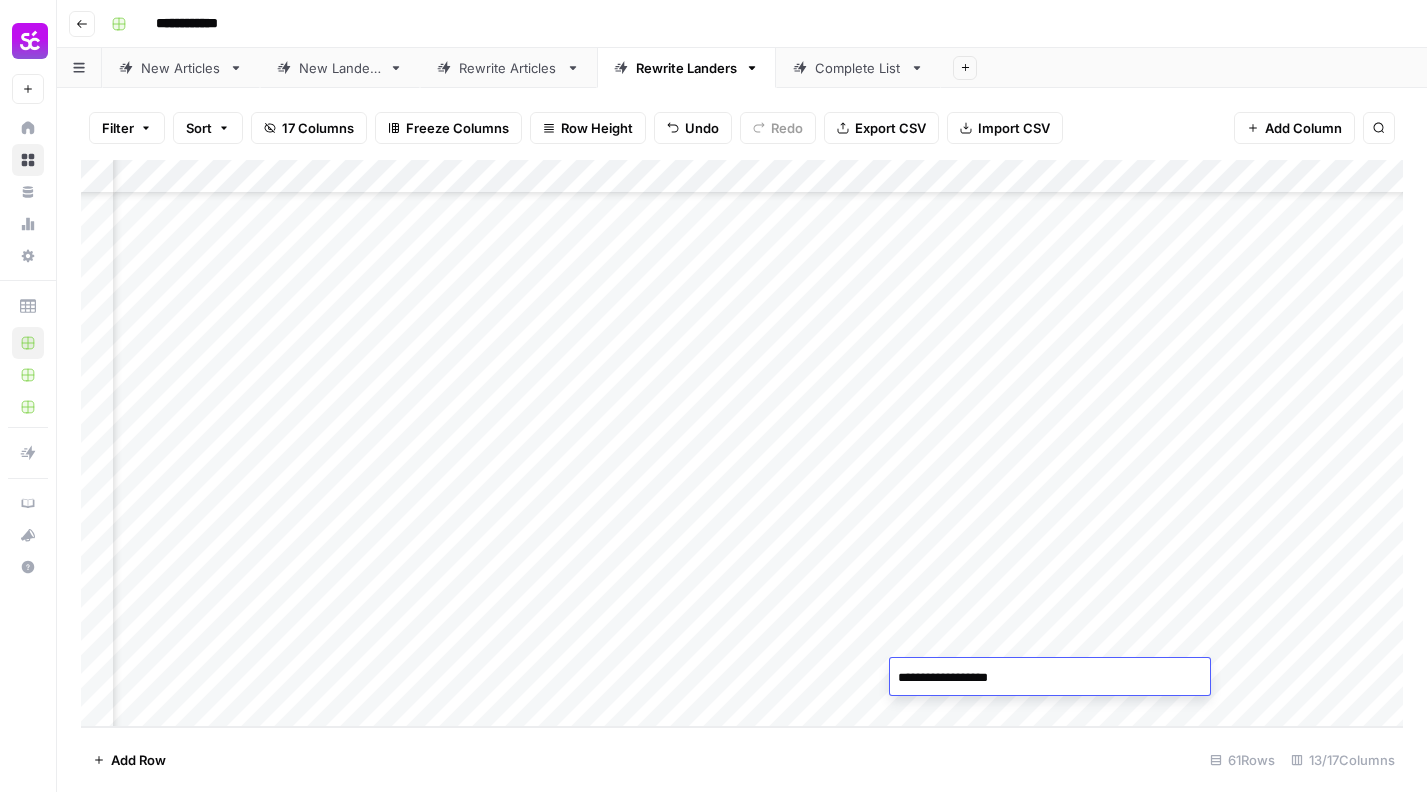click on "Add Column" at bounding box center (742, 443) 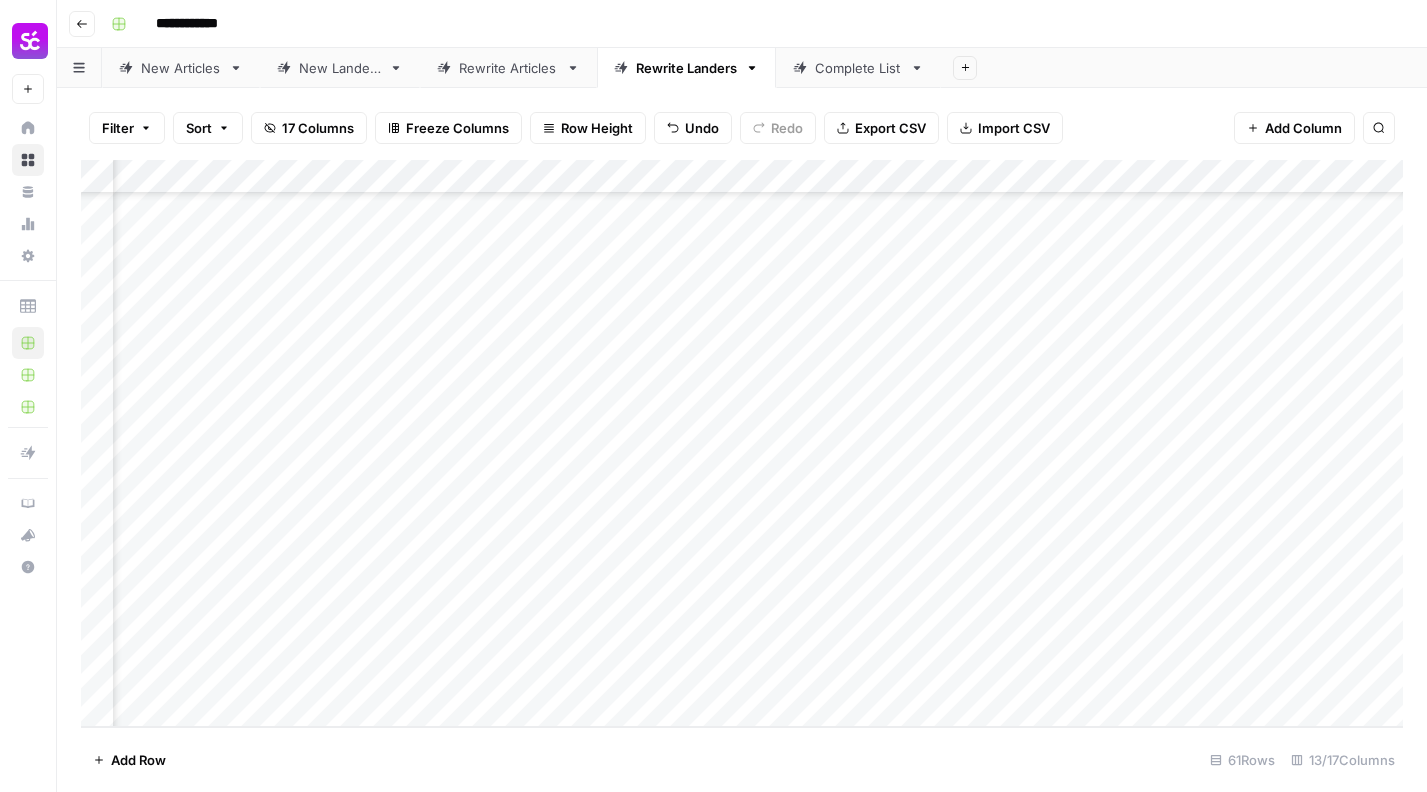 click on "Add Column" at bounding box center [742, 443] 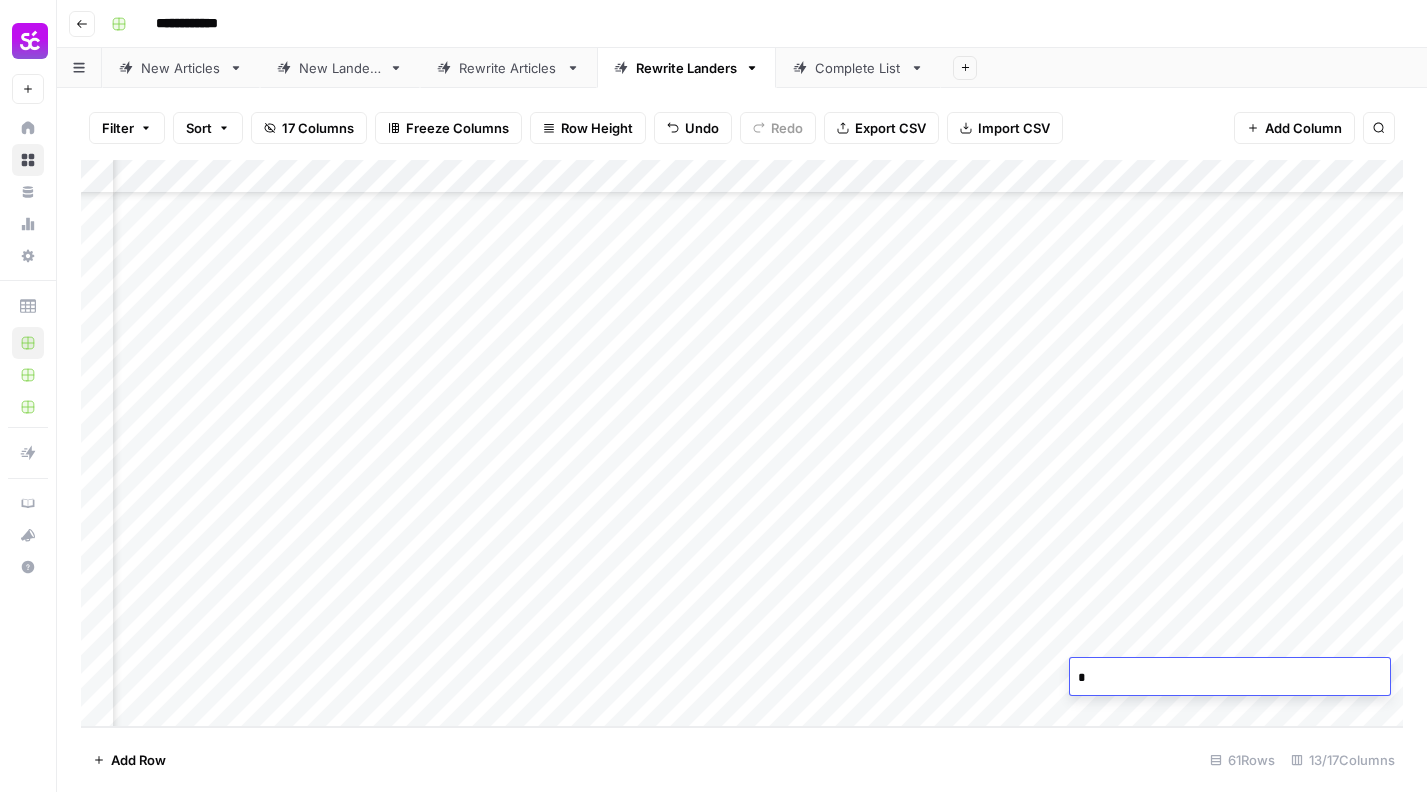 type on "**" 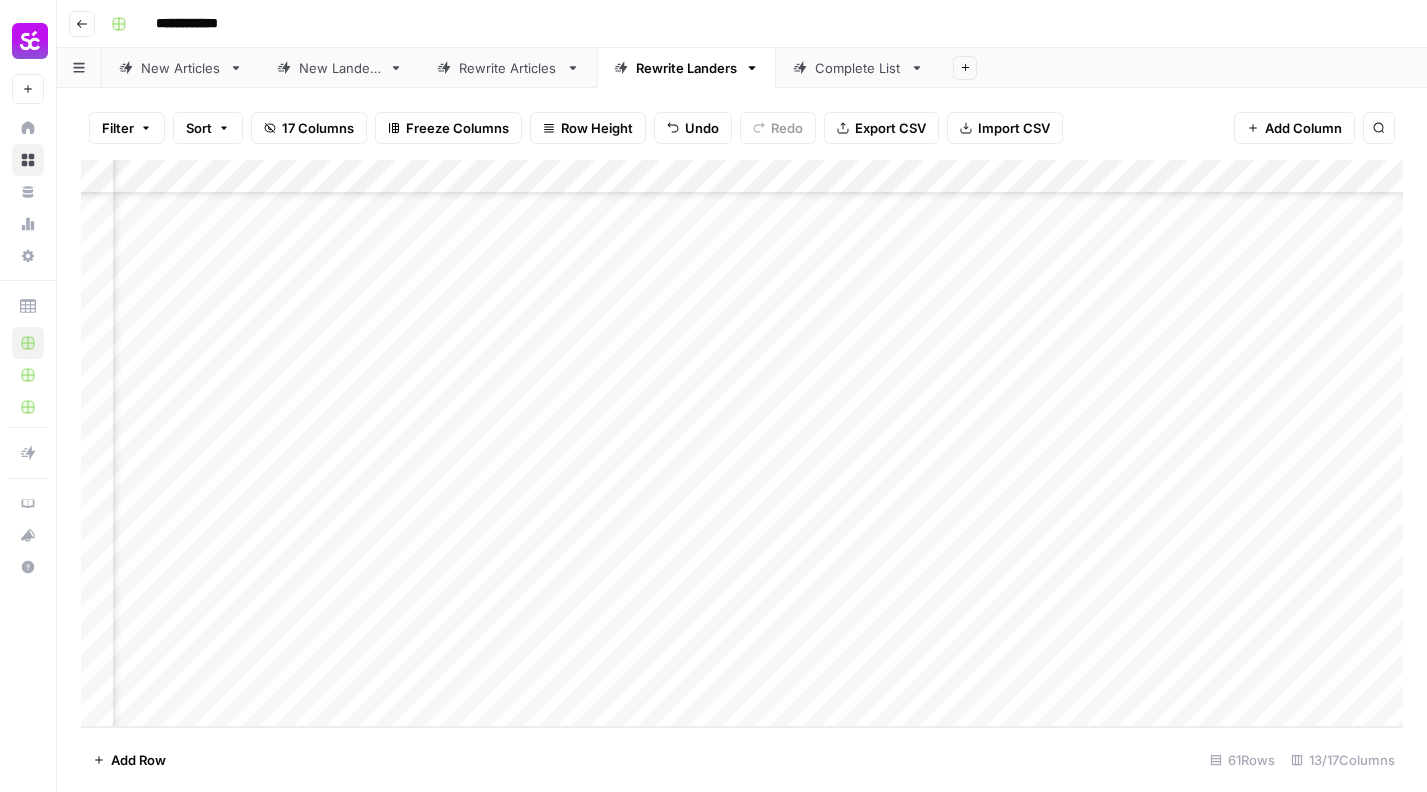 click on "Add Column" at bounding box center [742, 443] 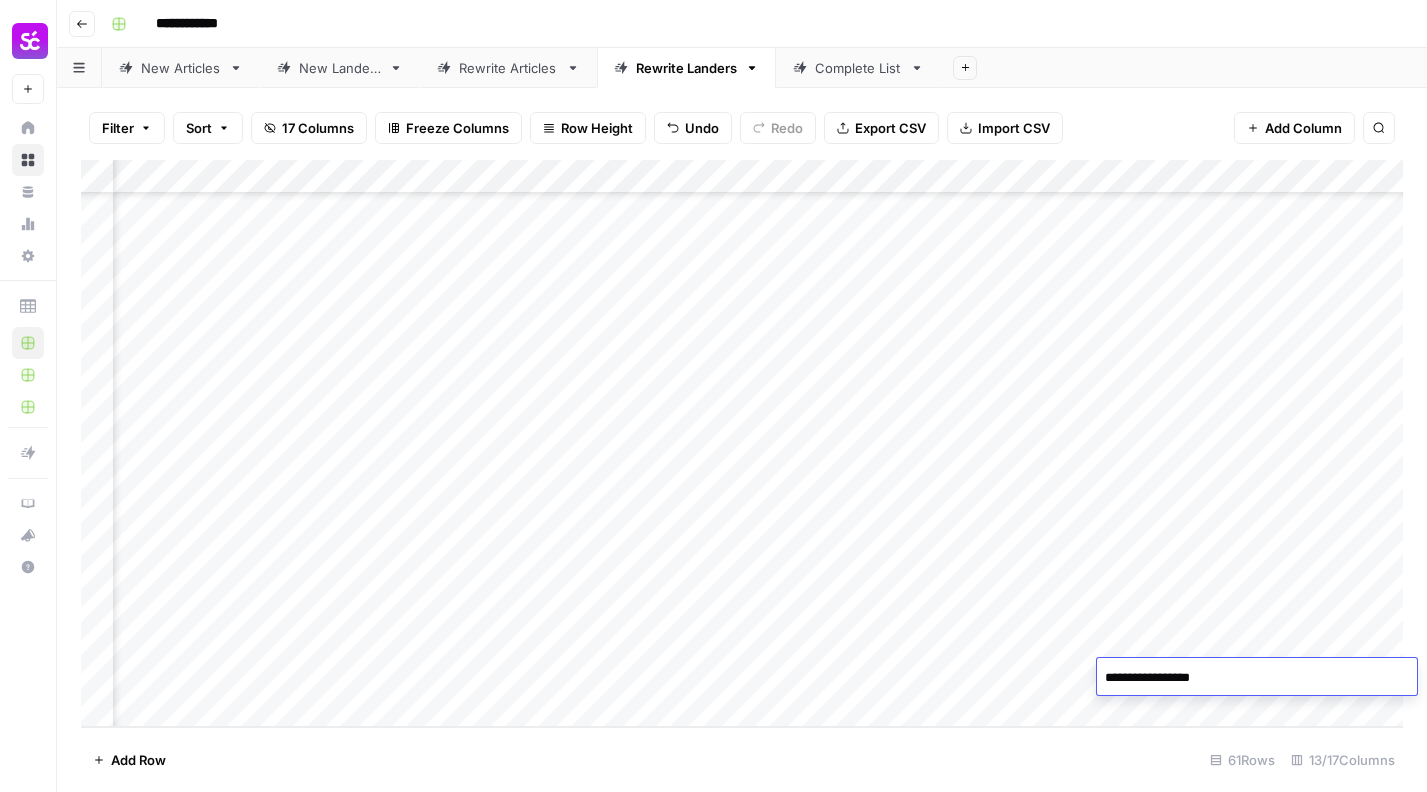 type on "**********" 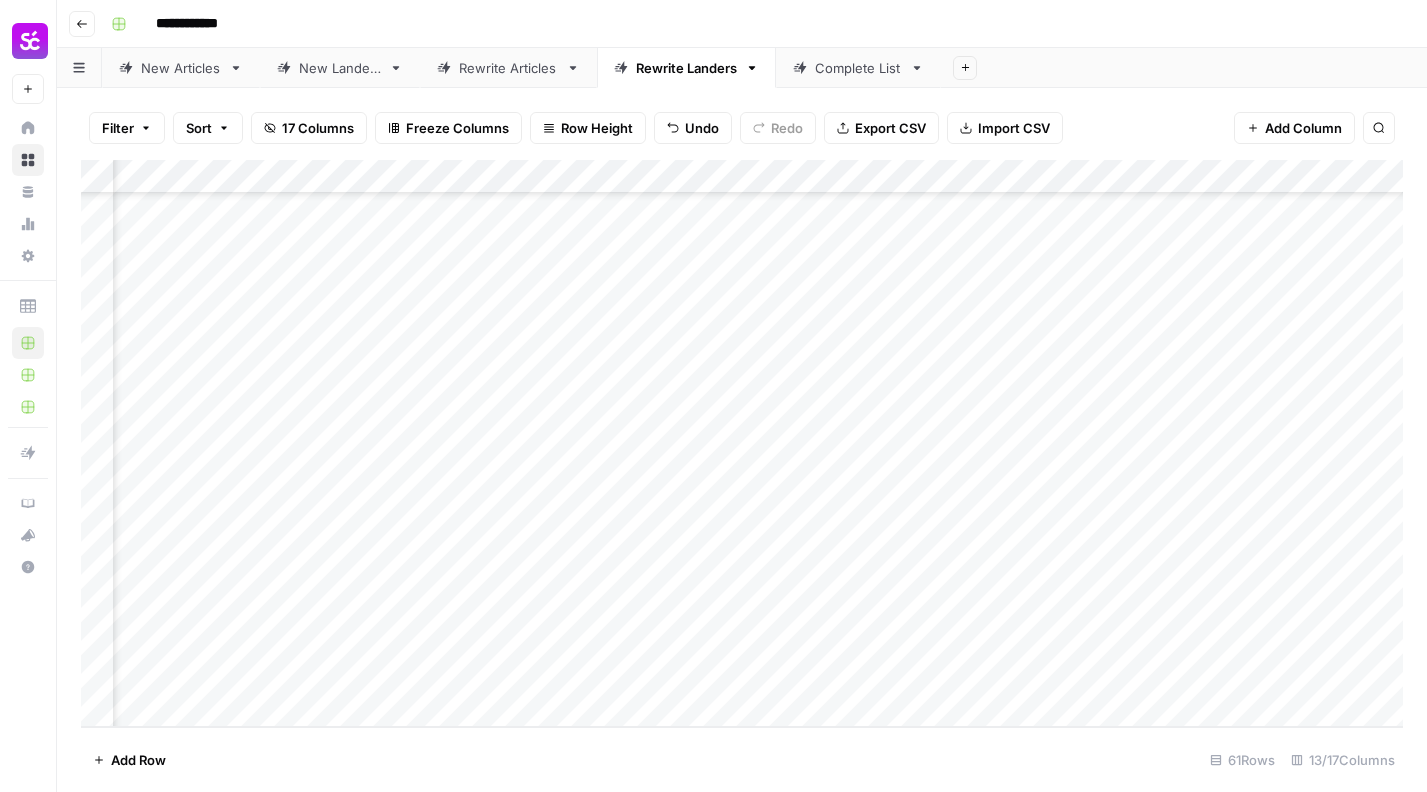 scroll, scrollTop: 1573, scrollLeft: 1277, axis: both 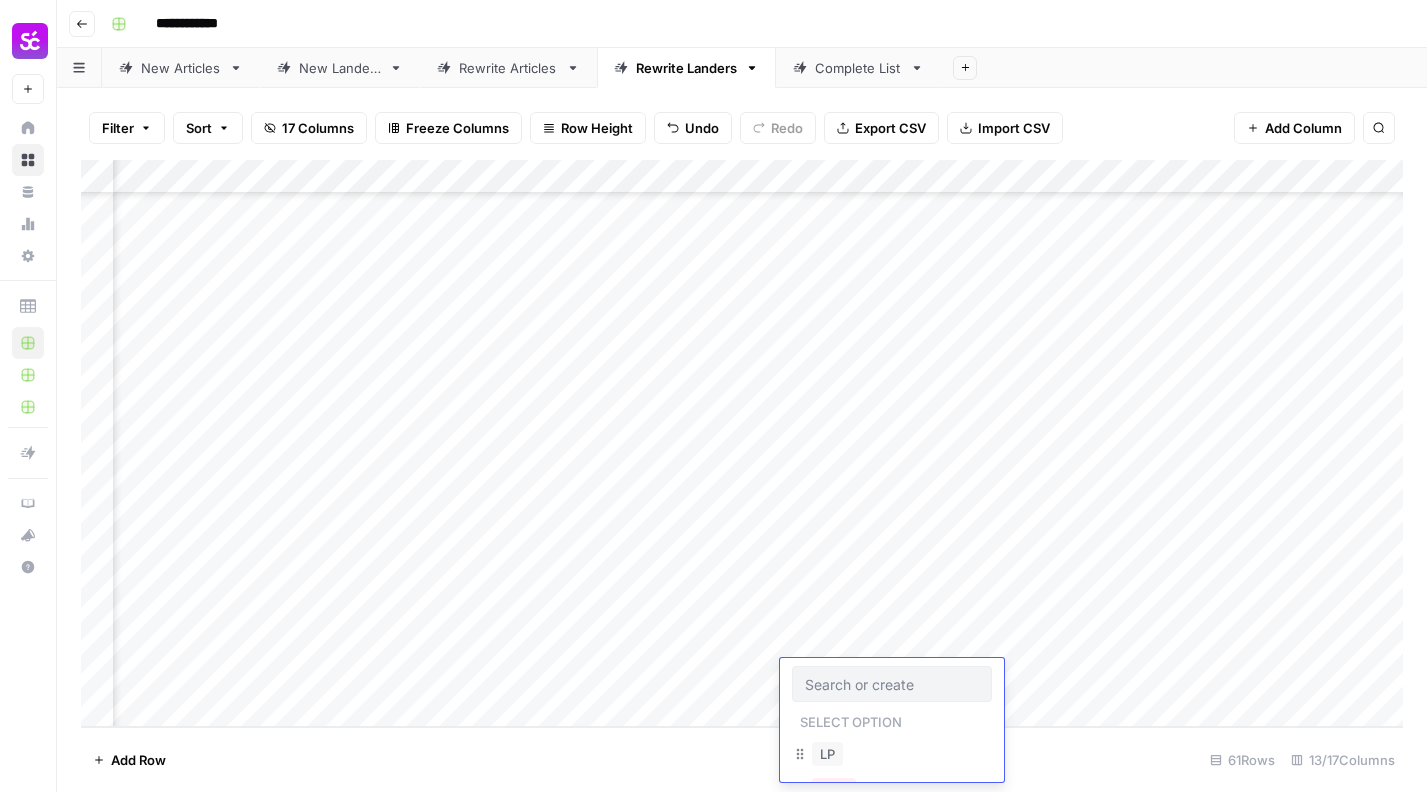 click on "LP" at bounding box center [827, 754] 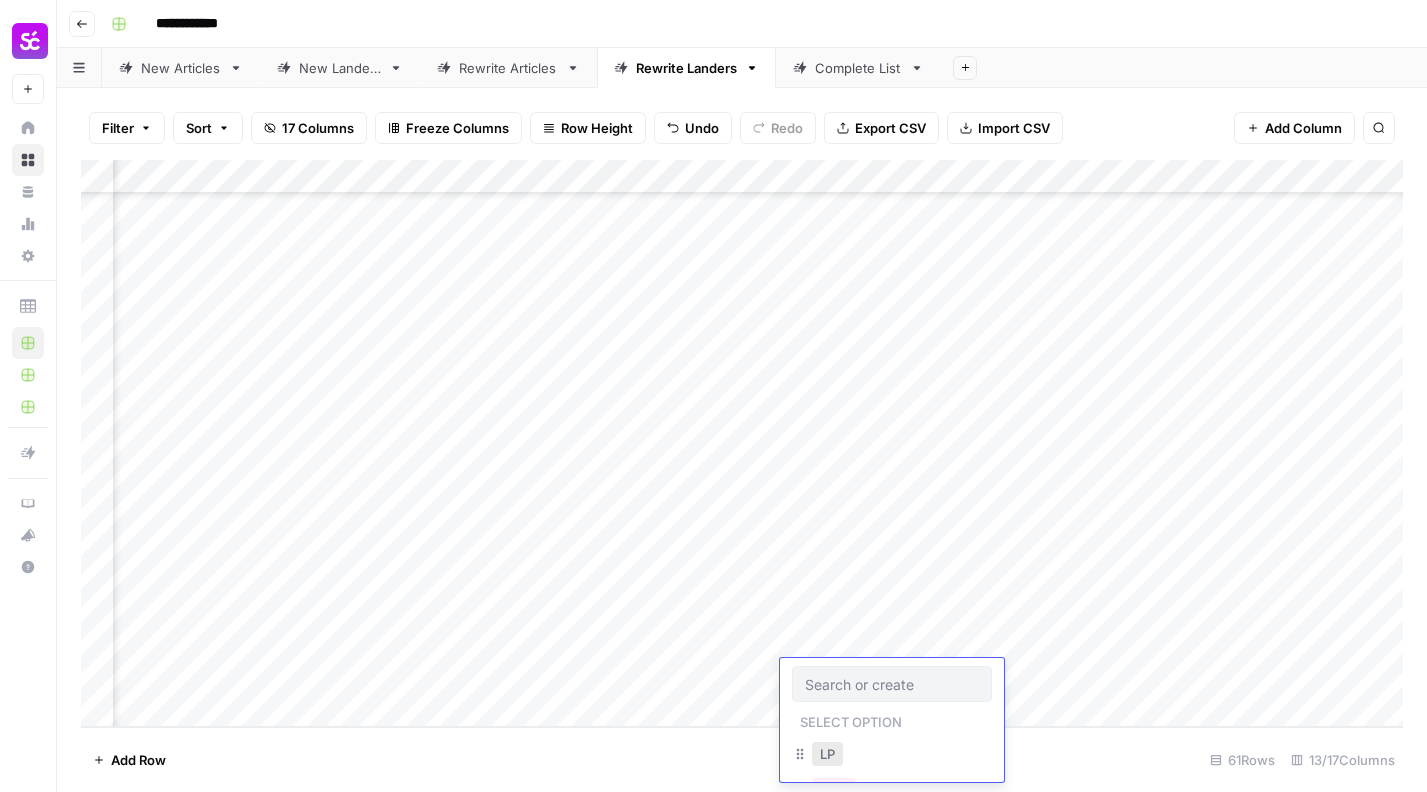 click on "LP" at bounding box center (827, 754) 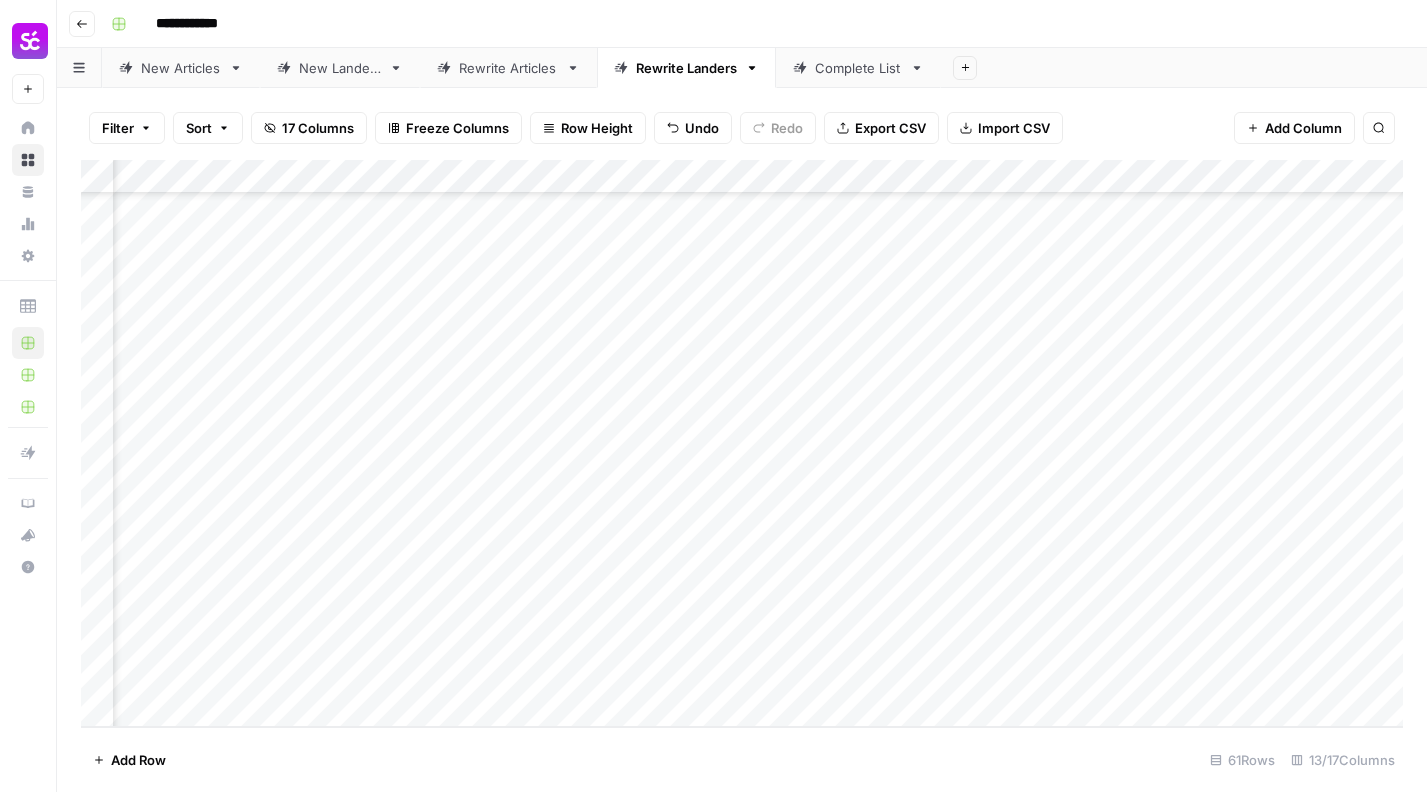 click on "Add Column" at bounding box center [742, 443] 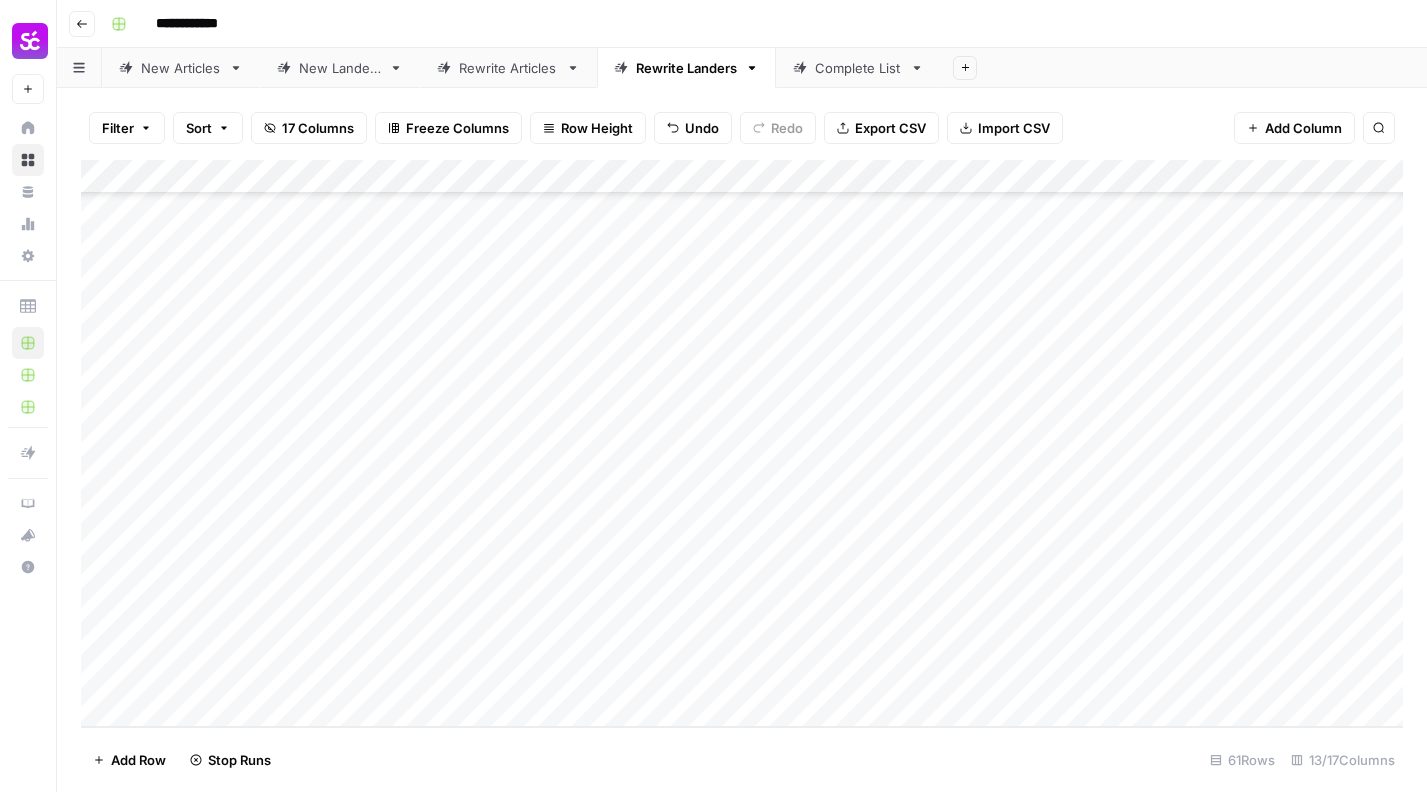 scroll, scrollTop: 1573, scrollLeft: 0, axis: vertical 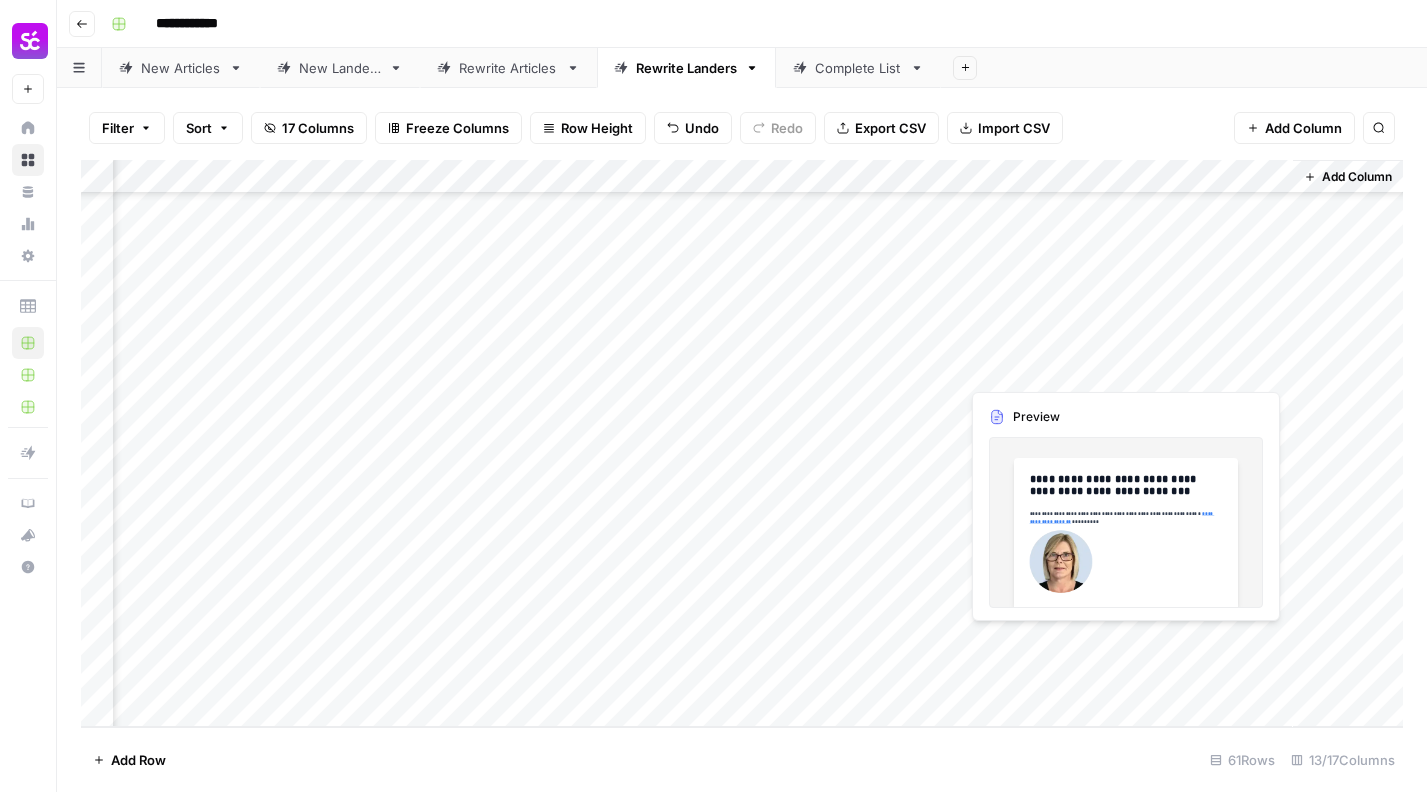 click on "Add Column" at bounding box center [742, 443] 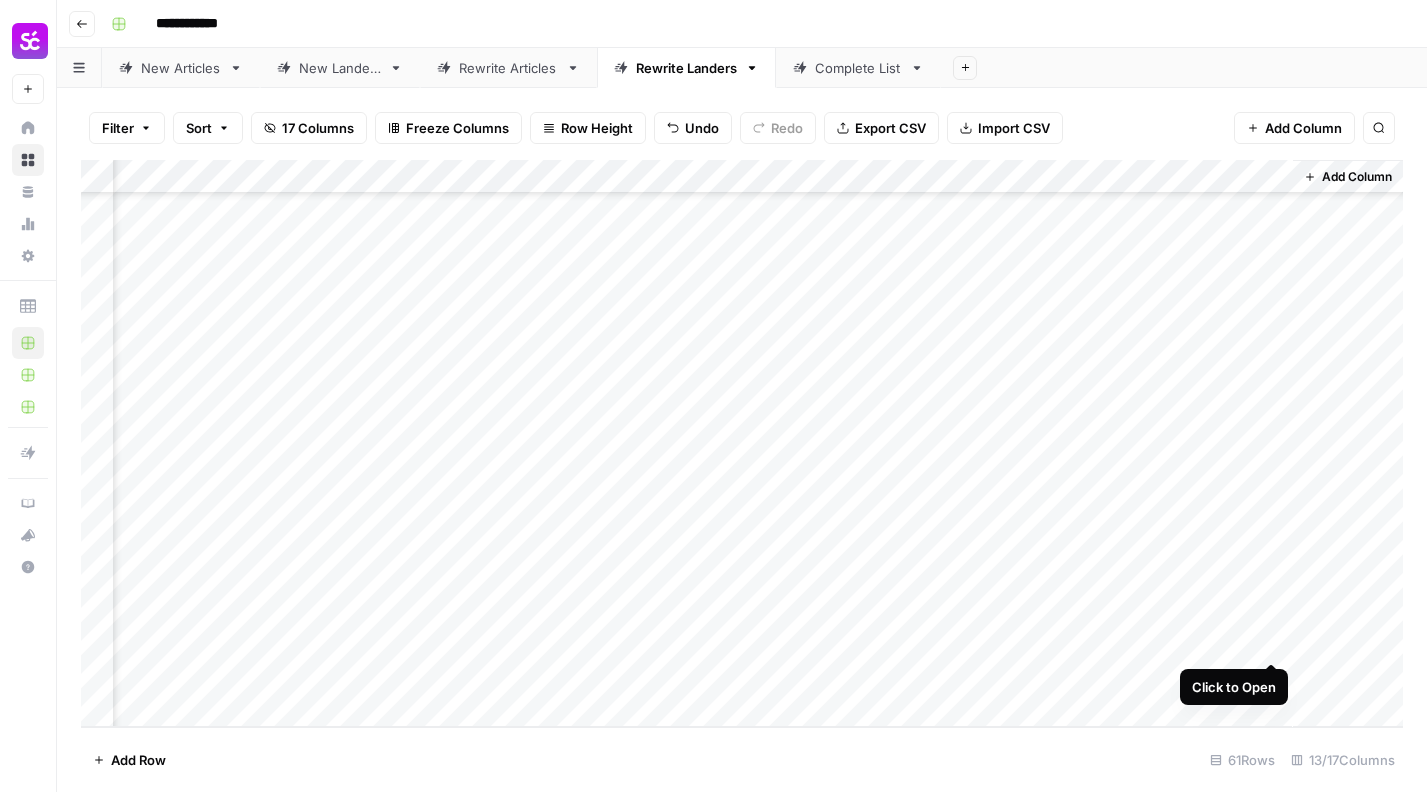 click on "Add Column" at bounding box center [742, 443] 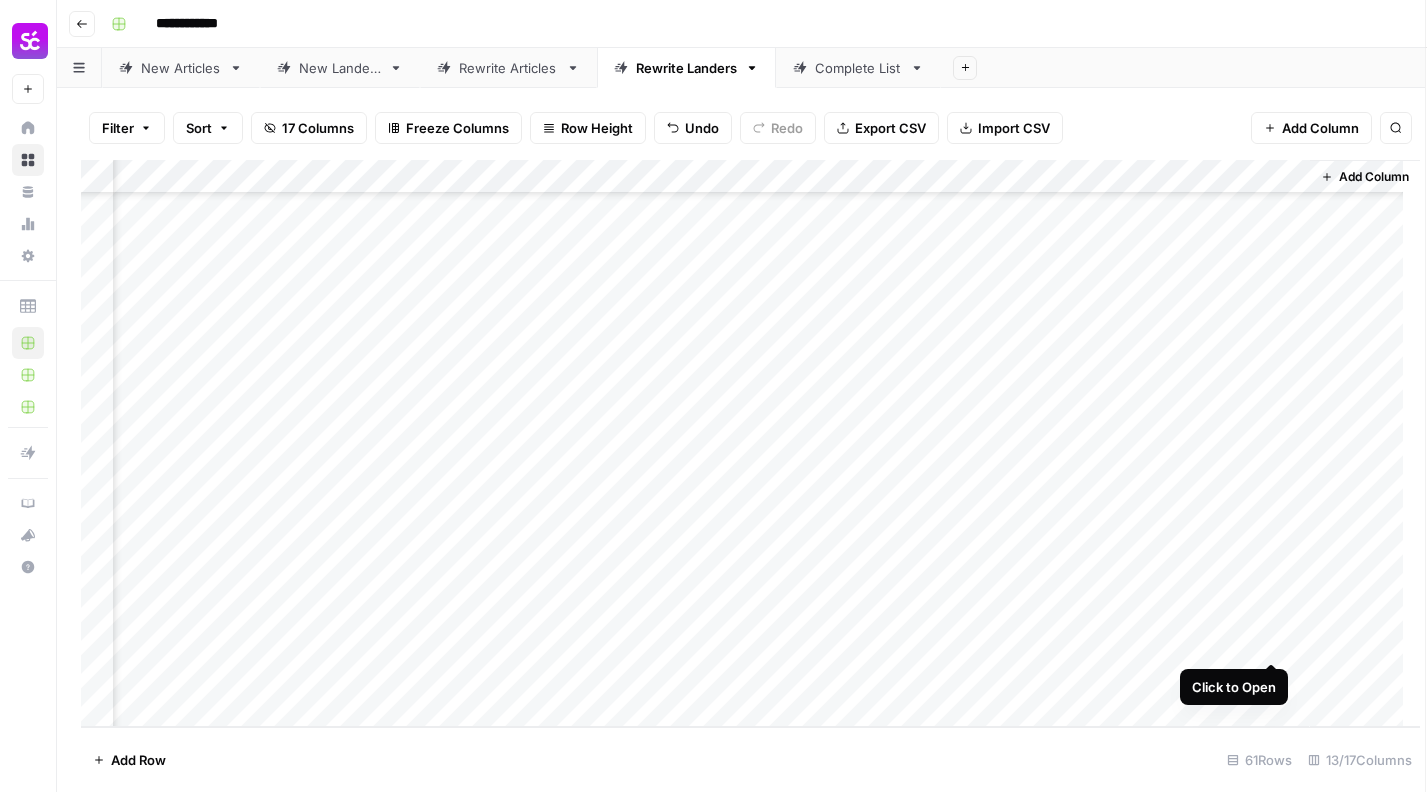 scroll, scrollTop: 1573, scrollLeft: 1575, axis: both 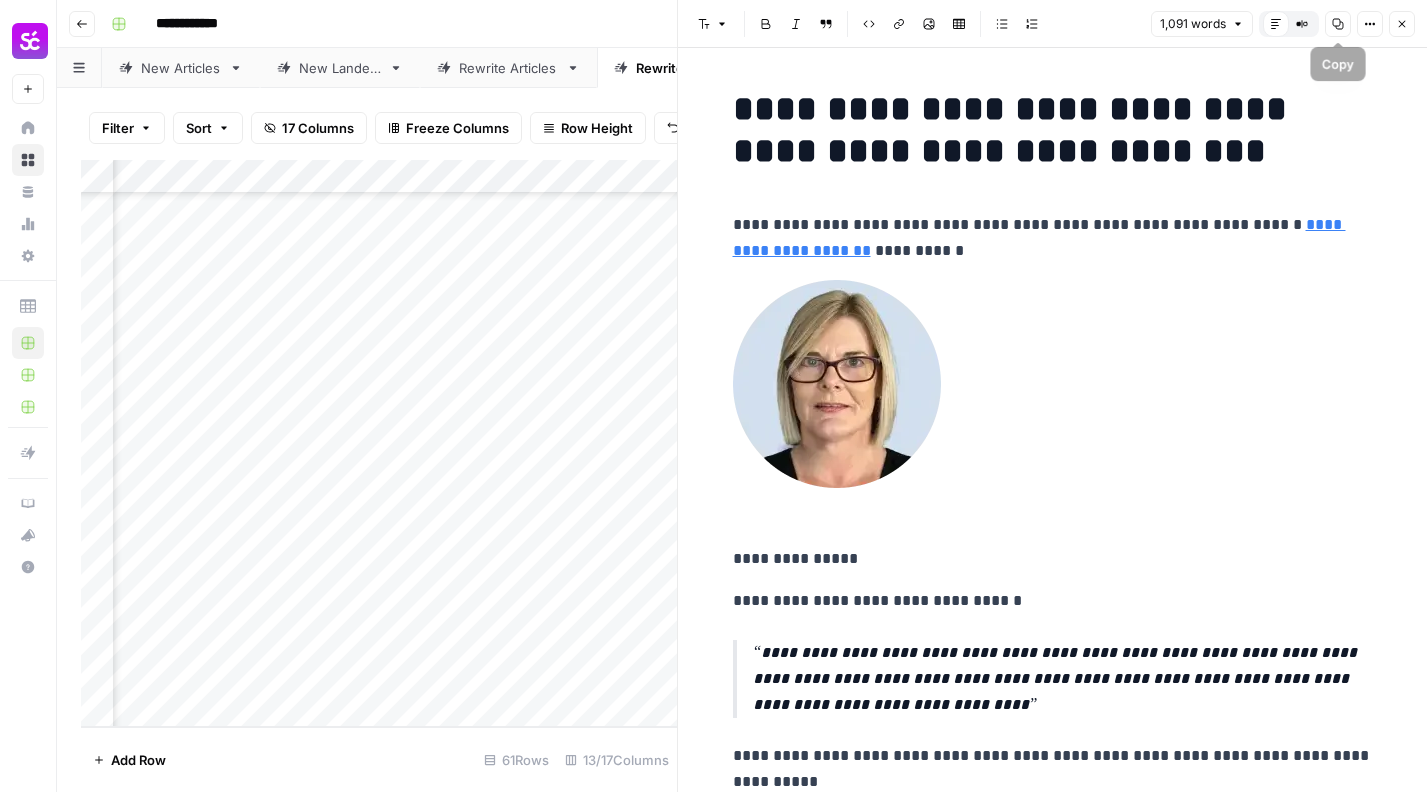 click on "Copy" at bounding box center [1338, 24] 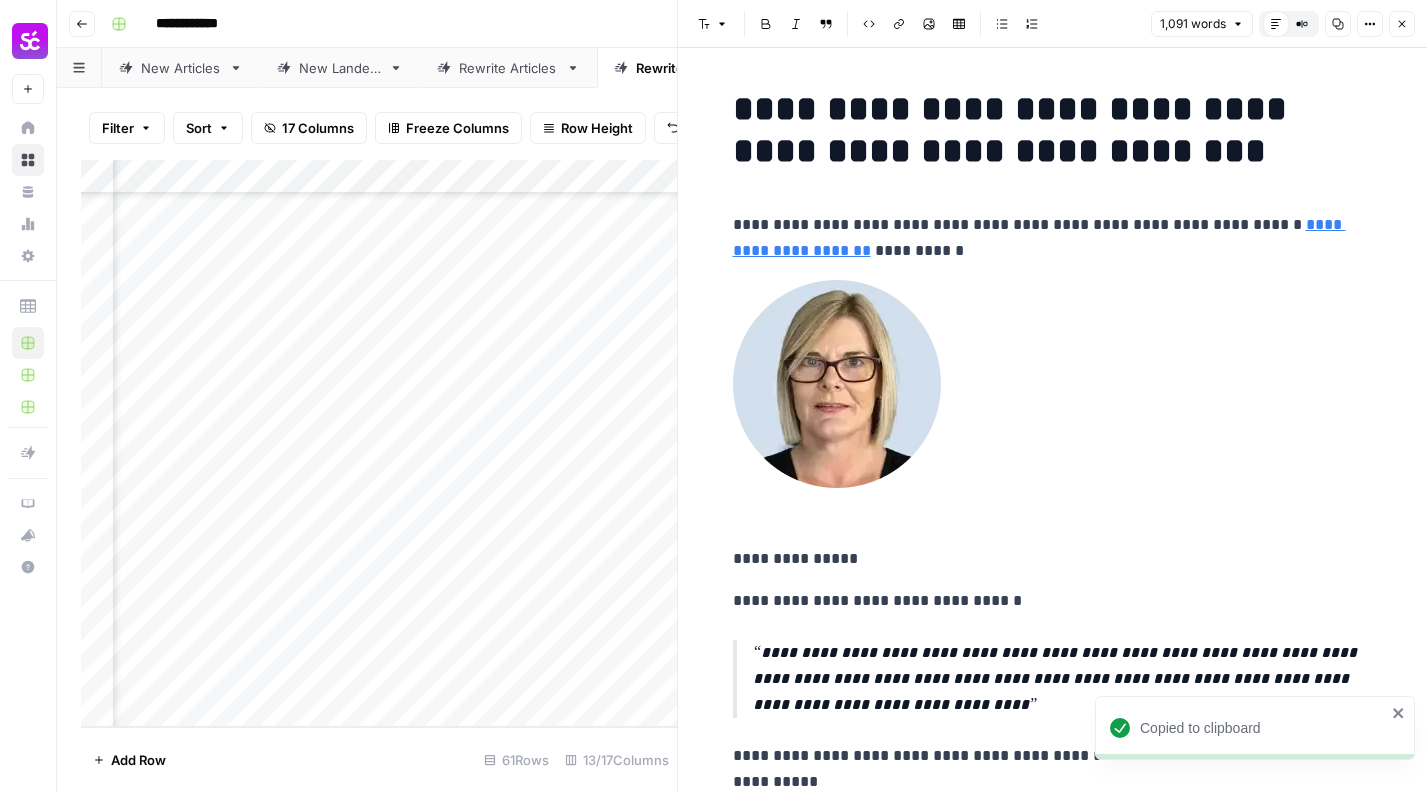 click on "Close" at bounding box center (1402, 24) 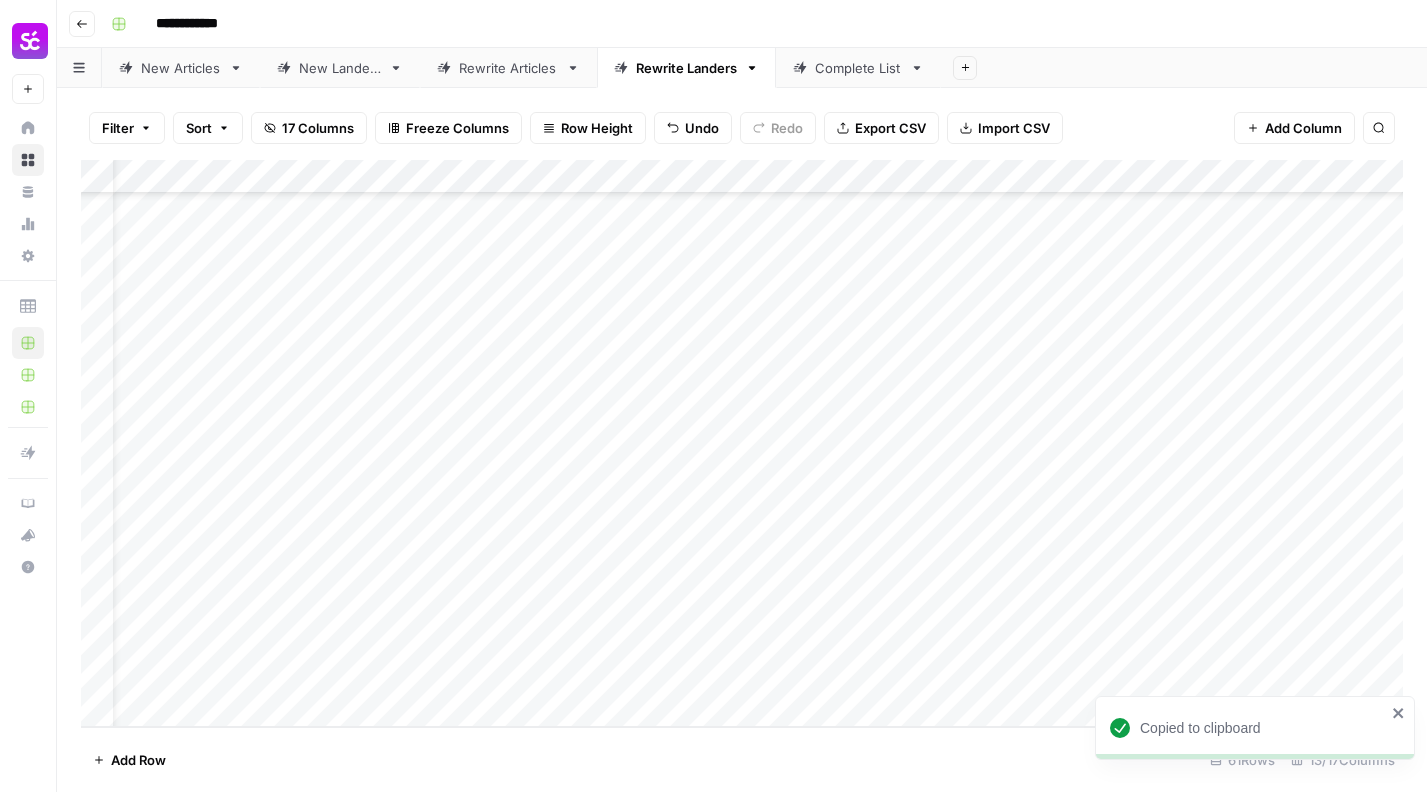 scroll, scrollTop: 1573, scrollLeft: 0, axis: vertical 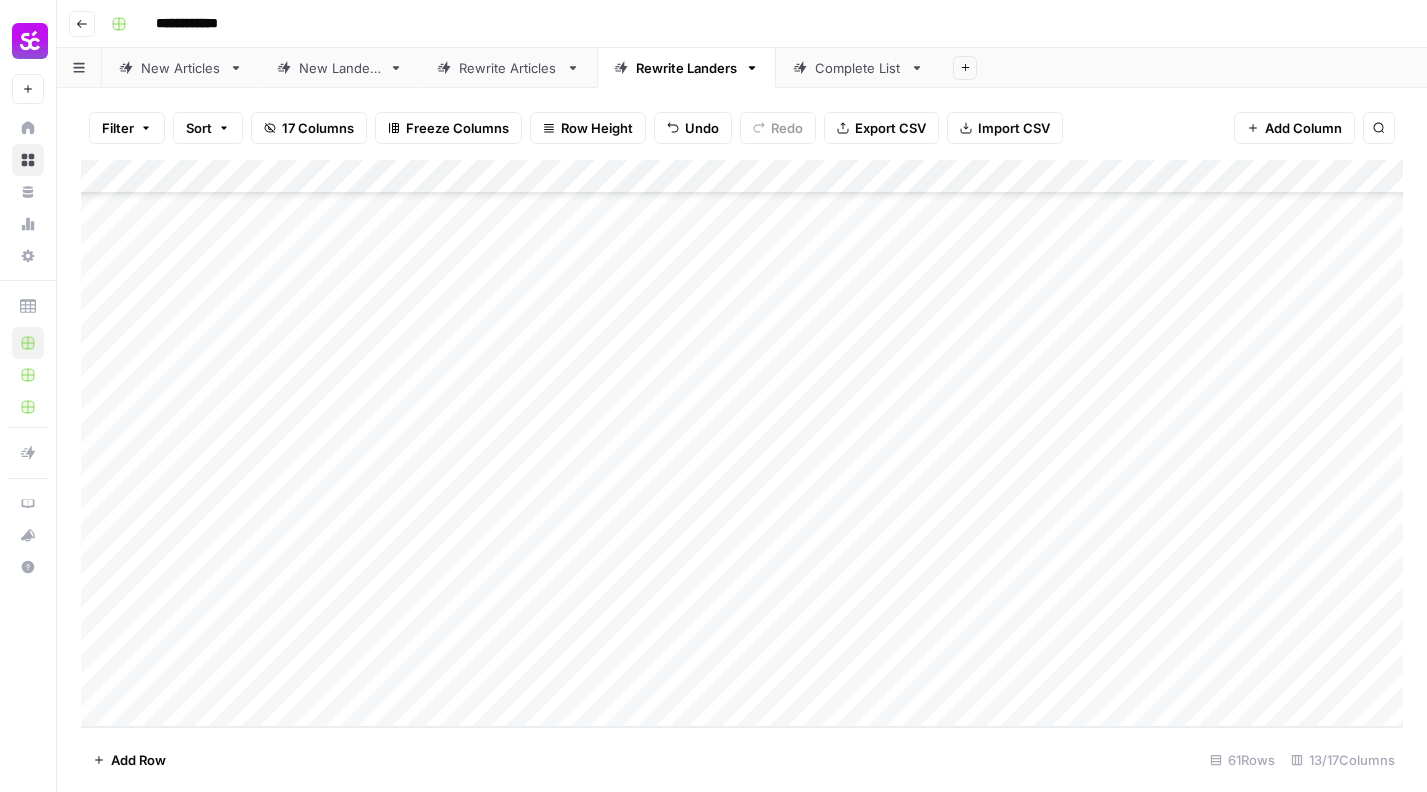 click on "Add Column" at bounding box center (742, 443) 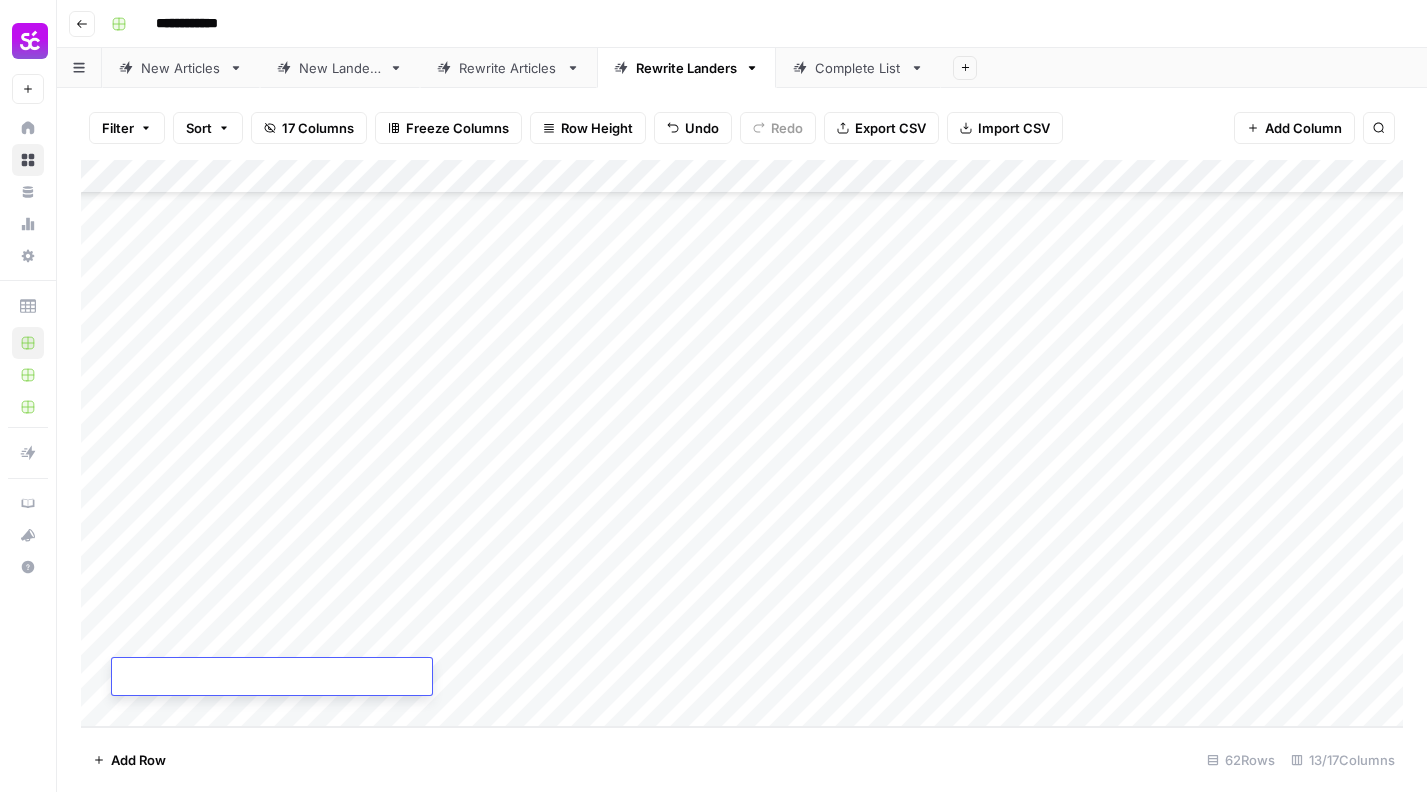 type on "**********" 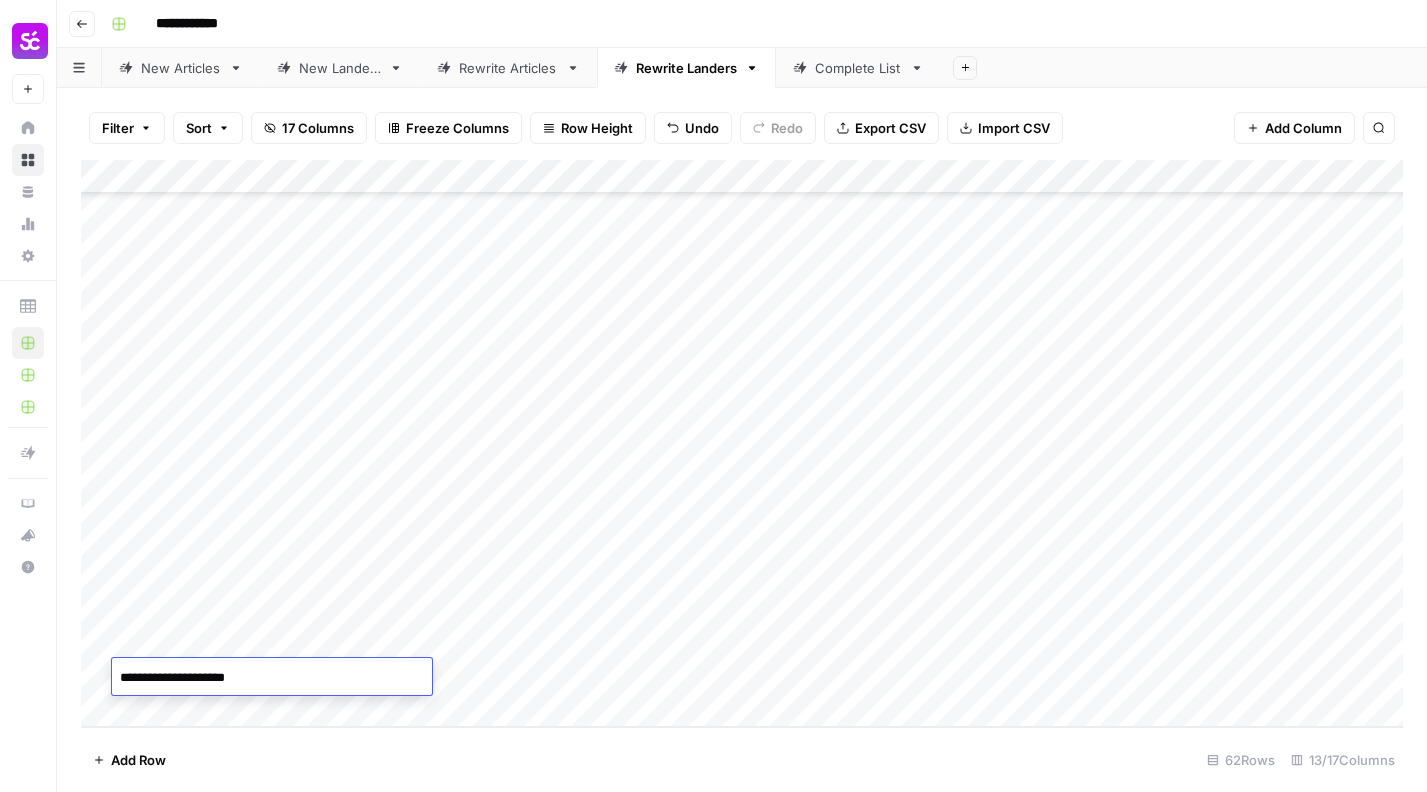 click on "Add Column" at bounding box center [742, 443] 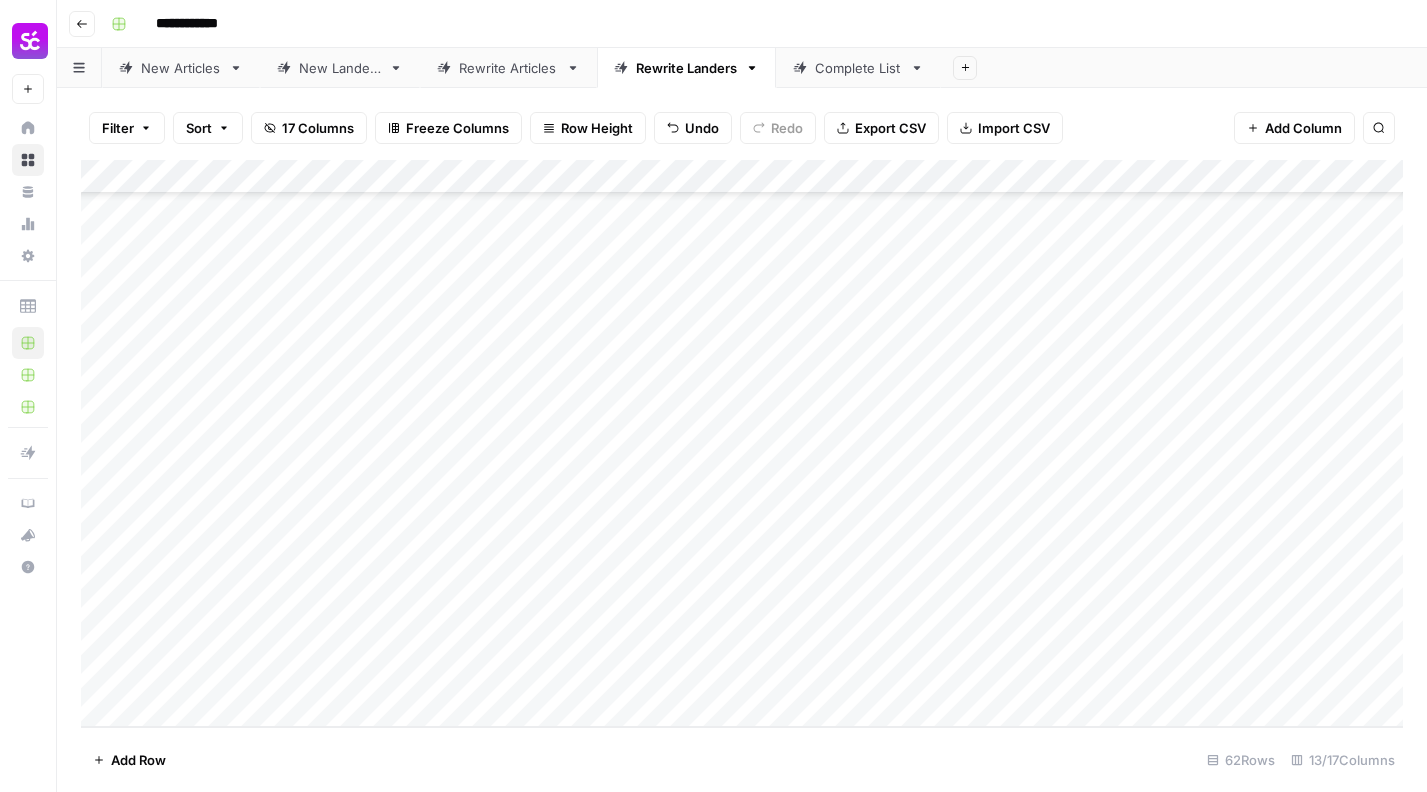 click on "Add Column" at bounding box center (742, 443) 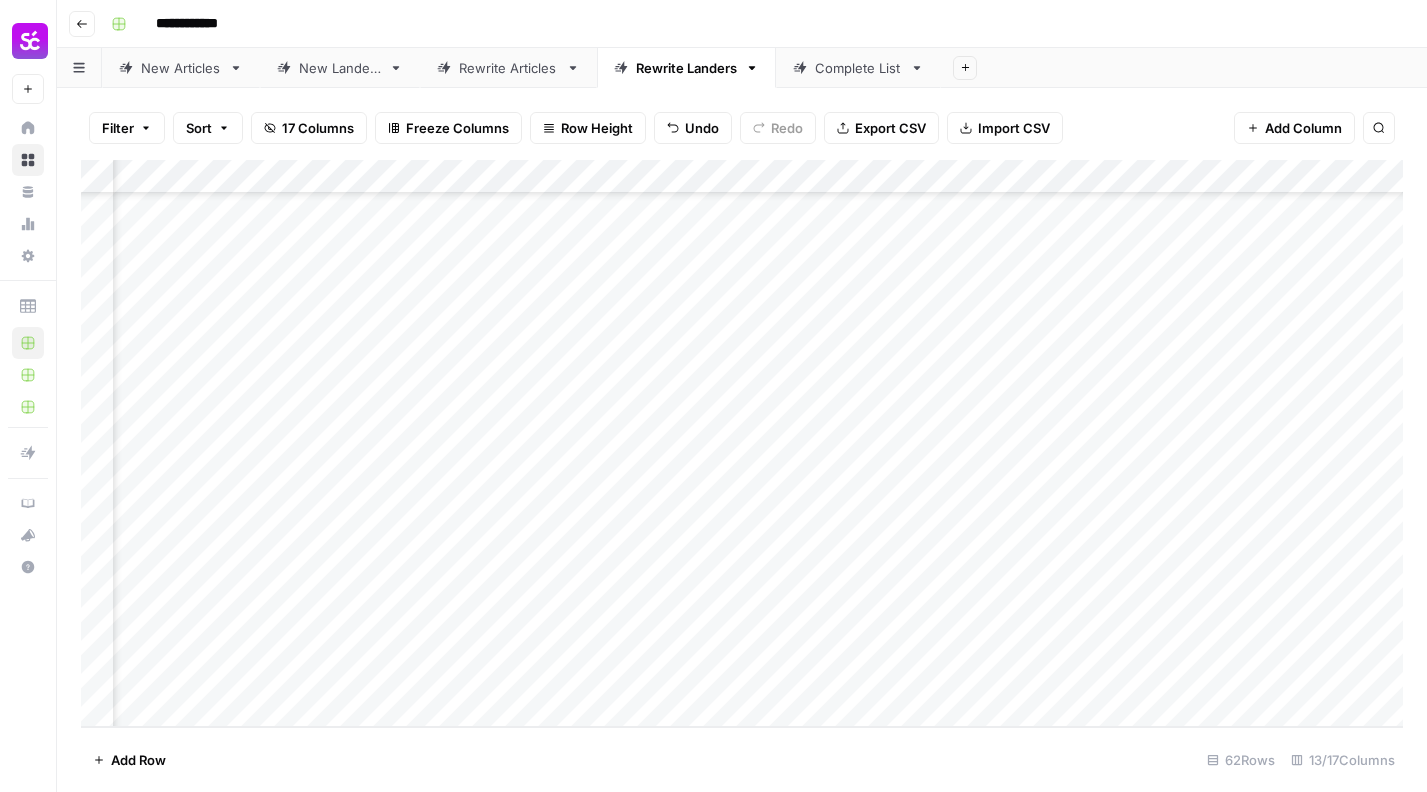 scroll, scrollTop: 1607, scrollLeft: 339, axis: both 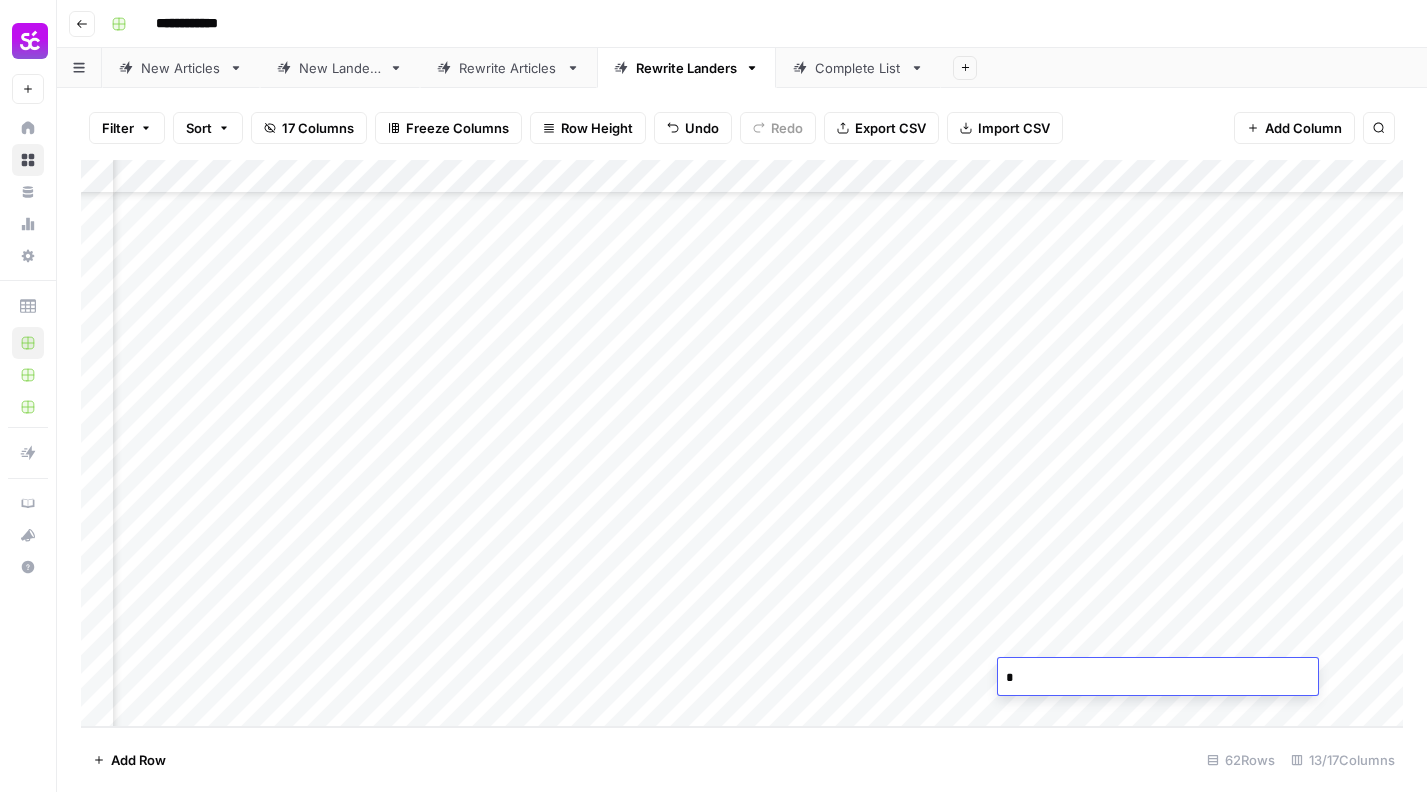 click on "Add Column" at bounding box center (742, 443) 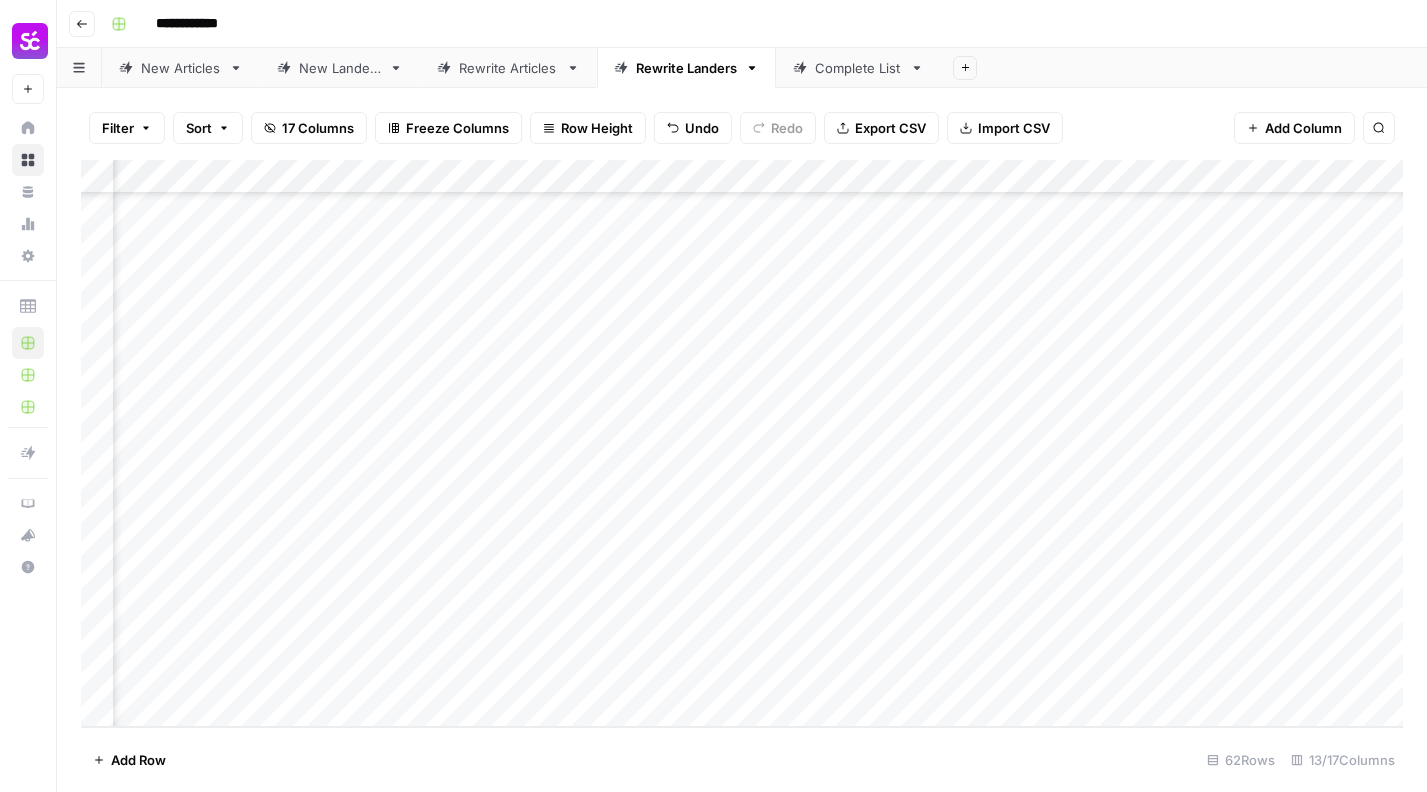 click on "Add Column" at bounding box center [742, 443] 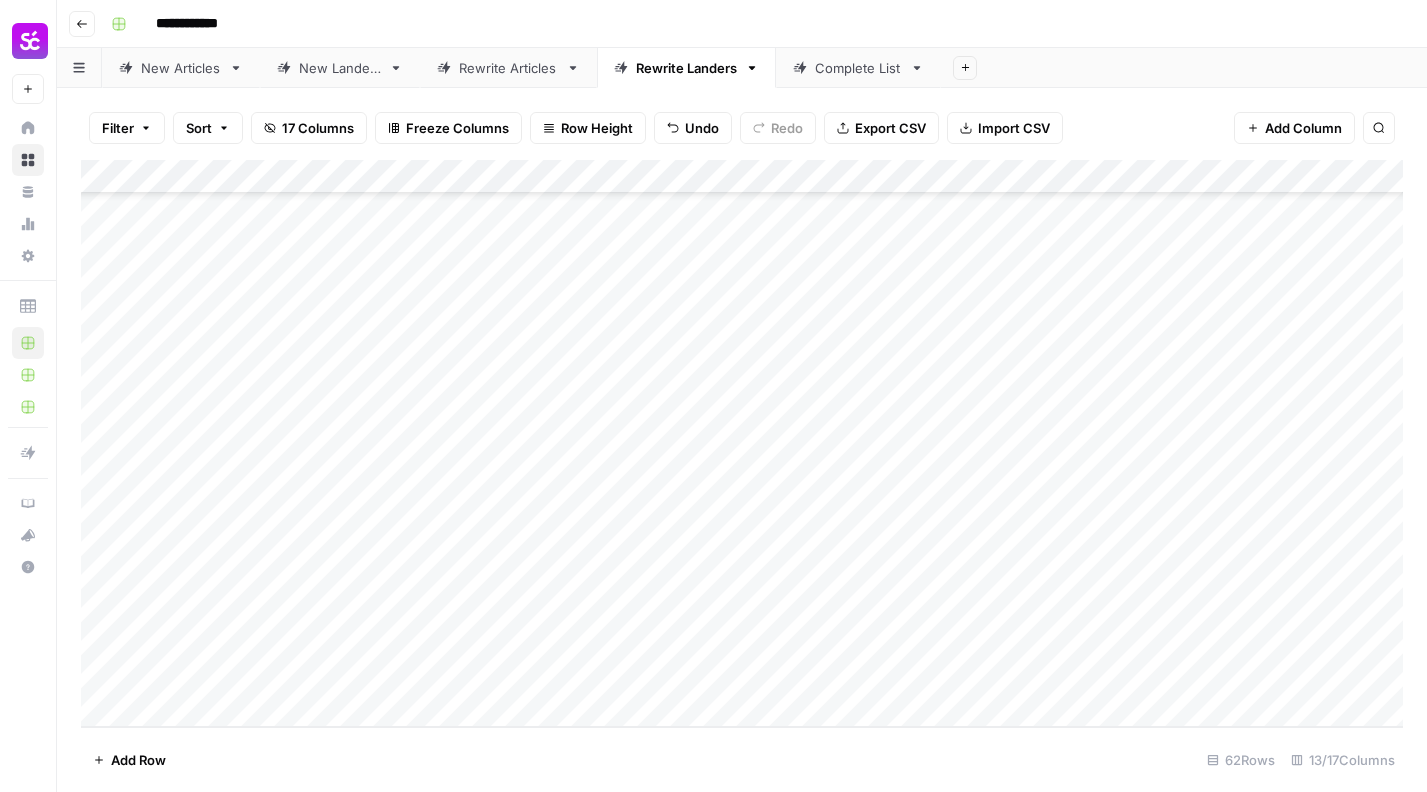 scroll, scrollTop: 1607, scrollLeft: 0, axis: vertical 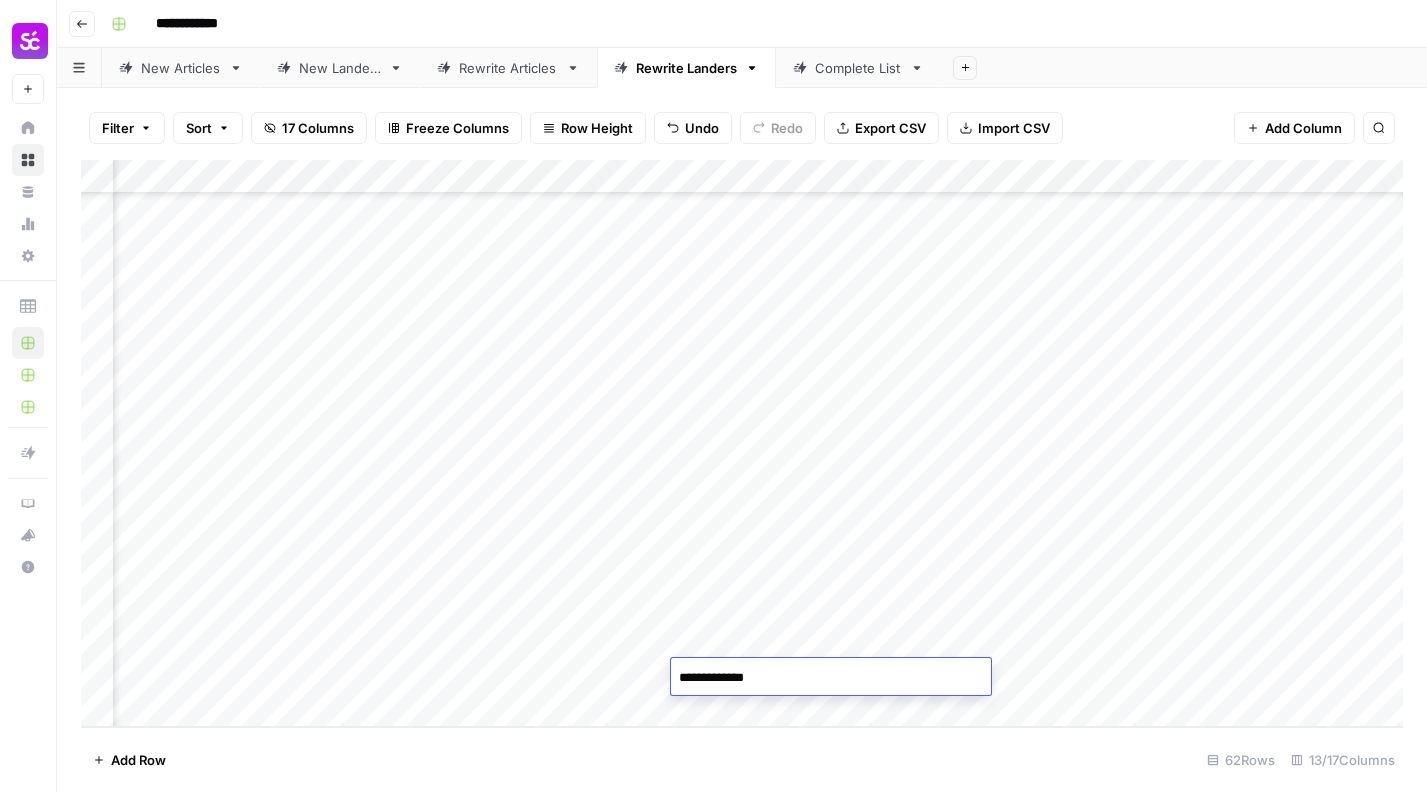 type on "**********" 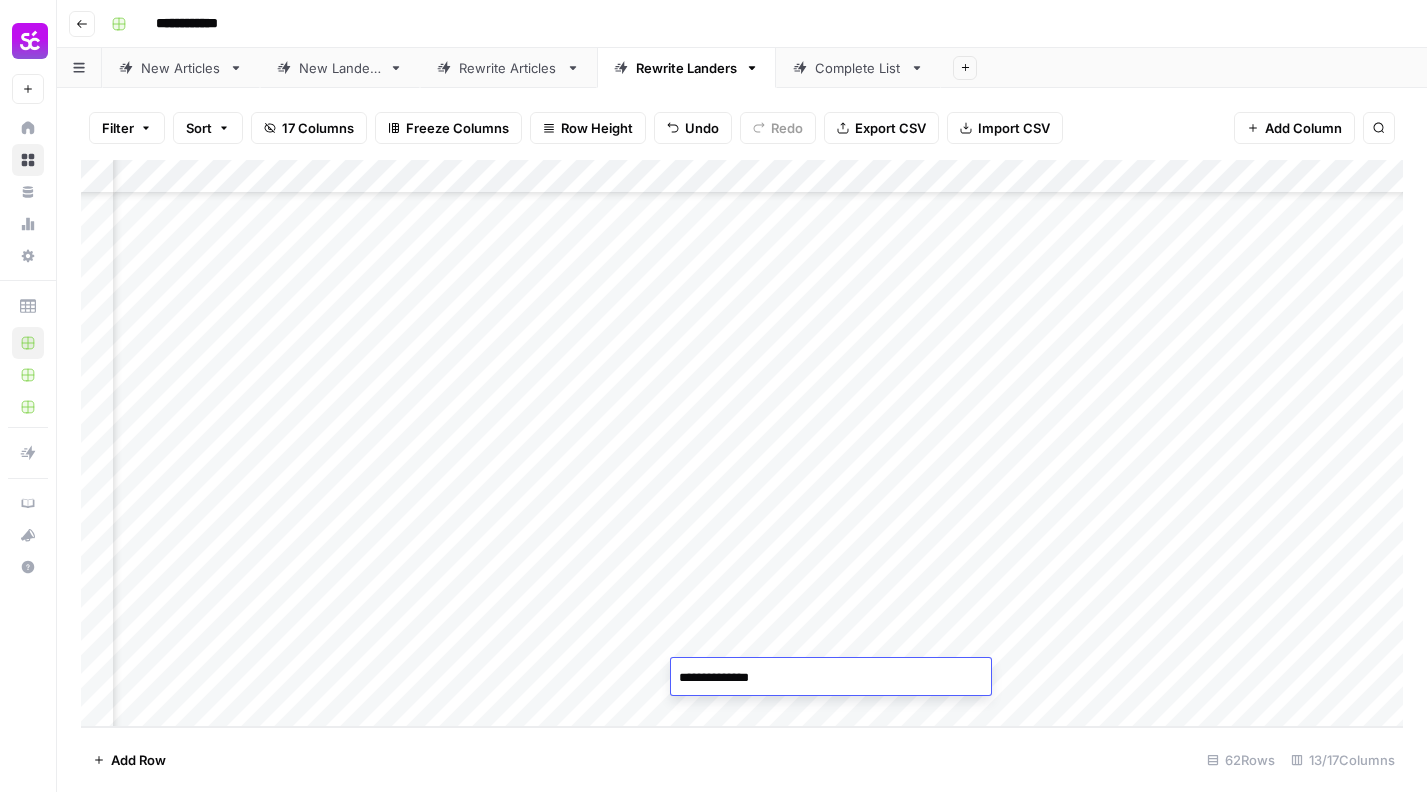 click on "Add Column" at bounding box center (742, 443) 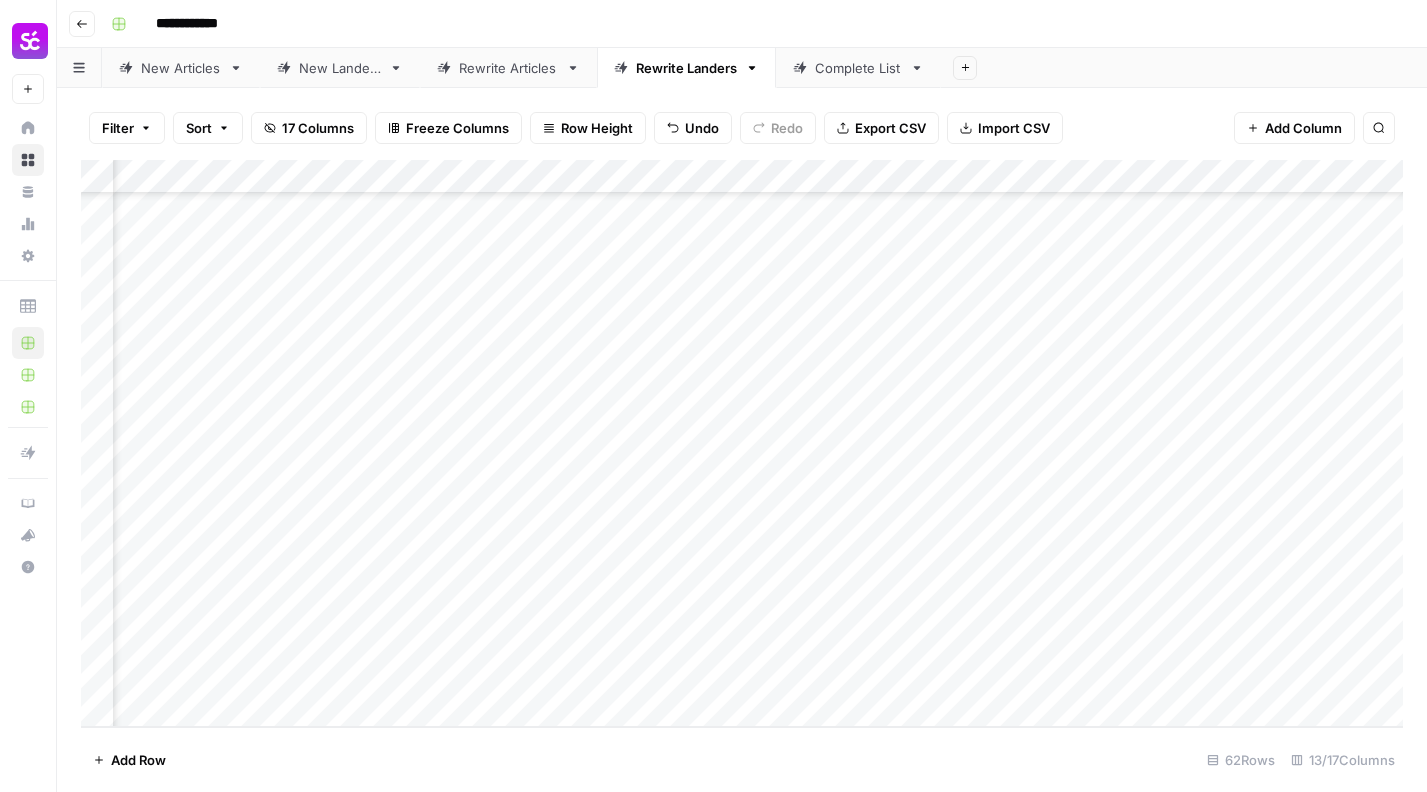 click on "Add Column" at bounding box center (742, 443) 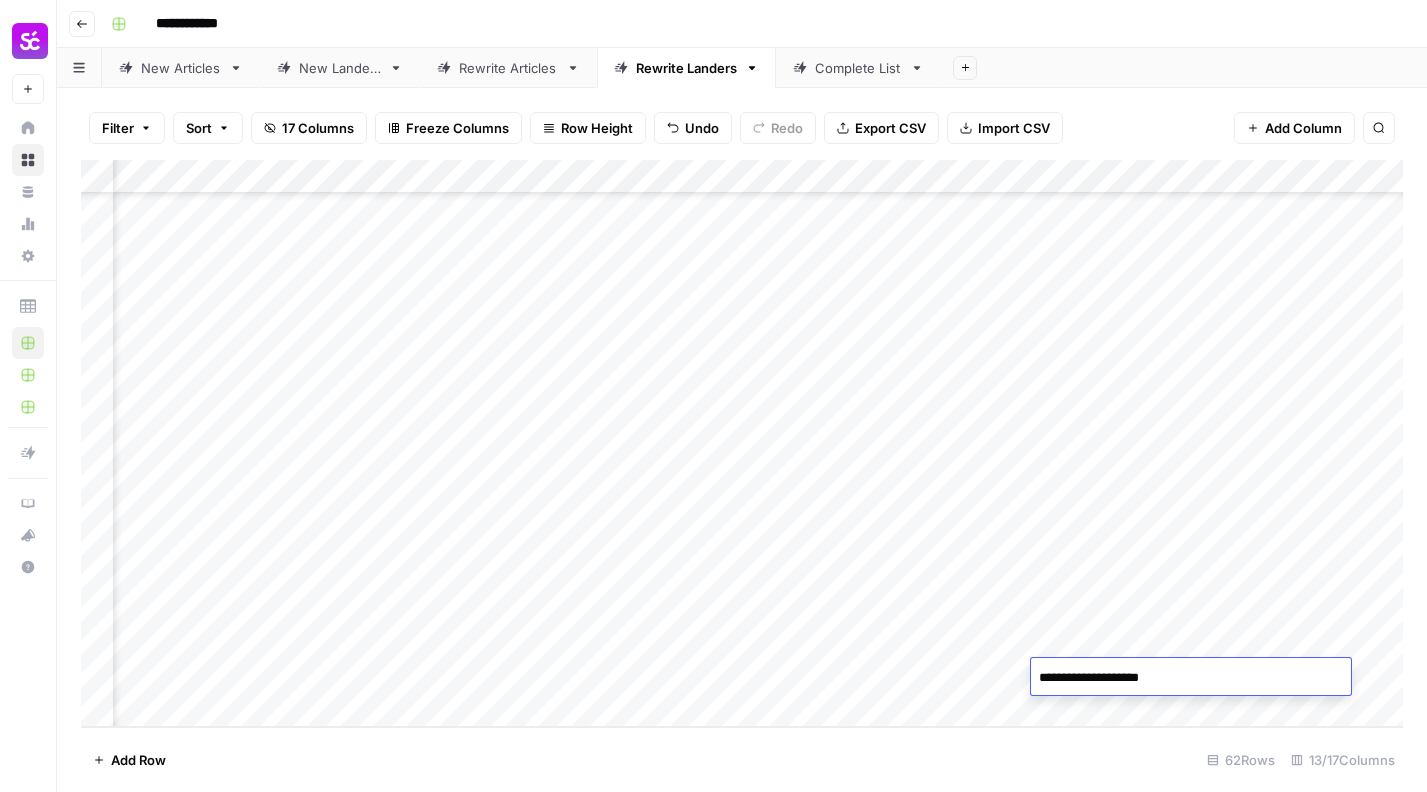 type on "**********" 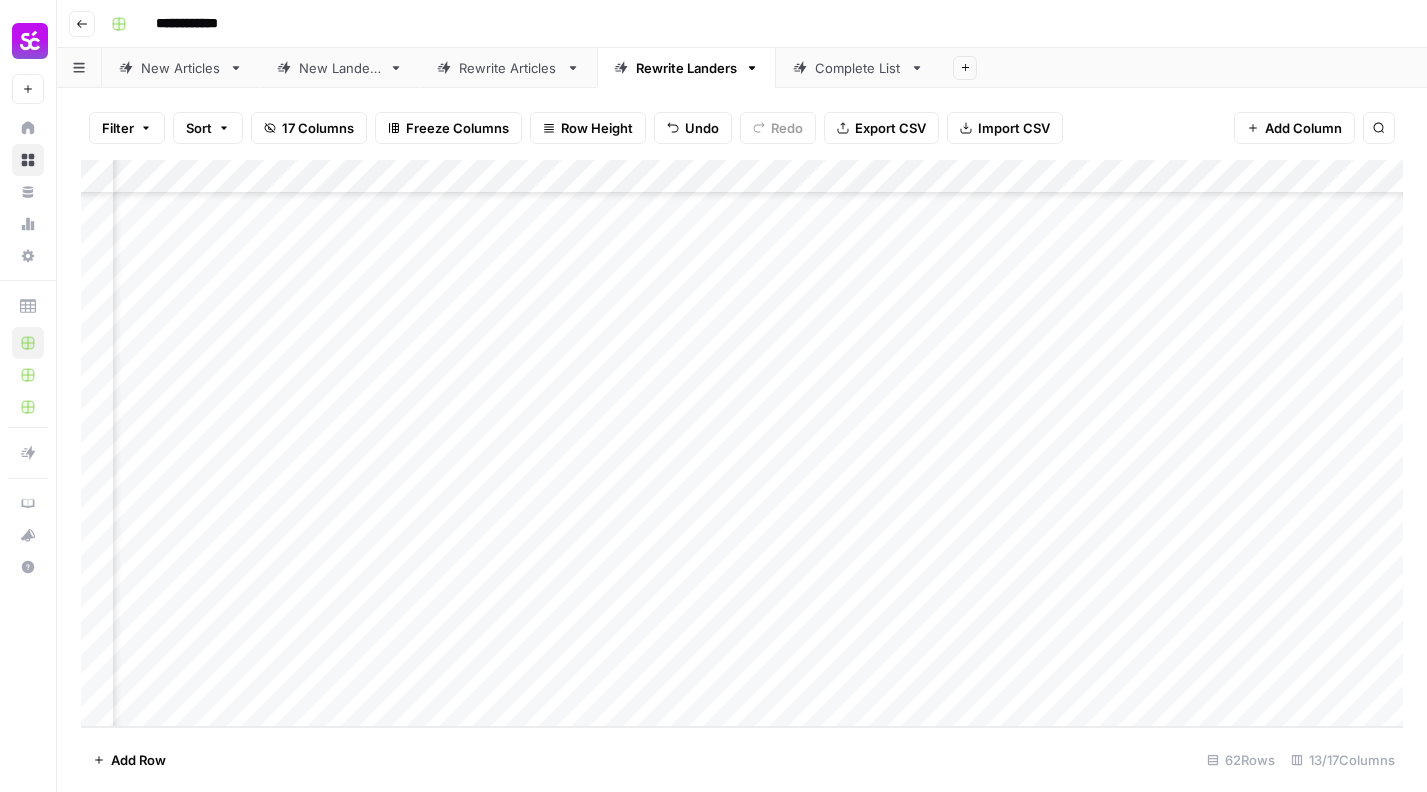 click on "Add Column" at bounding box center (742, 443) 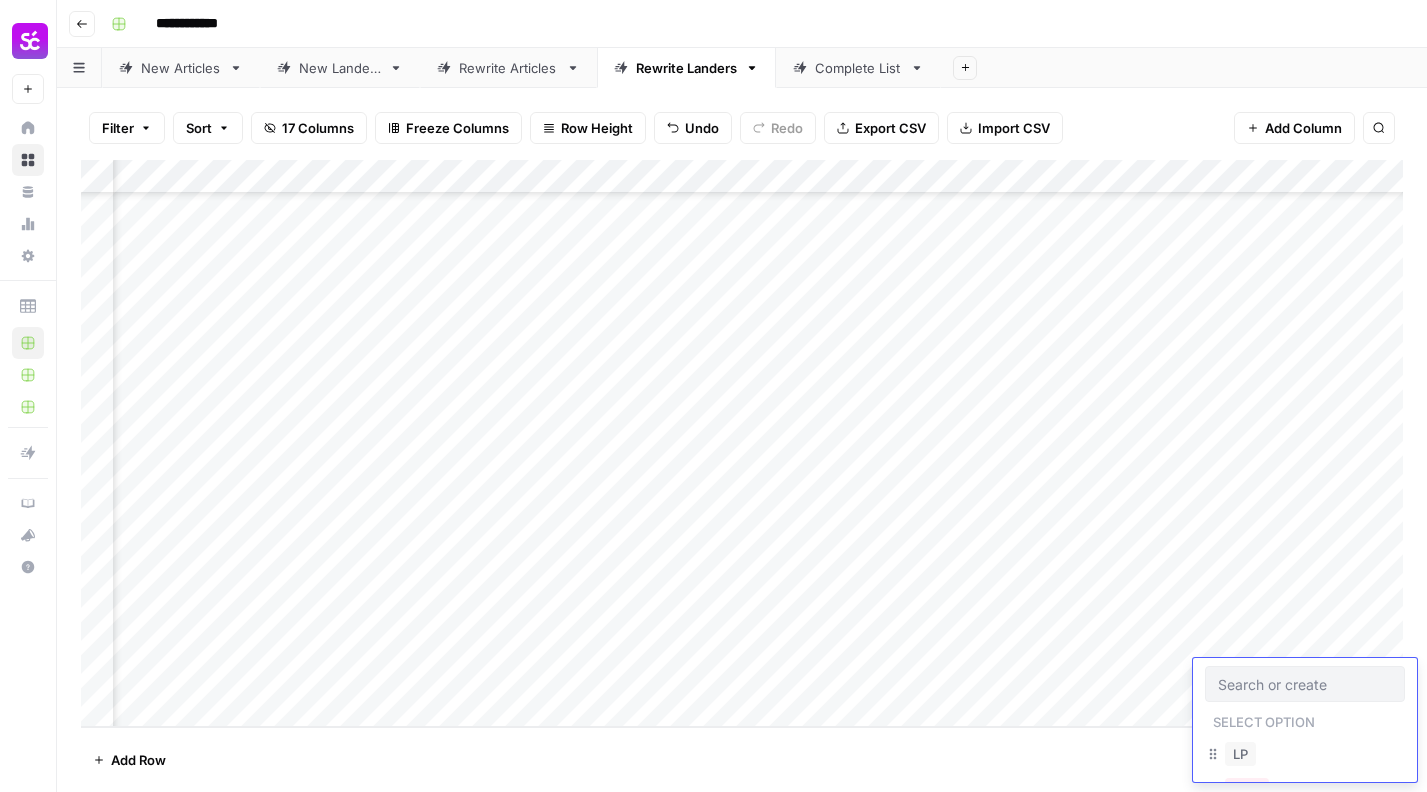 click on "LP" at bounding box center (1305, 756) 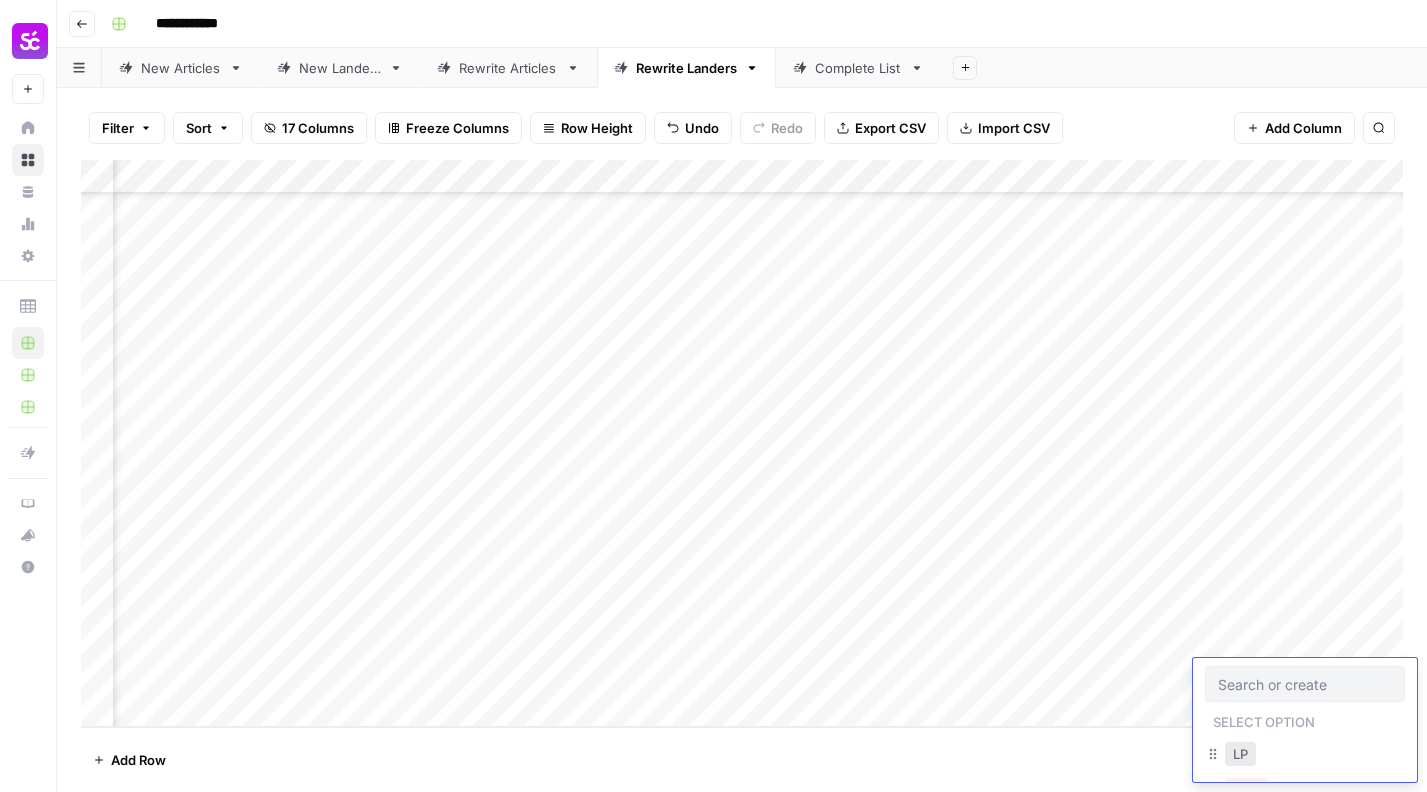 click on "LP" at bounding box center (1240, 754) 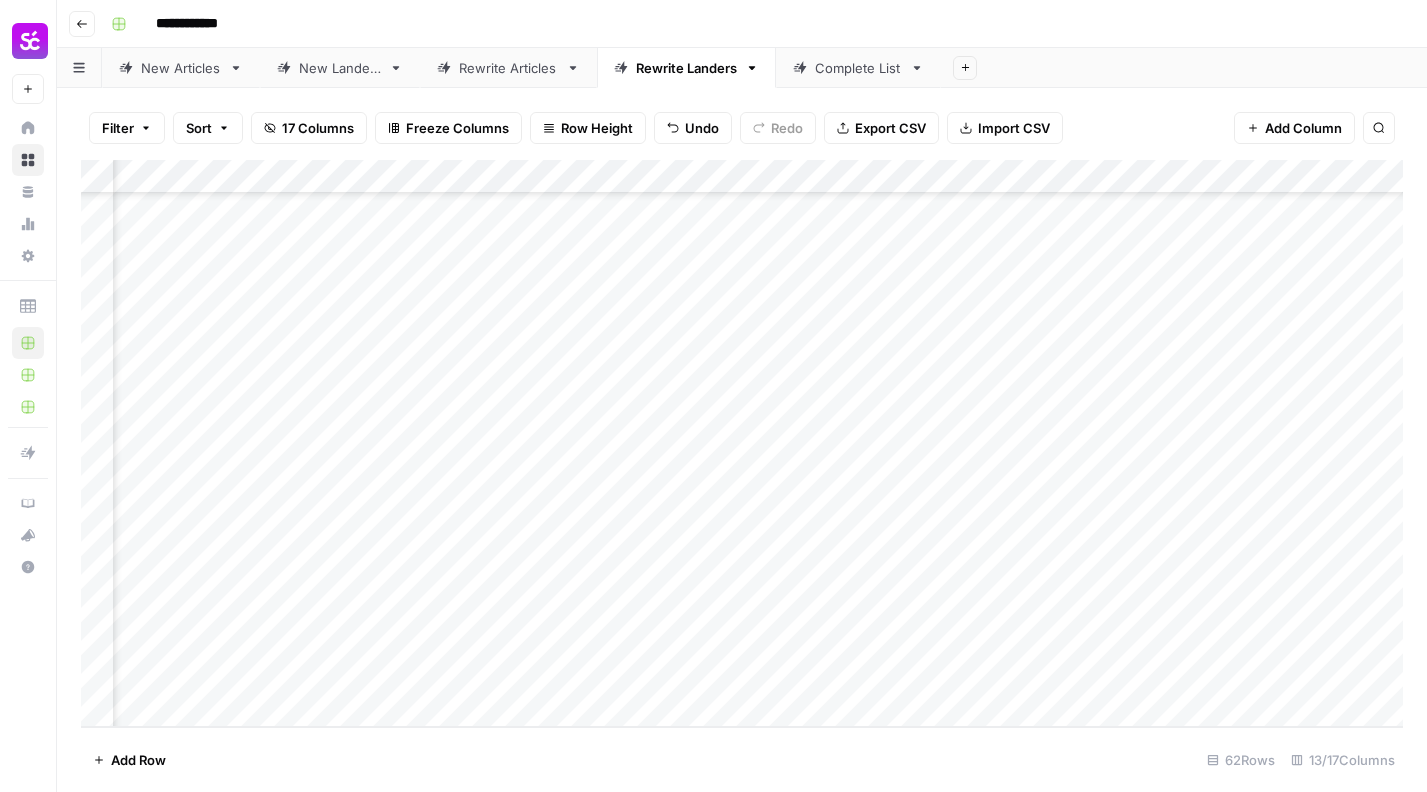 scroll, scrollTop: 1607, scrollLeft: 1261, axis: both 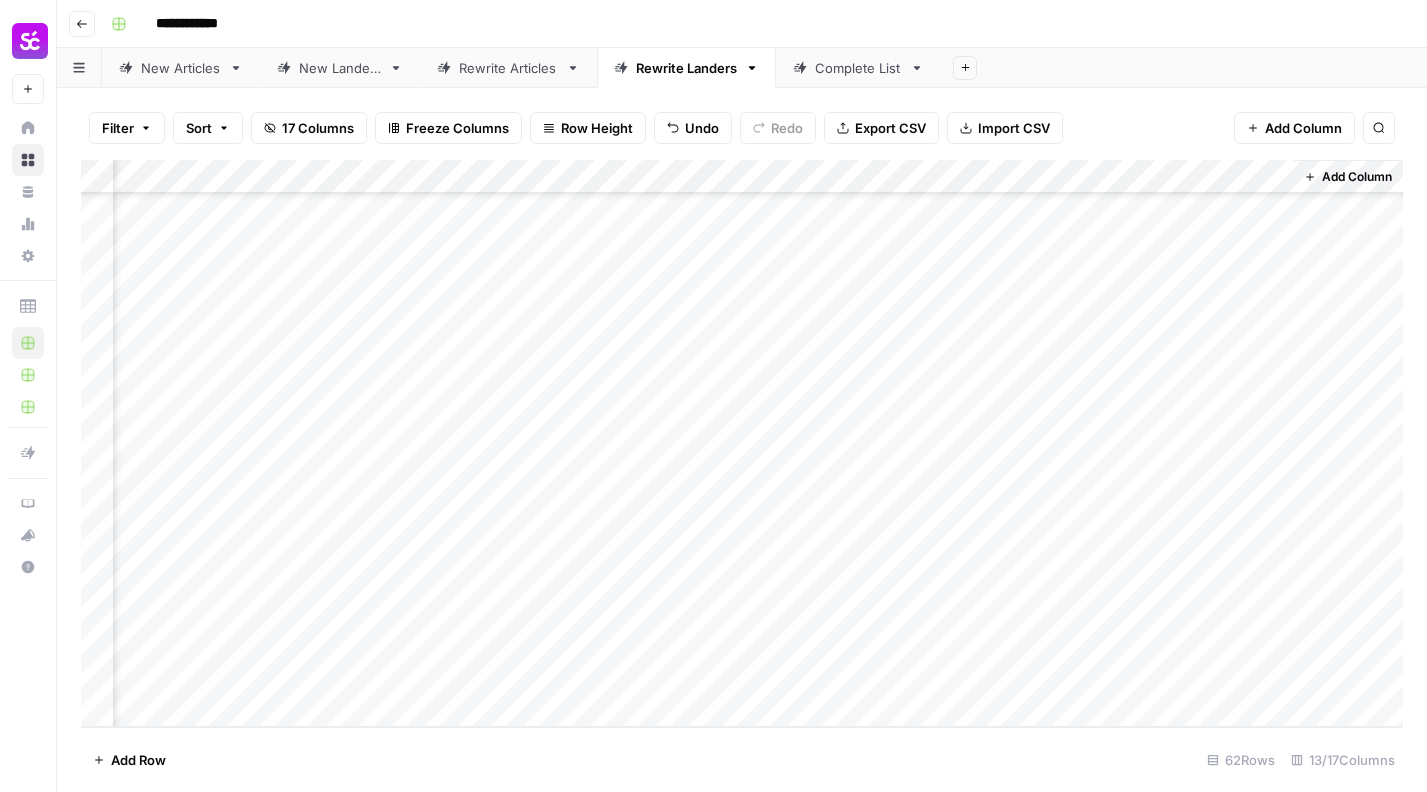 click on "Add Column" at bounding box center (742, 443) 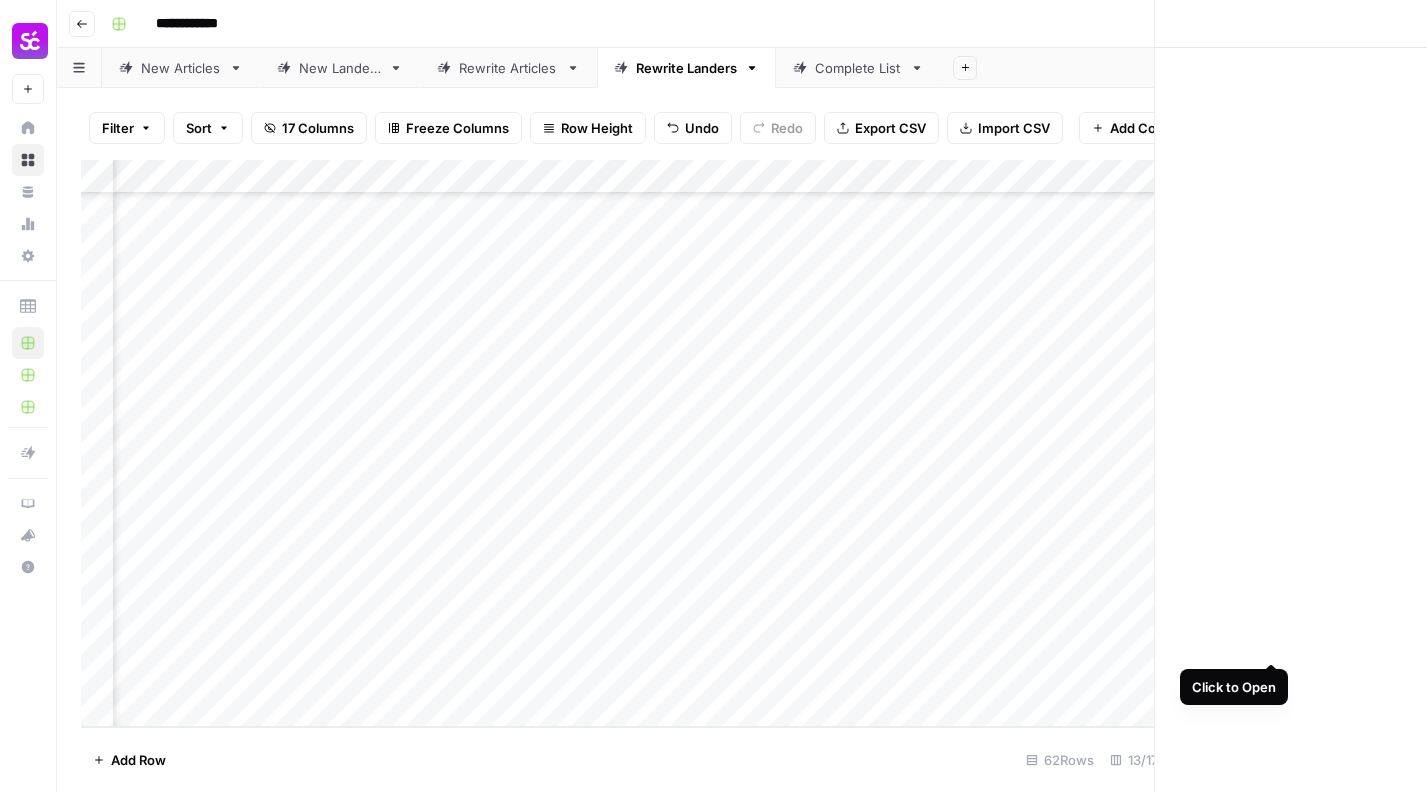 scroll, scrollTop: 1607, scrollLeft: 1575, axis: both 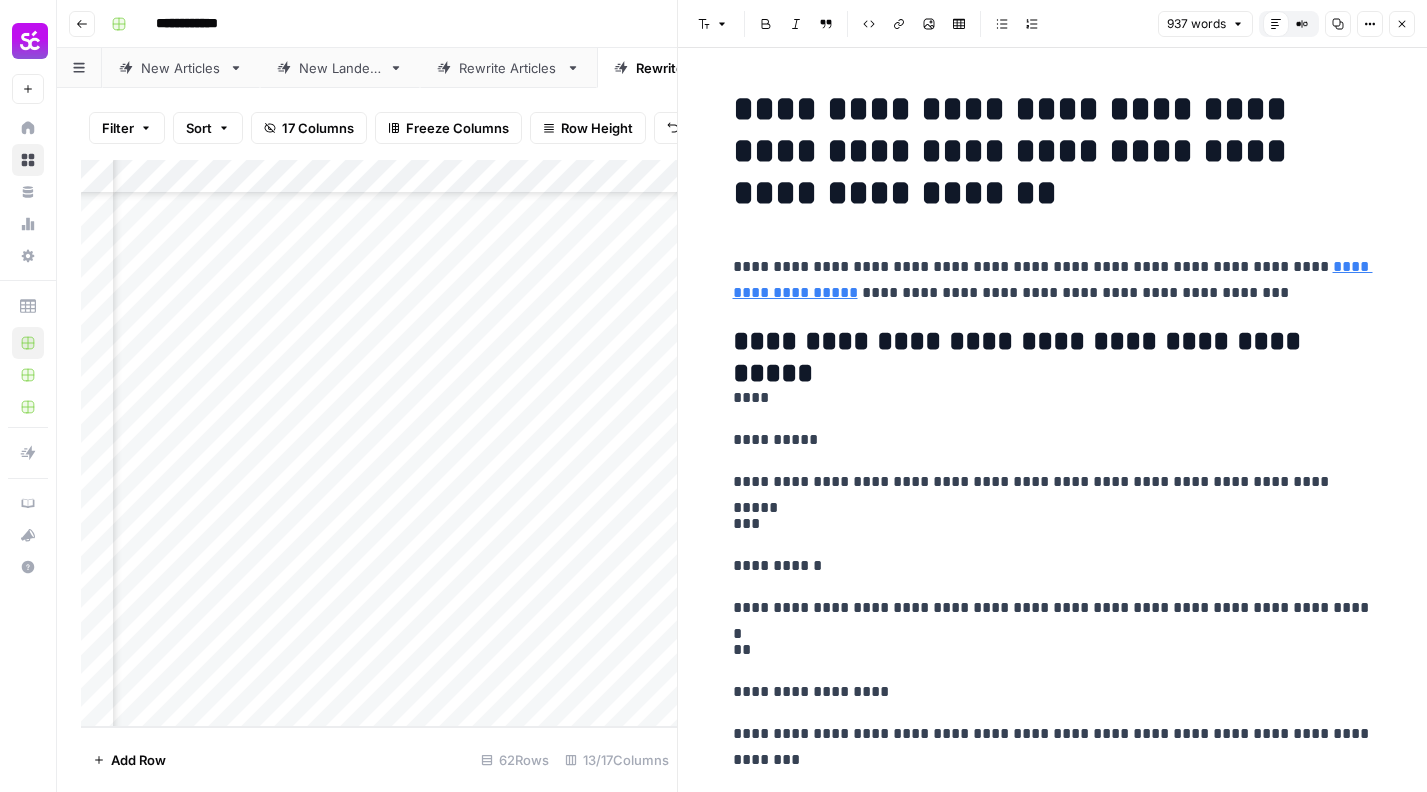 click 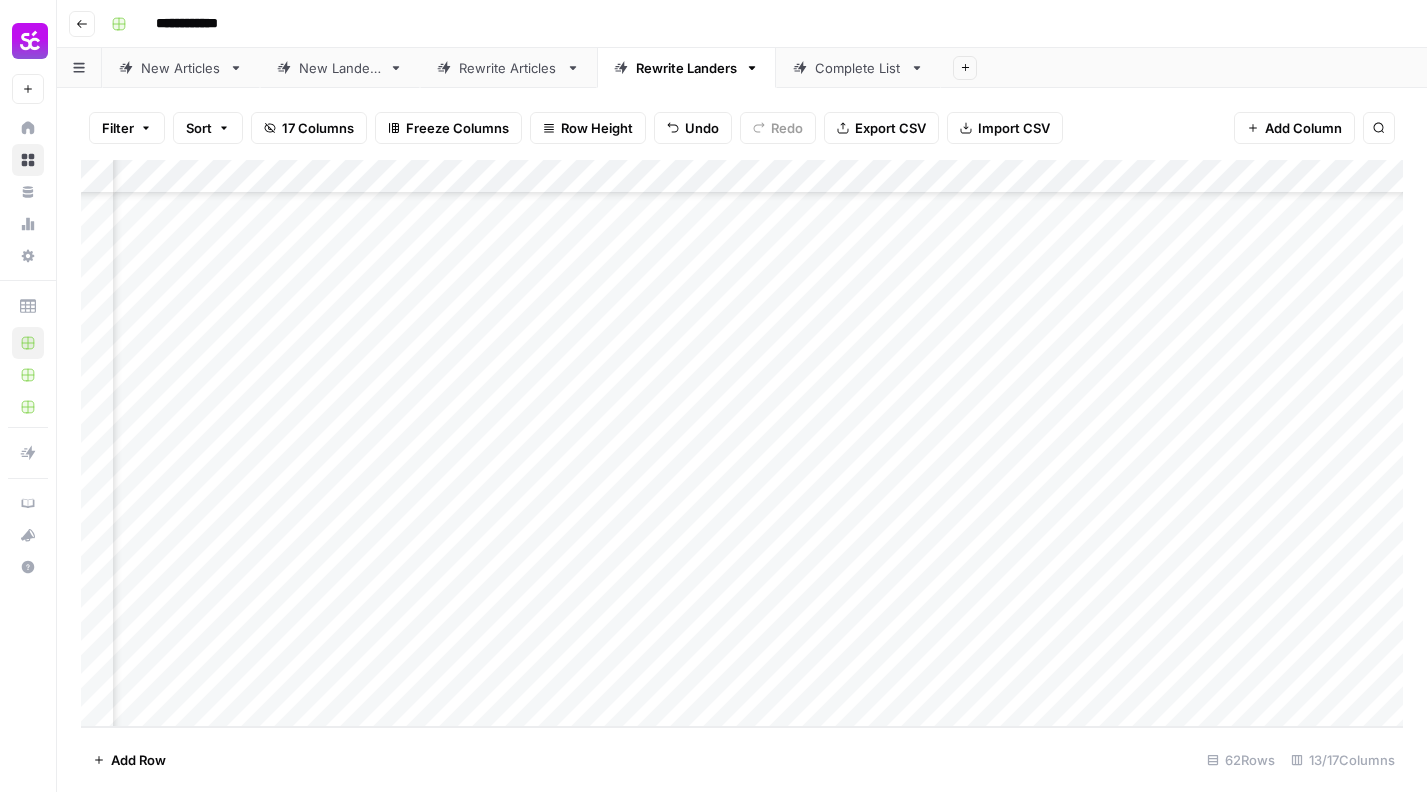 scroll, scrollTop: 1607, scrollLeft: 0, axis: vertical 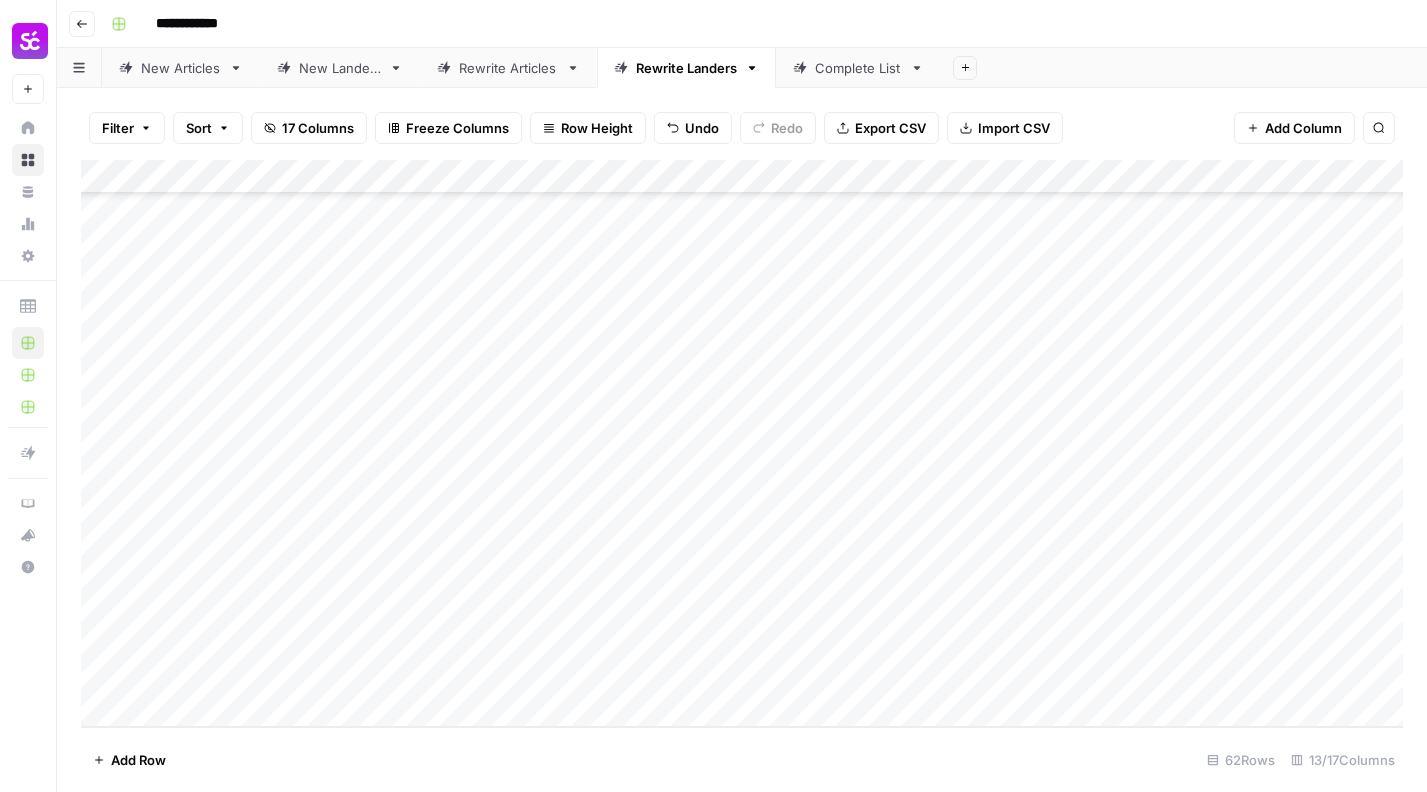 click on "Add Column" at bounding box center (742, 443) 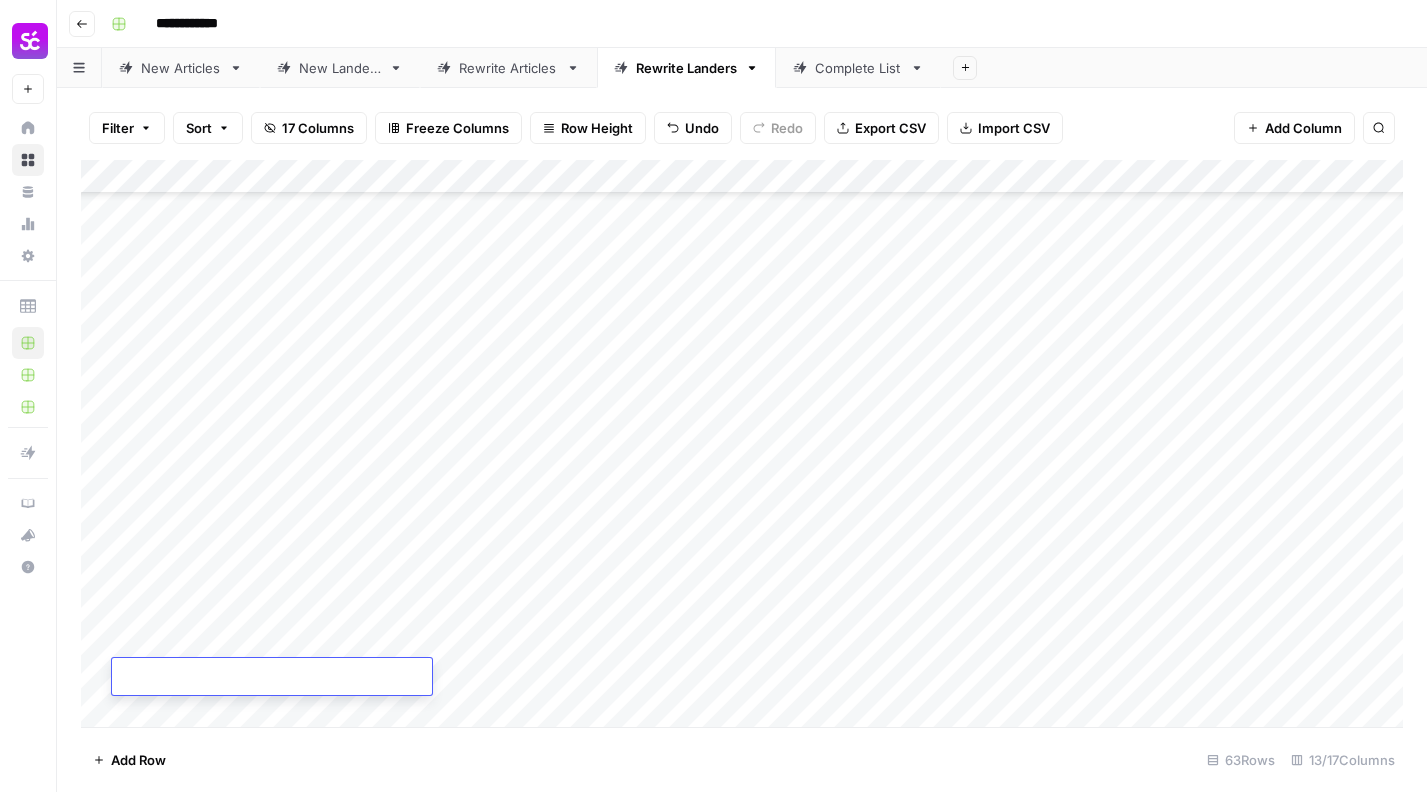 scroll, scrollTop: 1641, scrollLeft: 0, axis: vertical 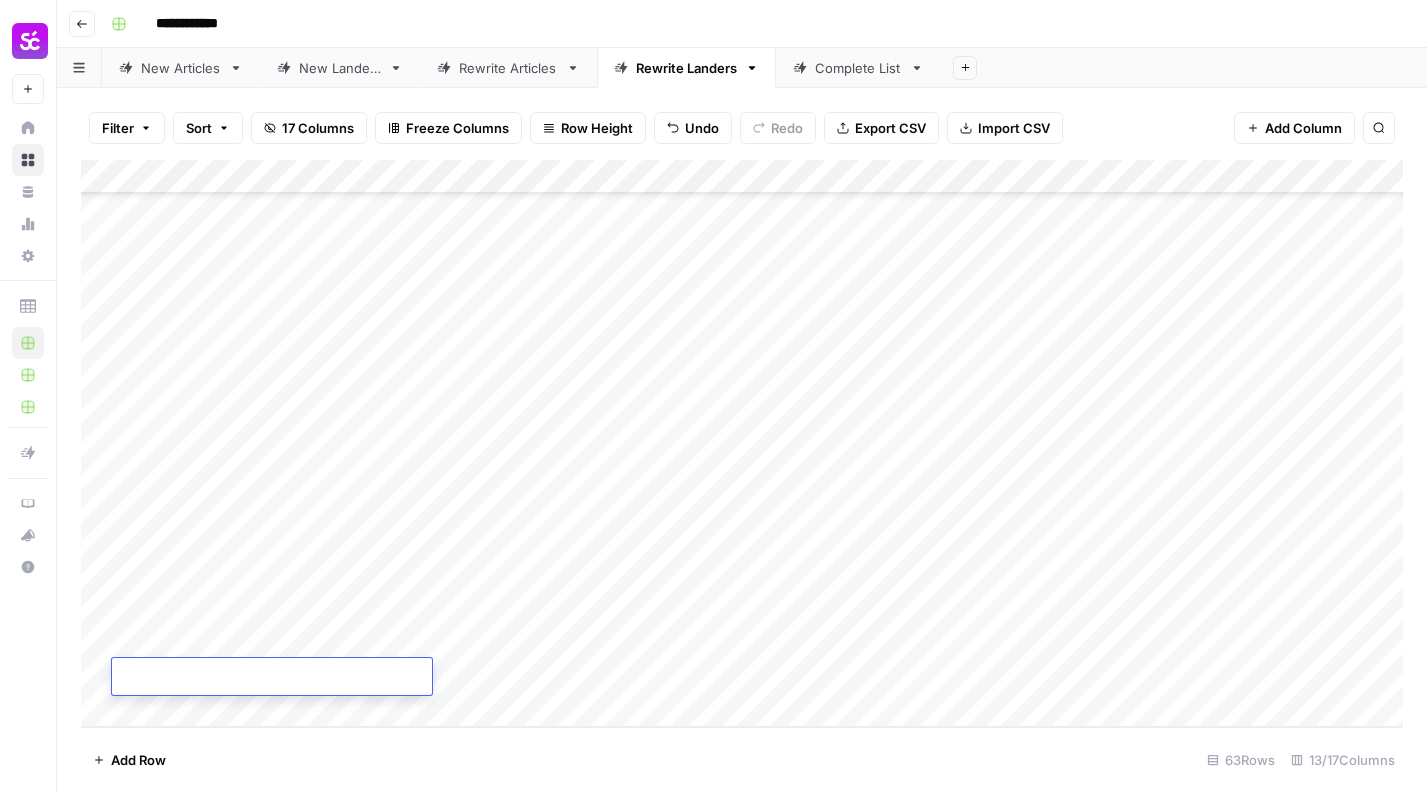 paste on "**********" 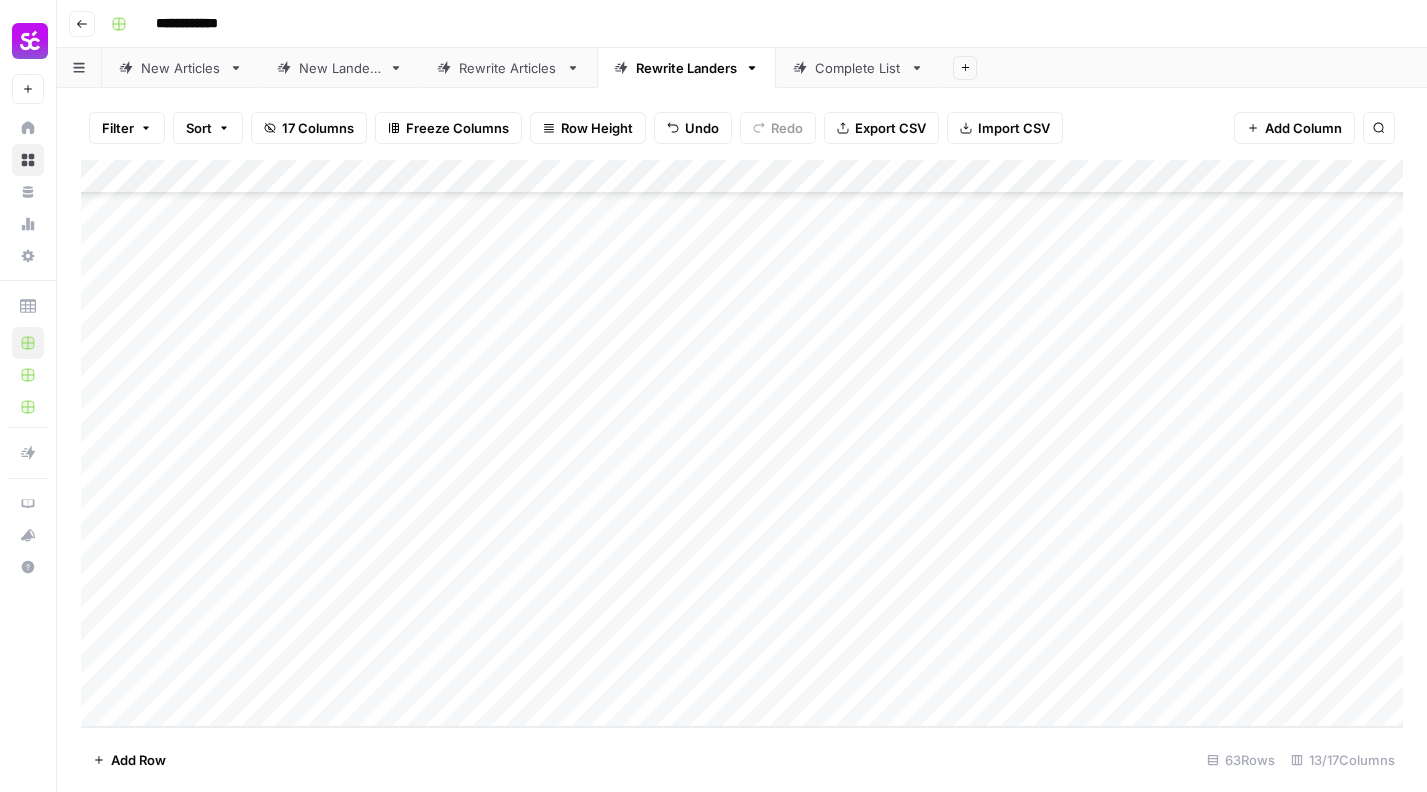 click on "Add Column" at bounding box center [742, 443] 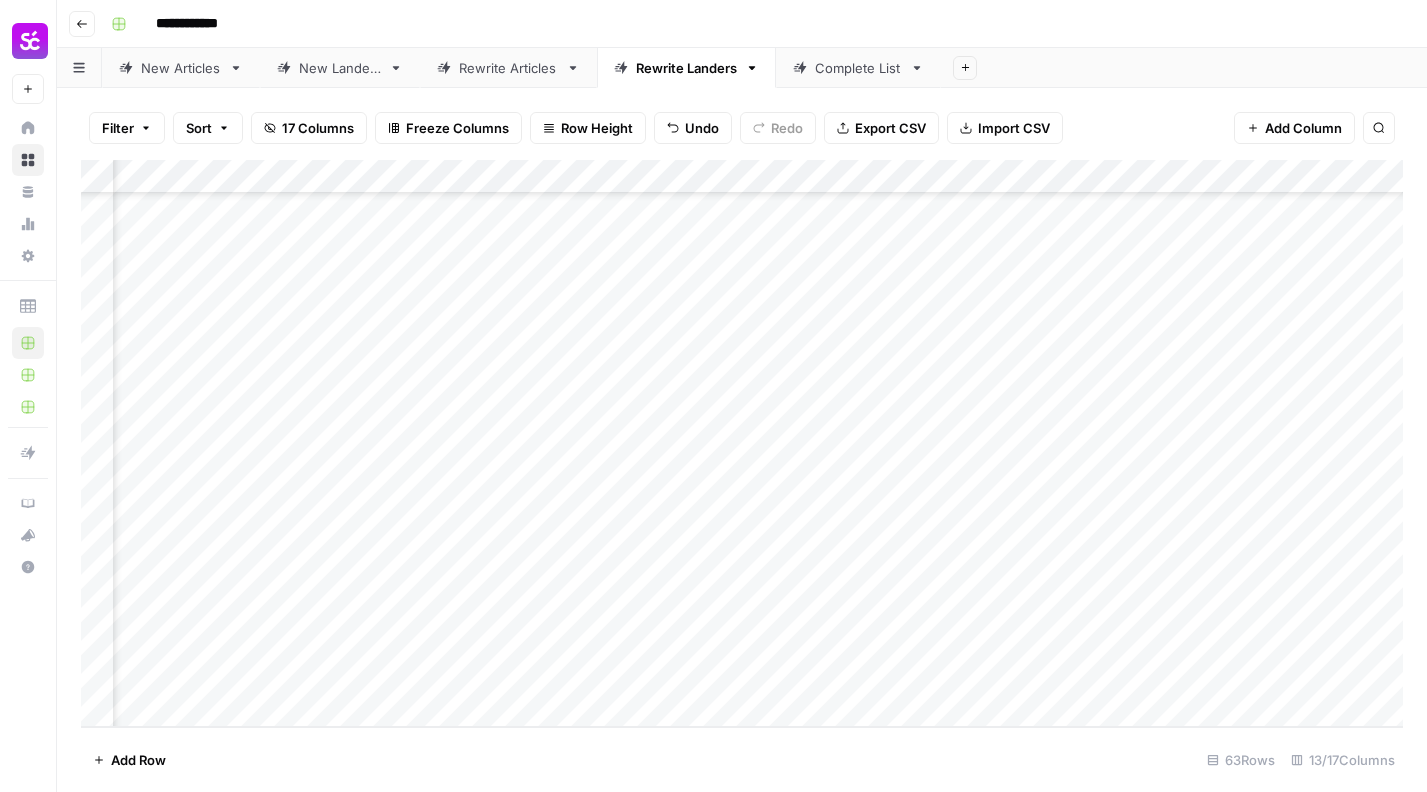 scroll, scrollTop: 1641, scrollLeft: 116, axis: both 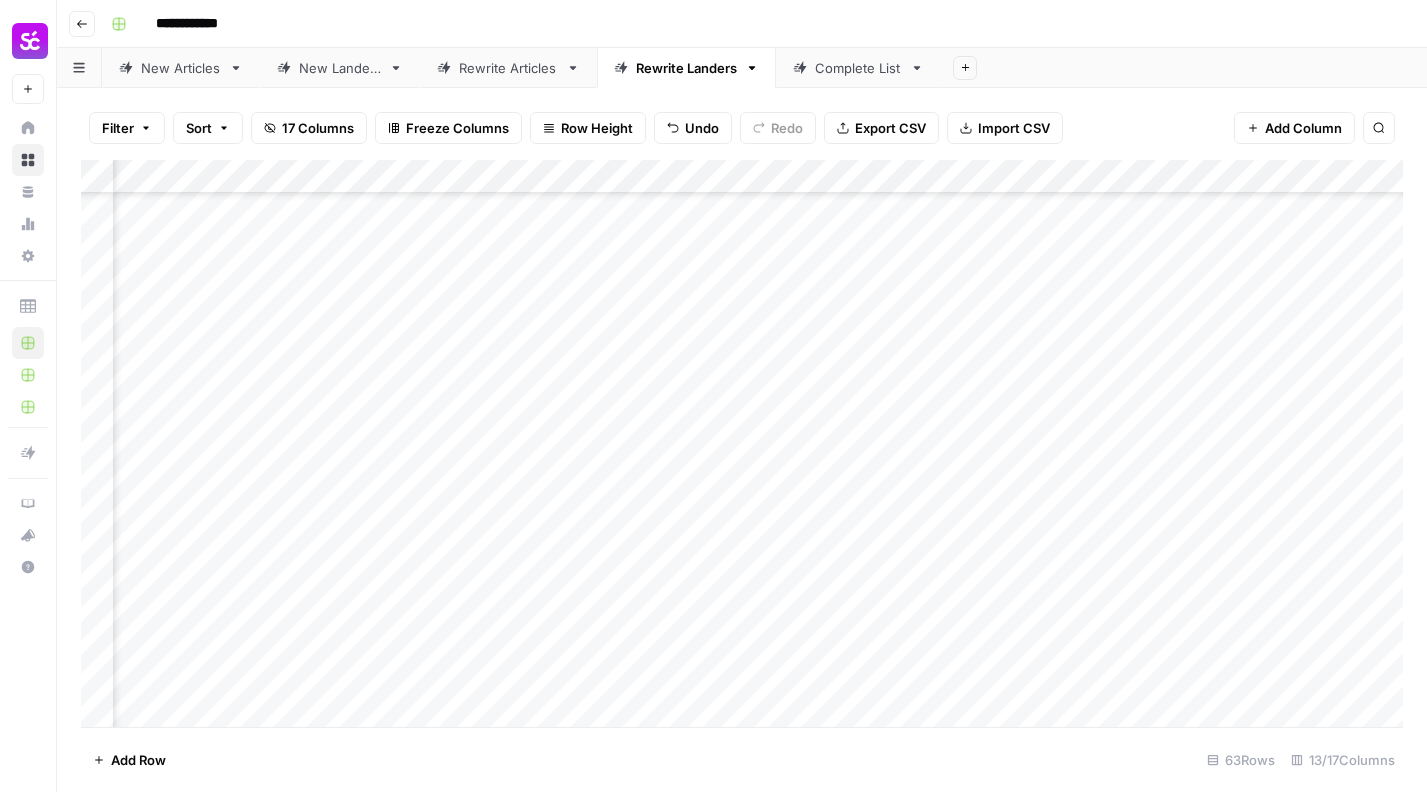 click on "Add Column" at bounding box center [742, 443] 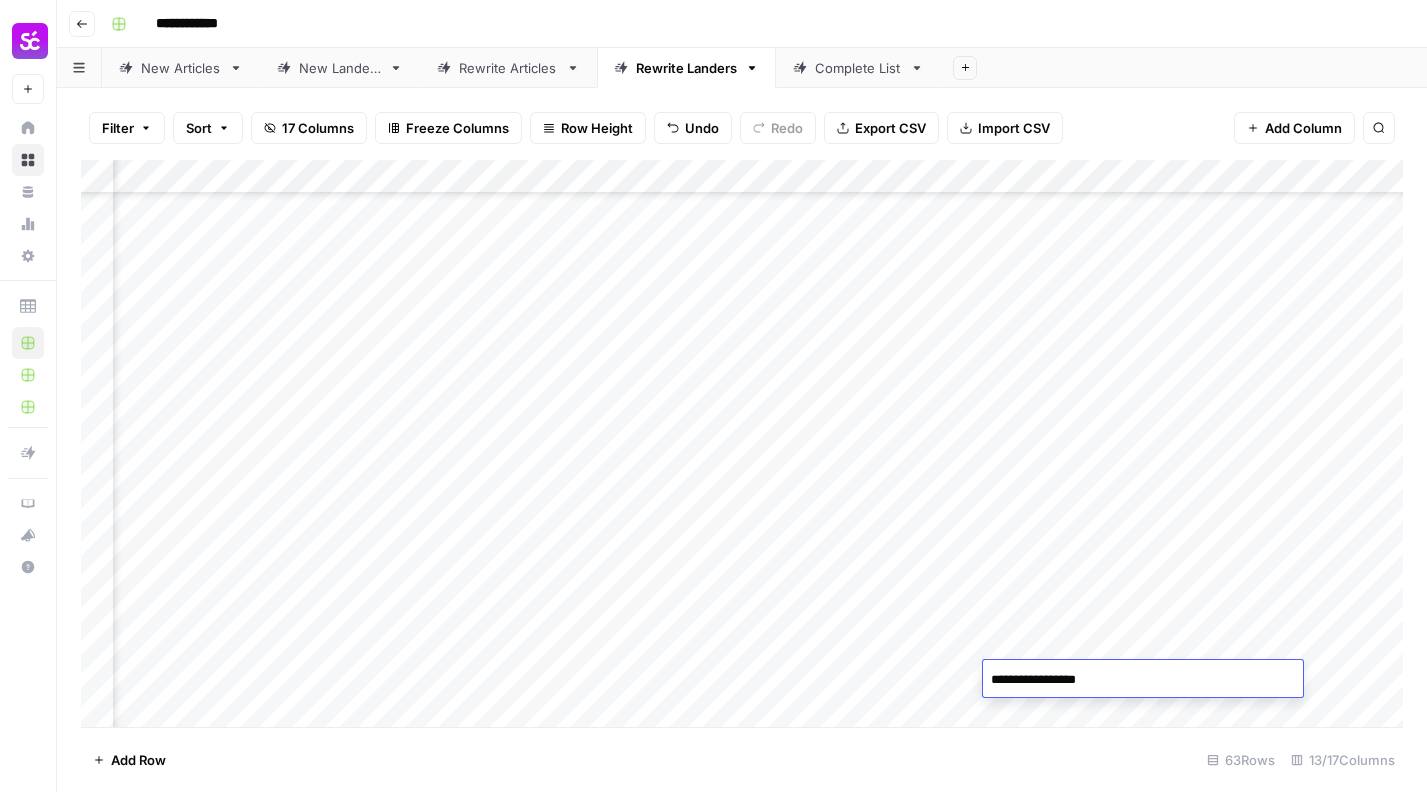 type on "**********" 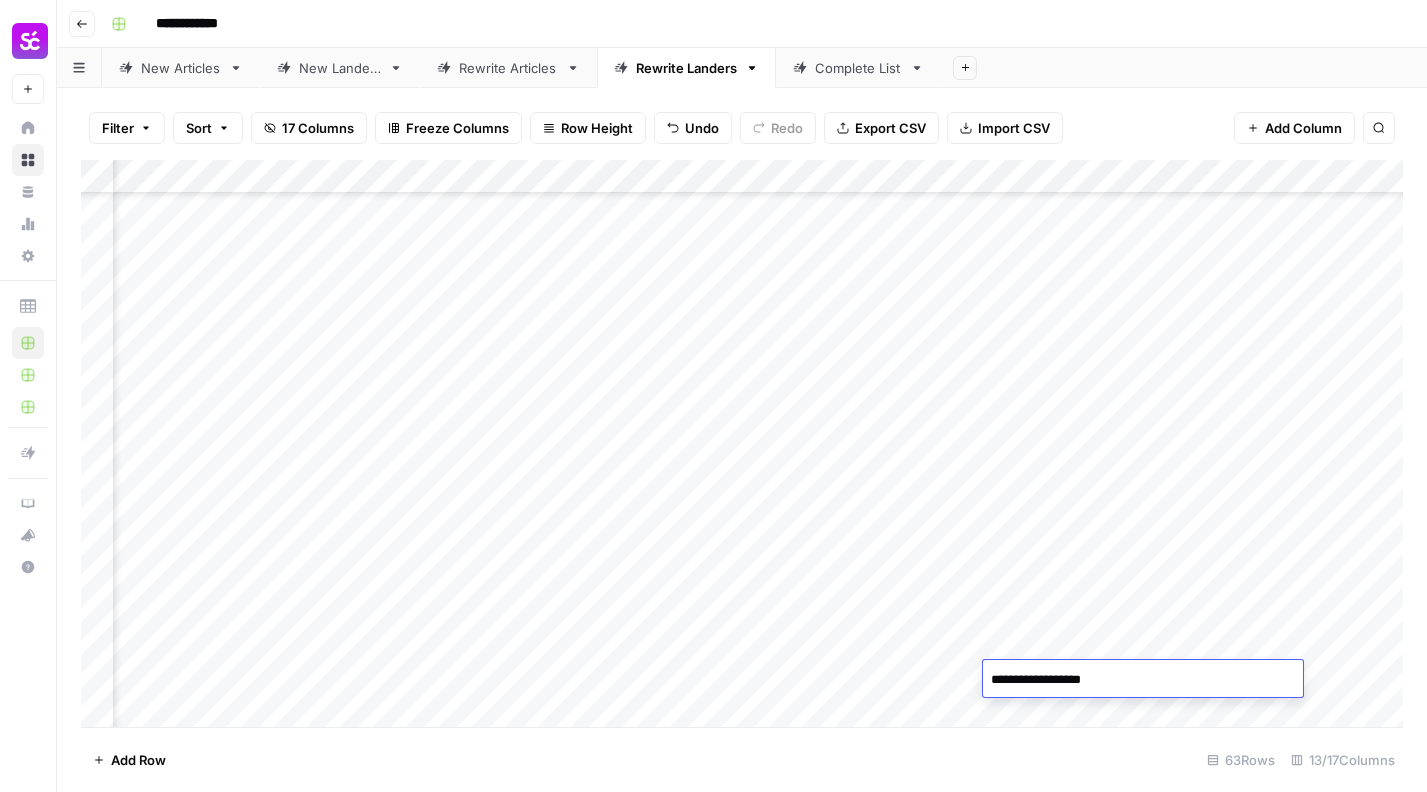 click on "Add Column" at bounding box center [742, 443] 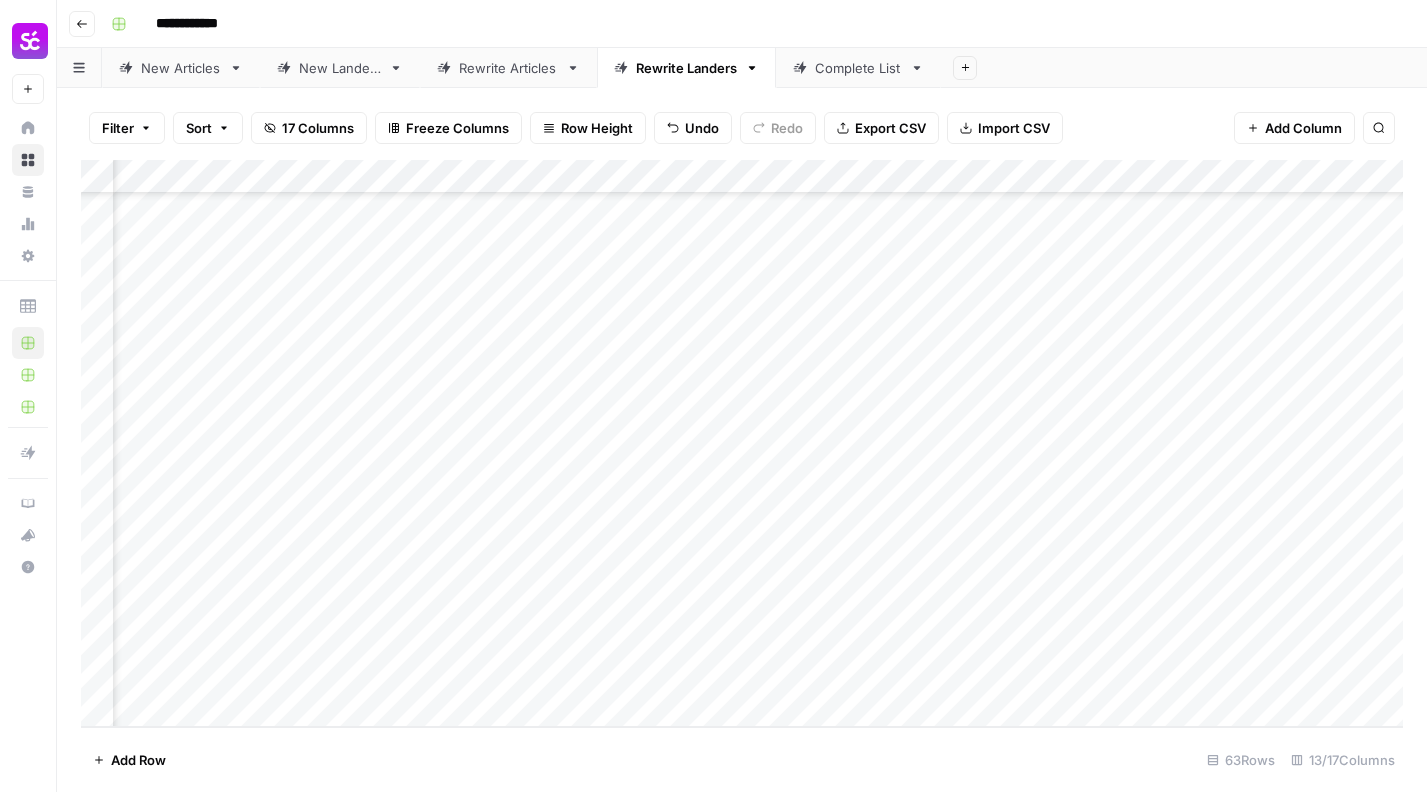 scroll, scrollTop: 1641, scrollLeft: 972, axis: both 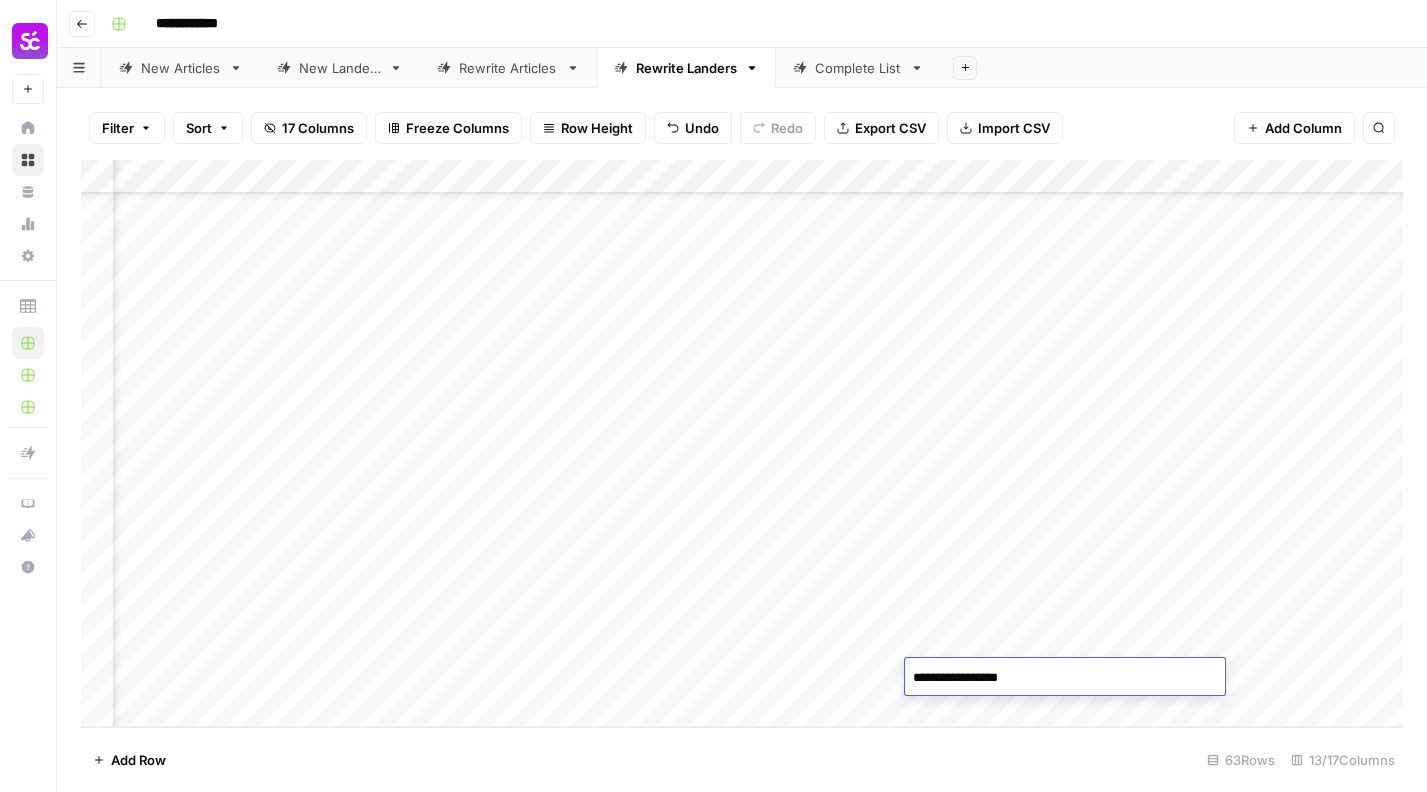 type on "**********" 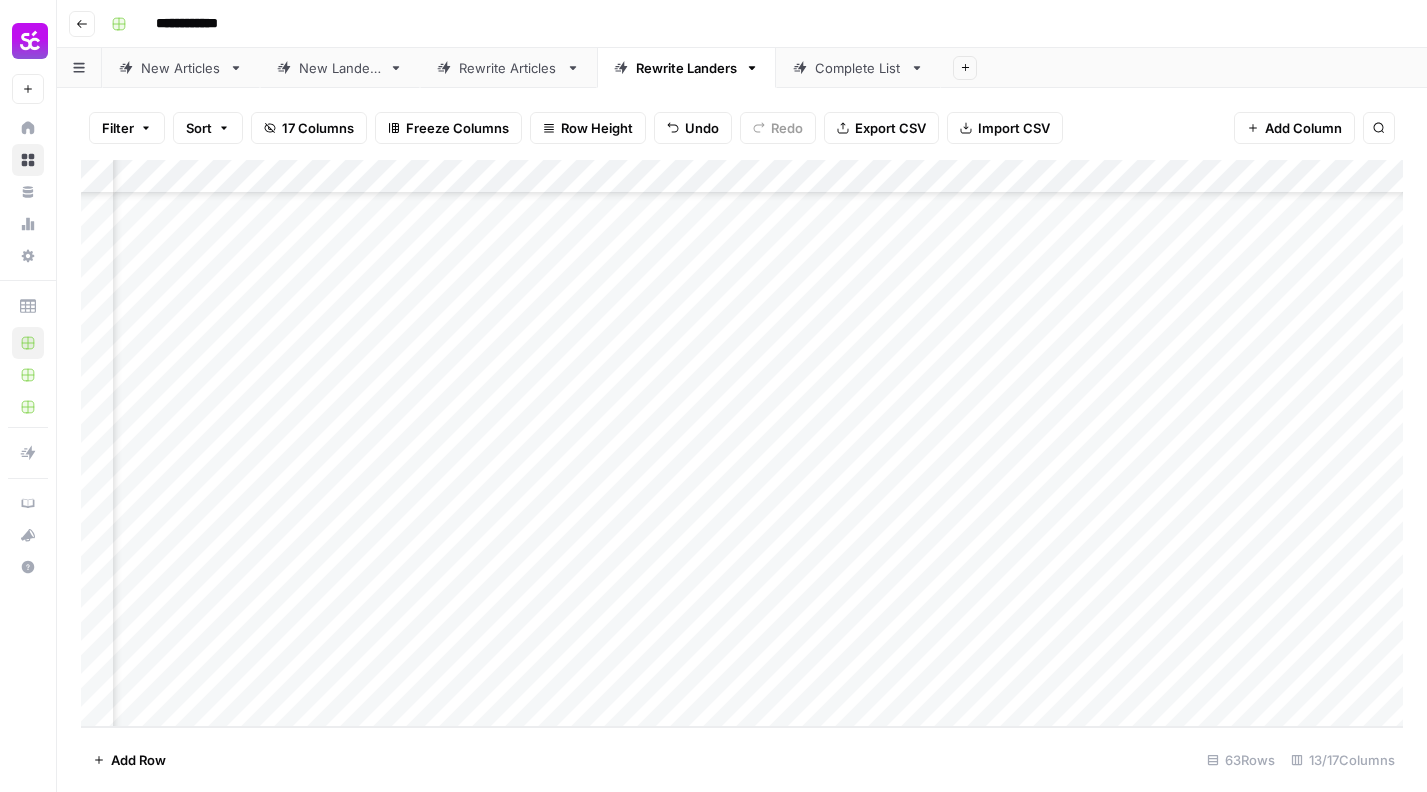 click on "Add Column" at bounding box center (742, 443) 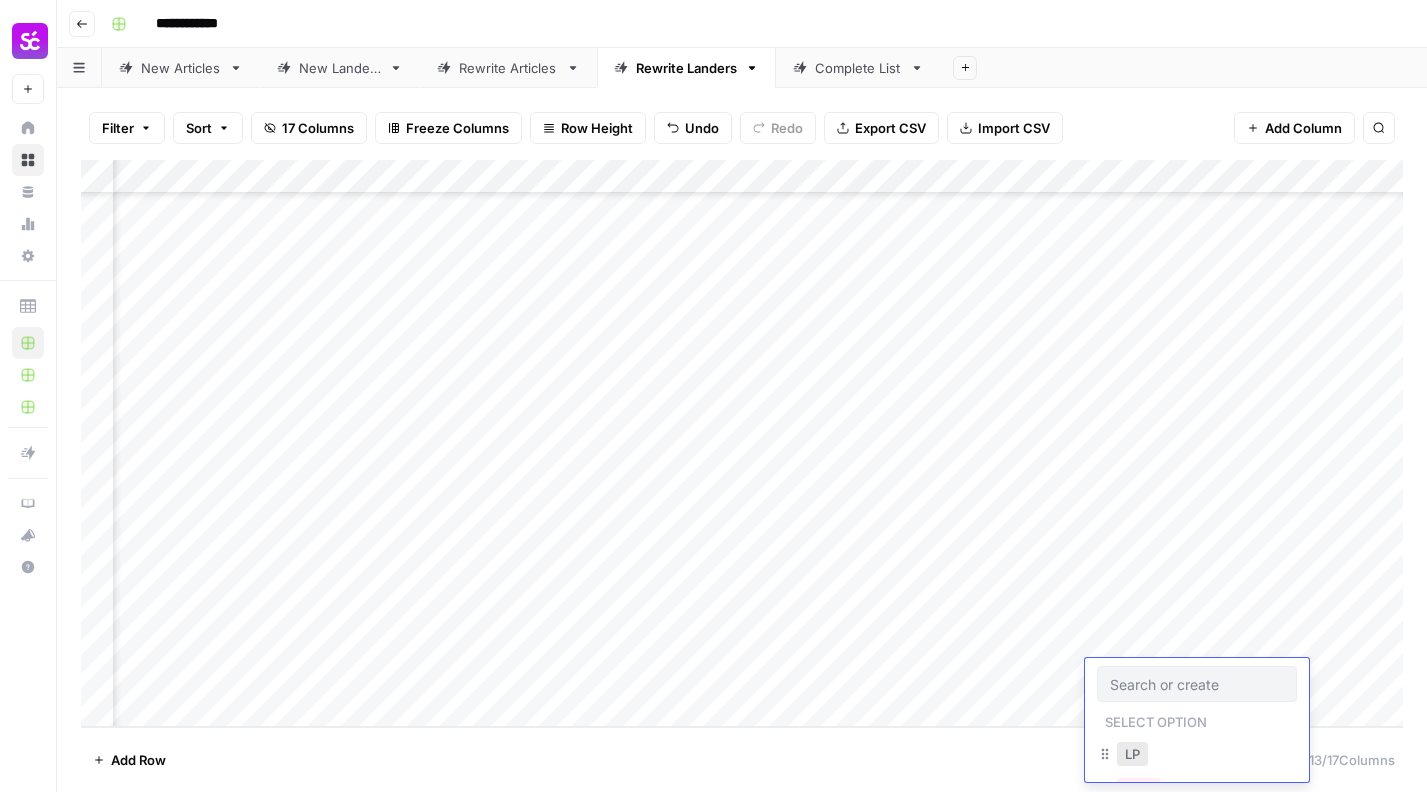 click on "LP" at bounding box center [1132, 754] 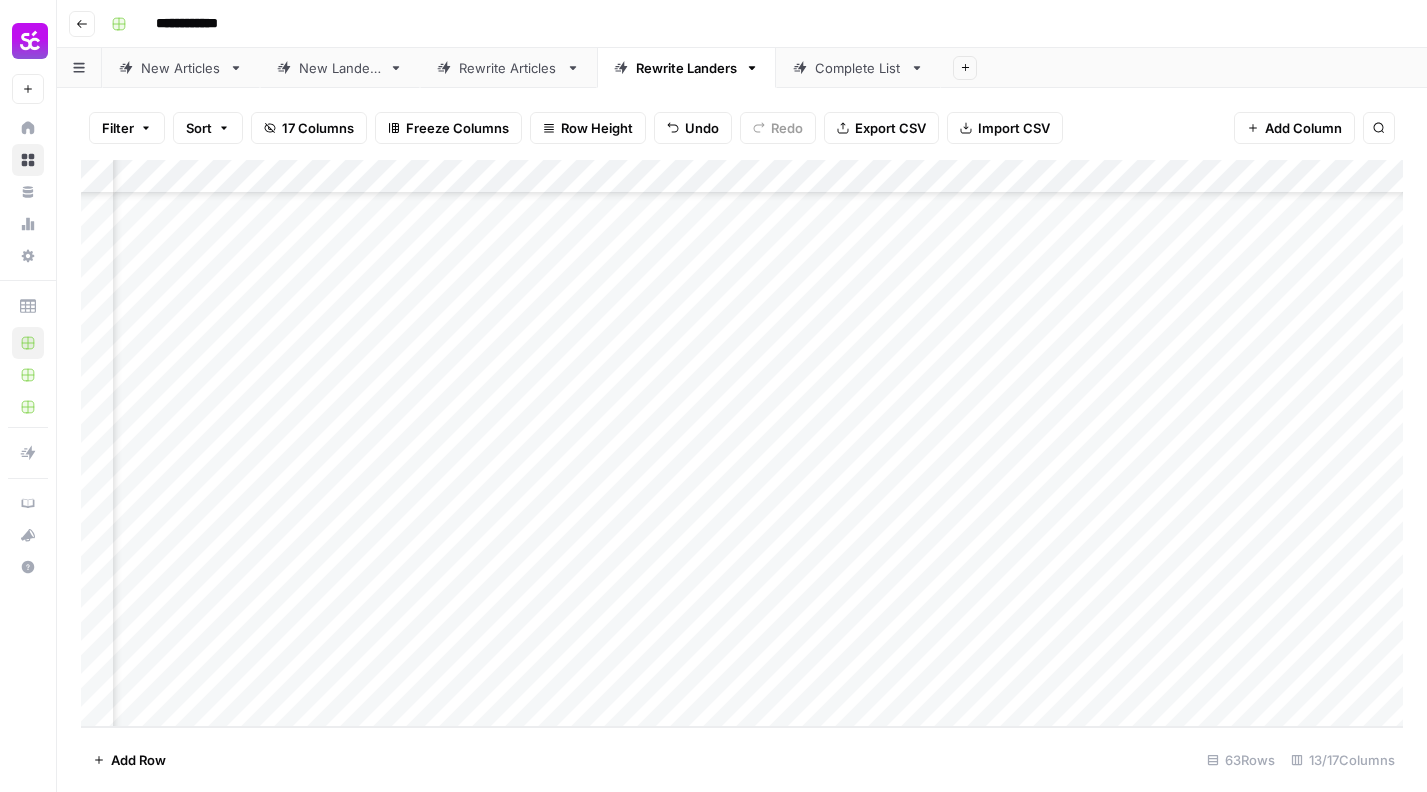 scroll, scrollTop: 1641, scrollLeft: 1270, axis: both 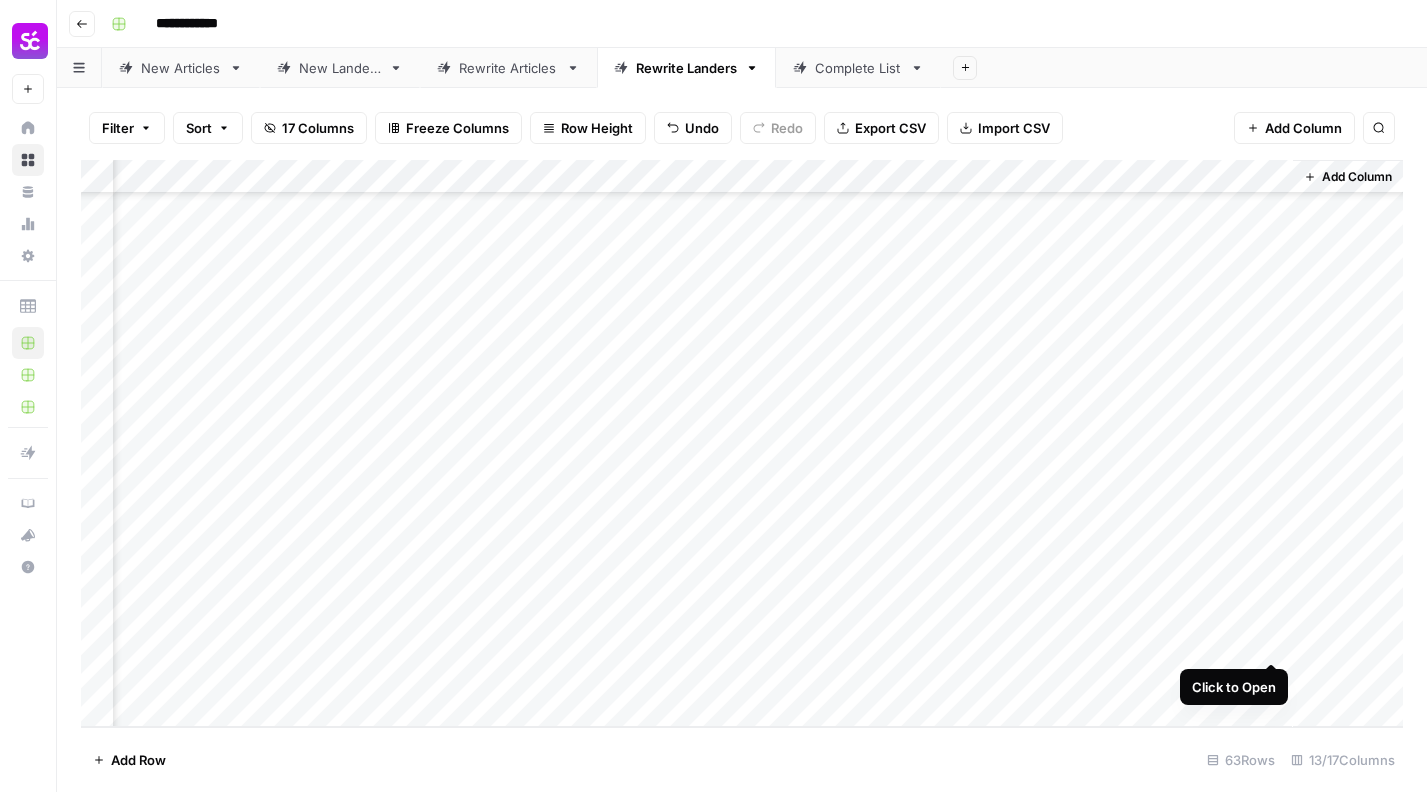 click on "Add Column" at bounding box center [742, 443] 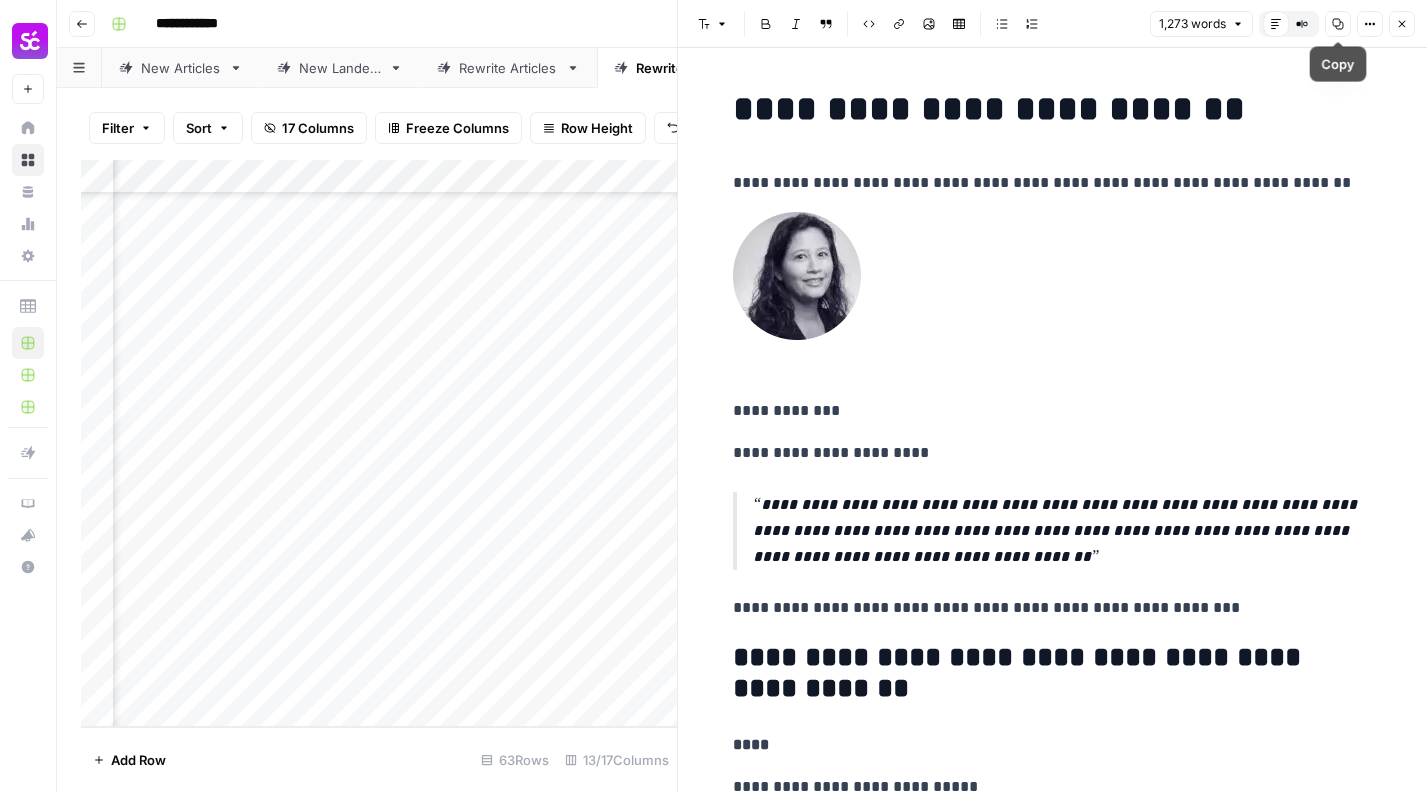 click on "Copy" at bounding box center [1338, 24] 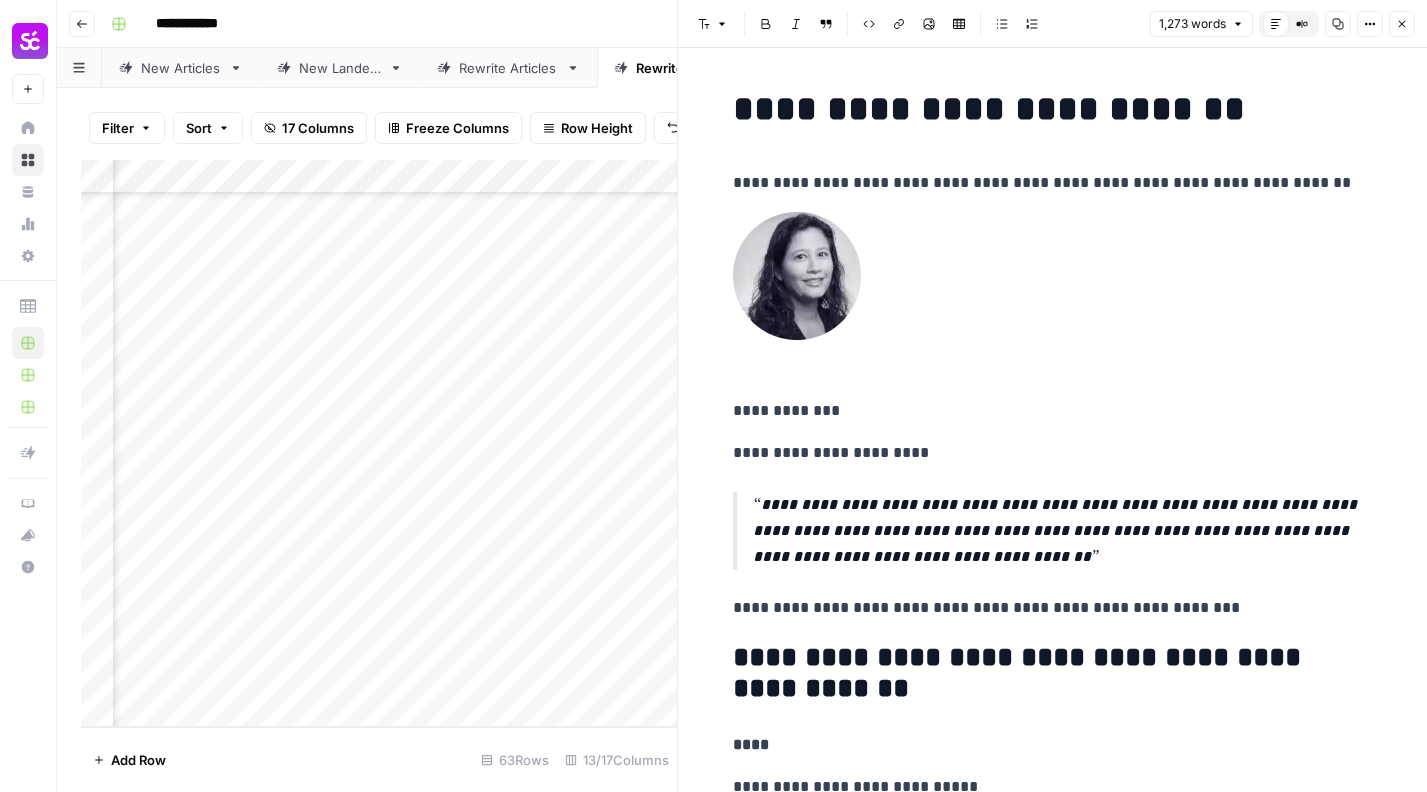 click on "Close" at bounding box center (1402, 24) 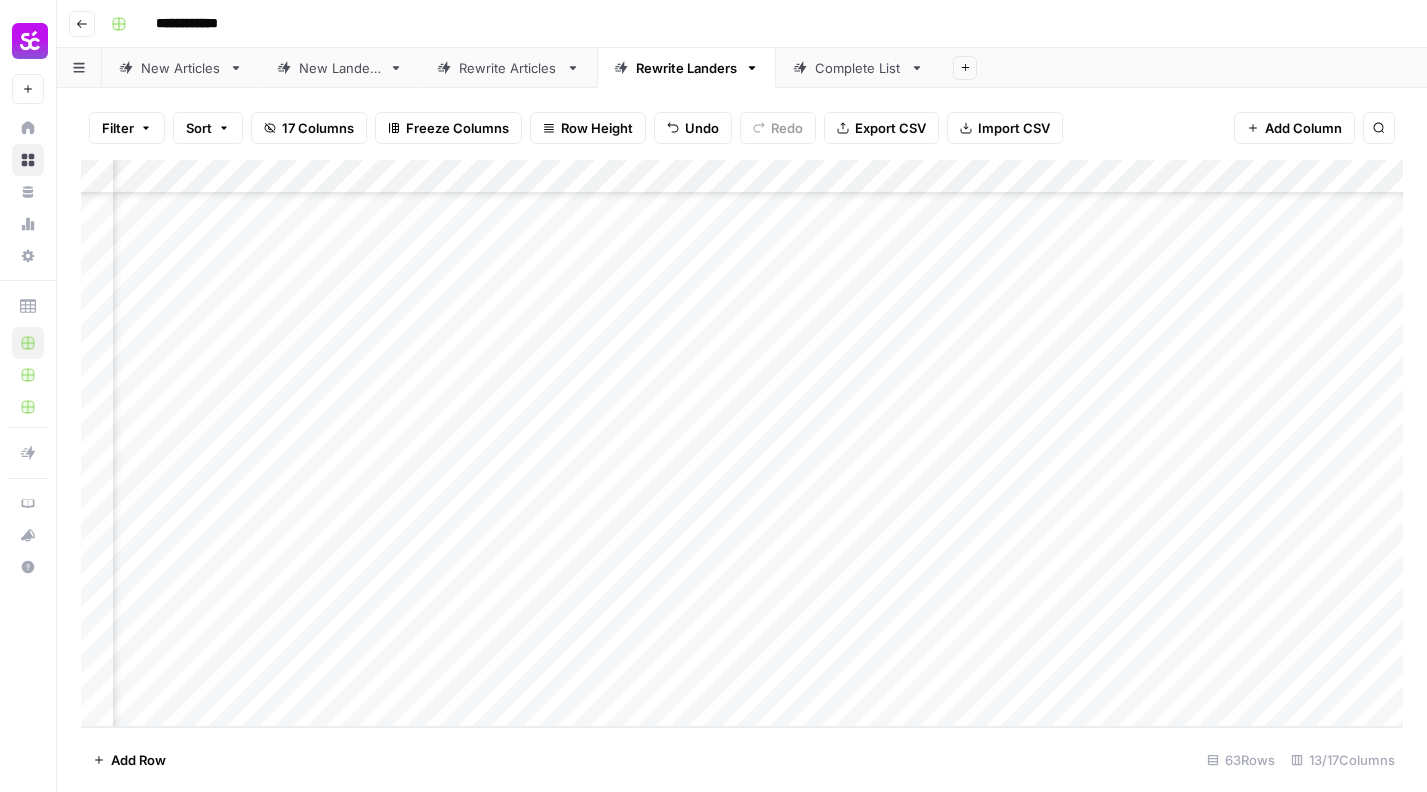 scroll, scrollTop: 1641, scrollLeft: 0, axis: vertical 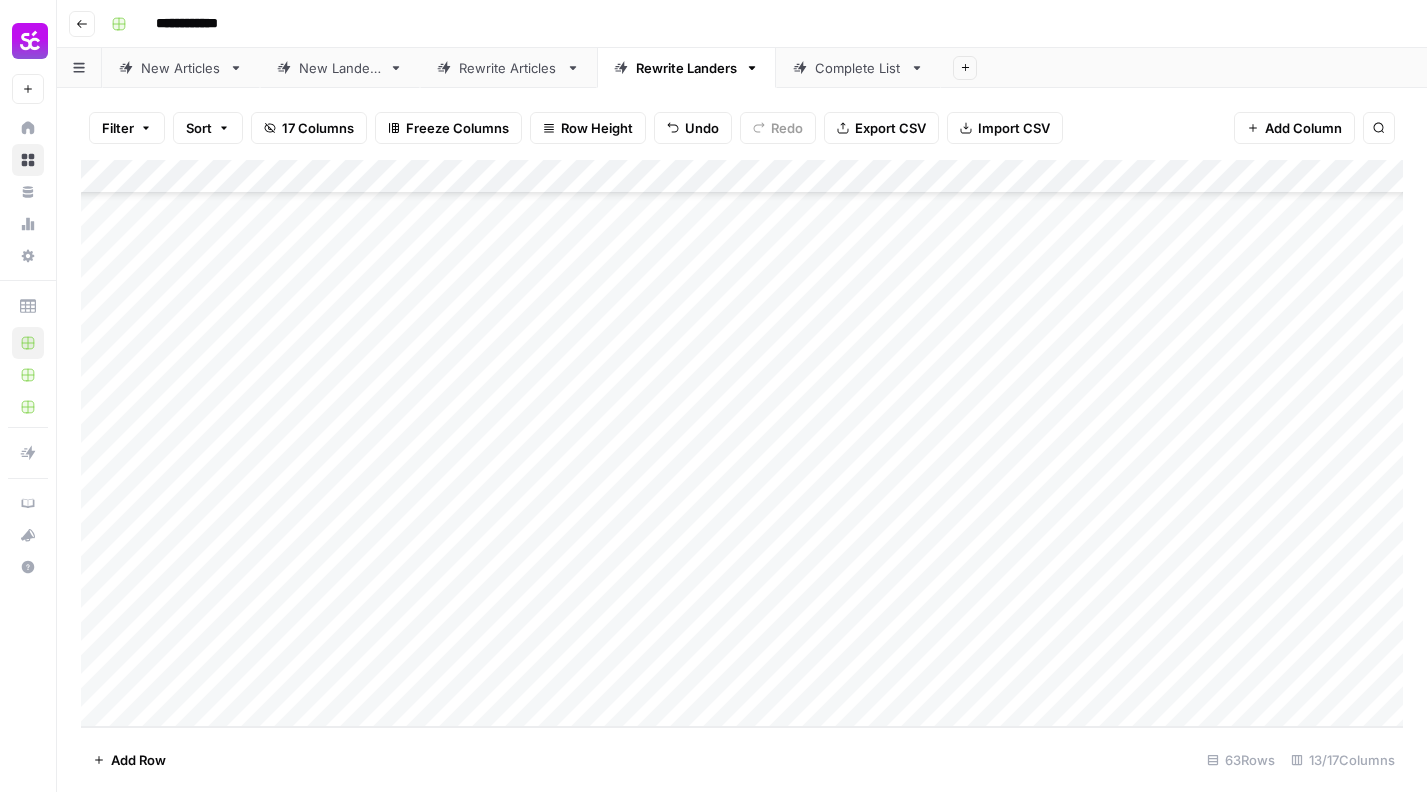 click on "Add Column" at bounding box center (742, 443) 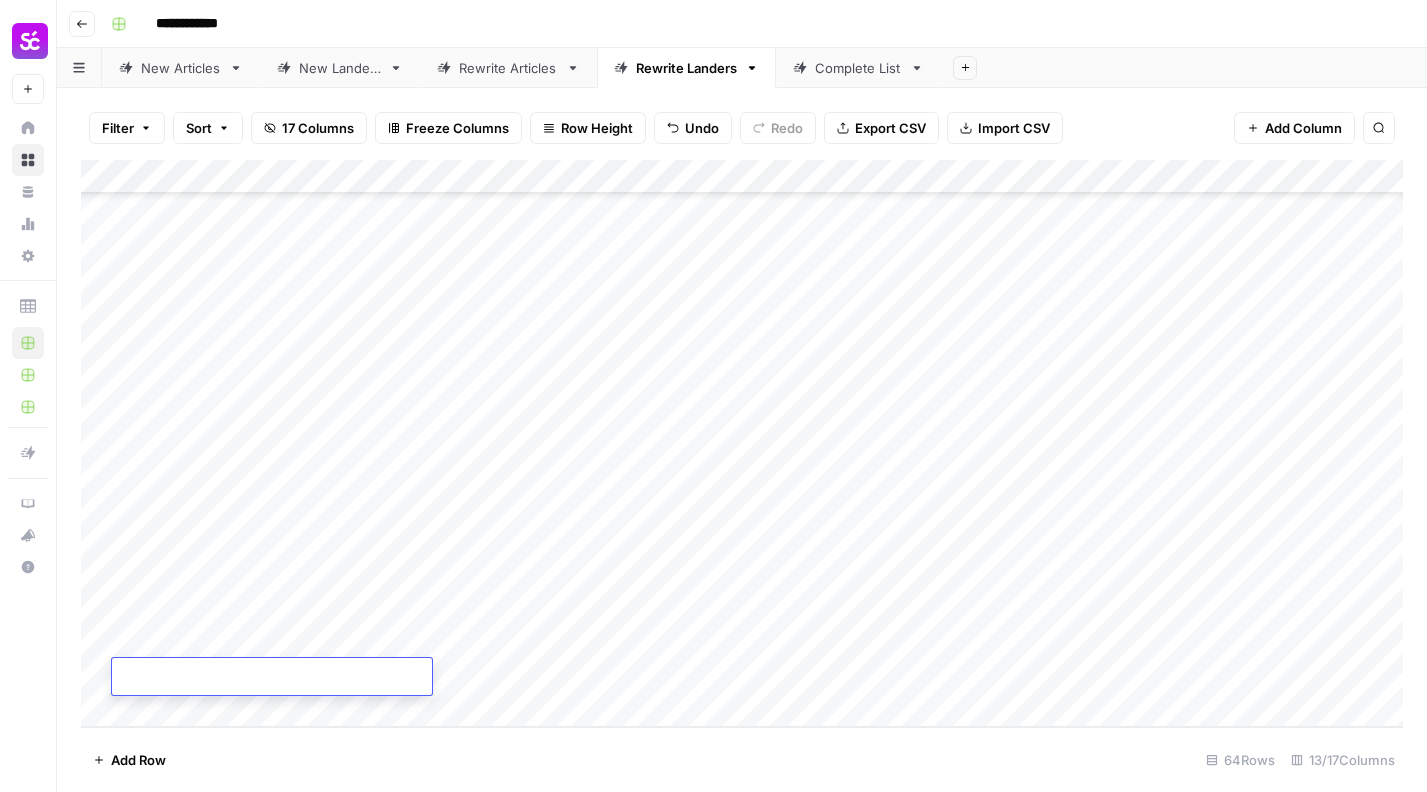 paste on "**********" 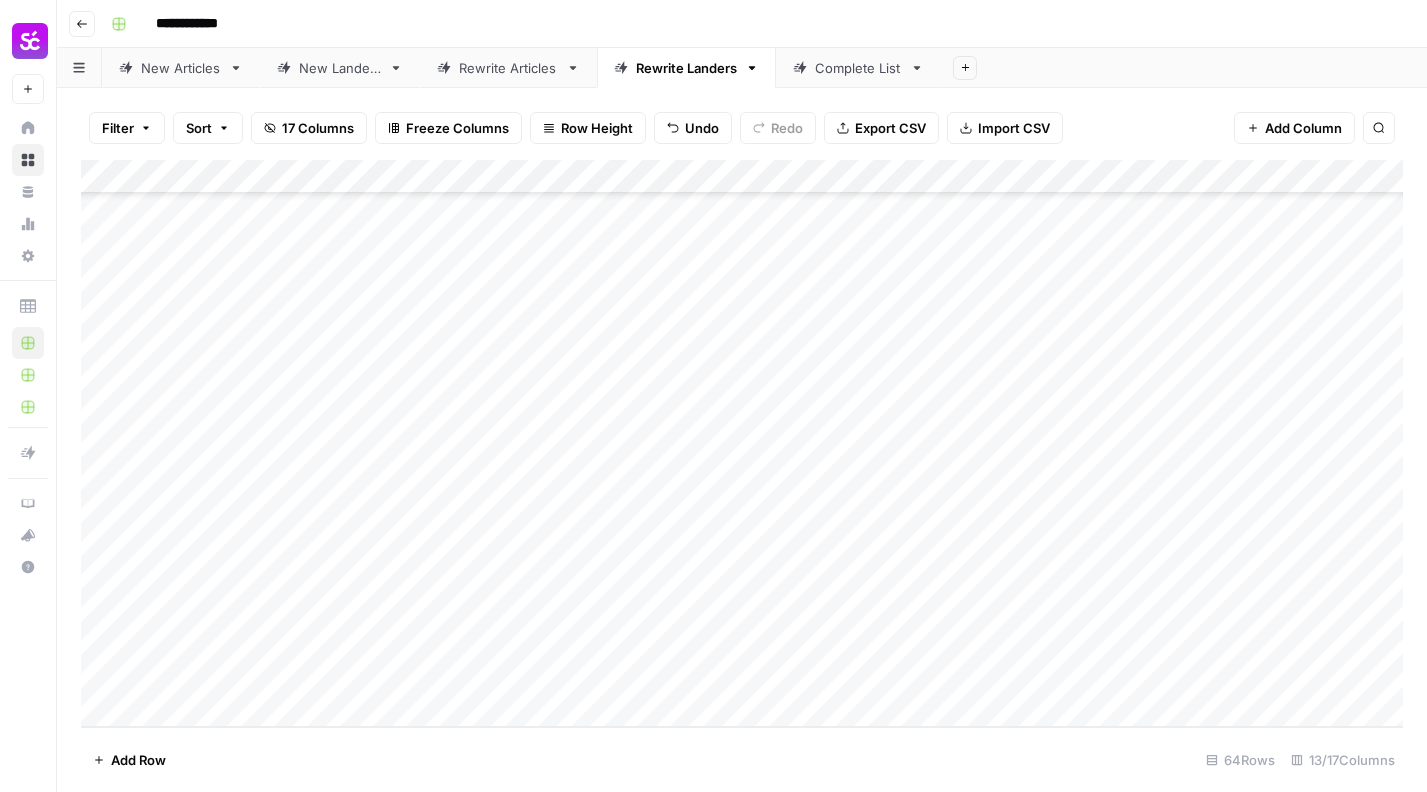 click on "Add Column" at bounding box center (742, 443) 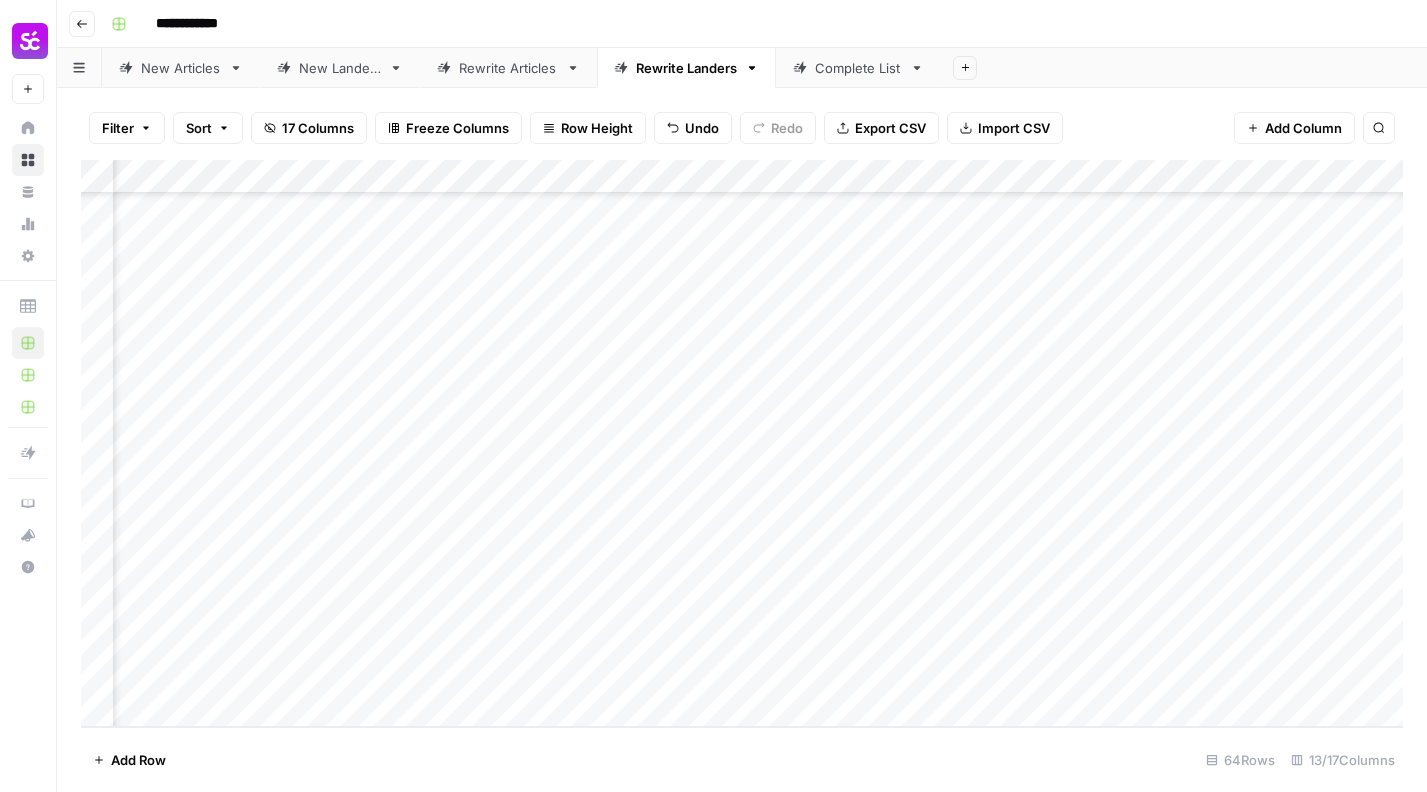 scroll, scrollTop: 1675, scrollLeft: 850, axis: both 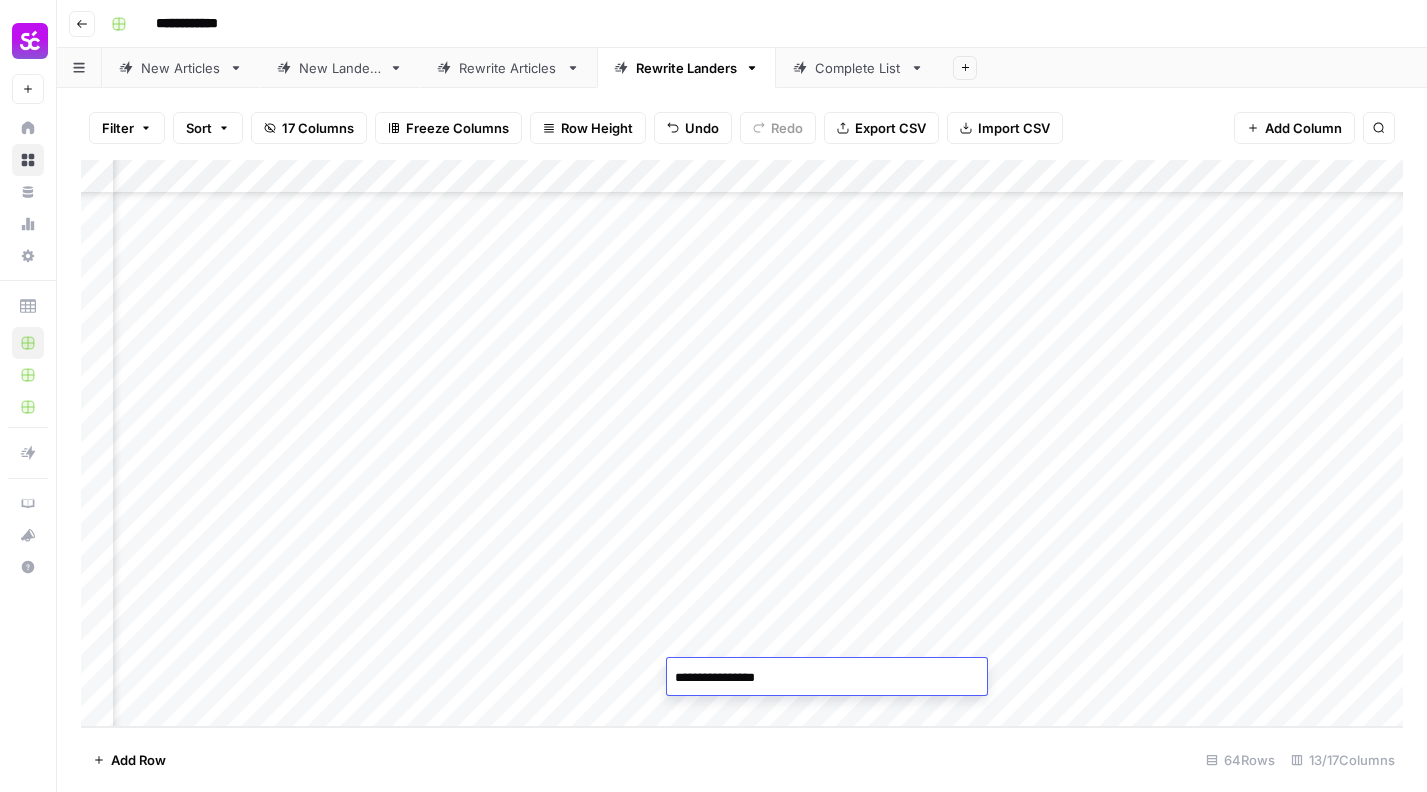 type on "**********" 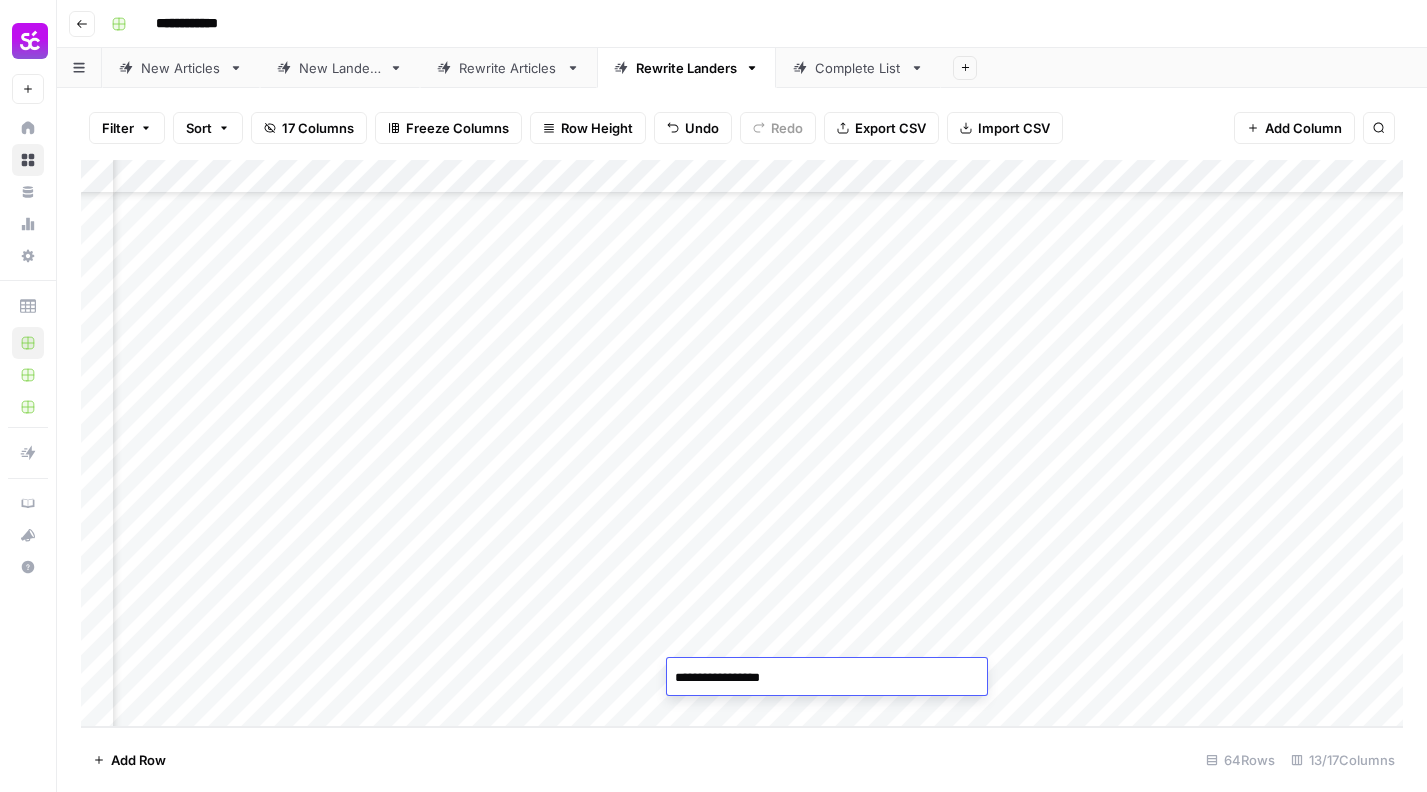 click on "Add Column" at bounding box center [742, 443] 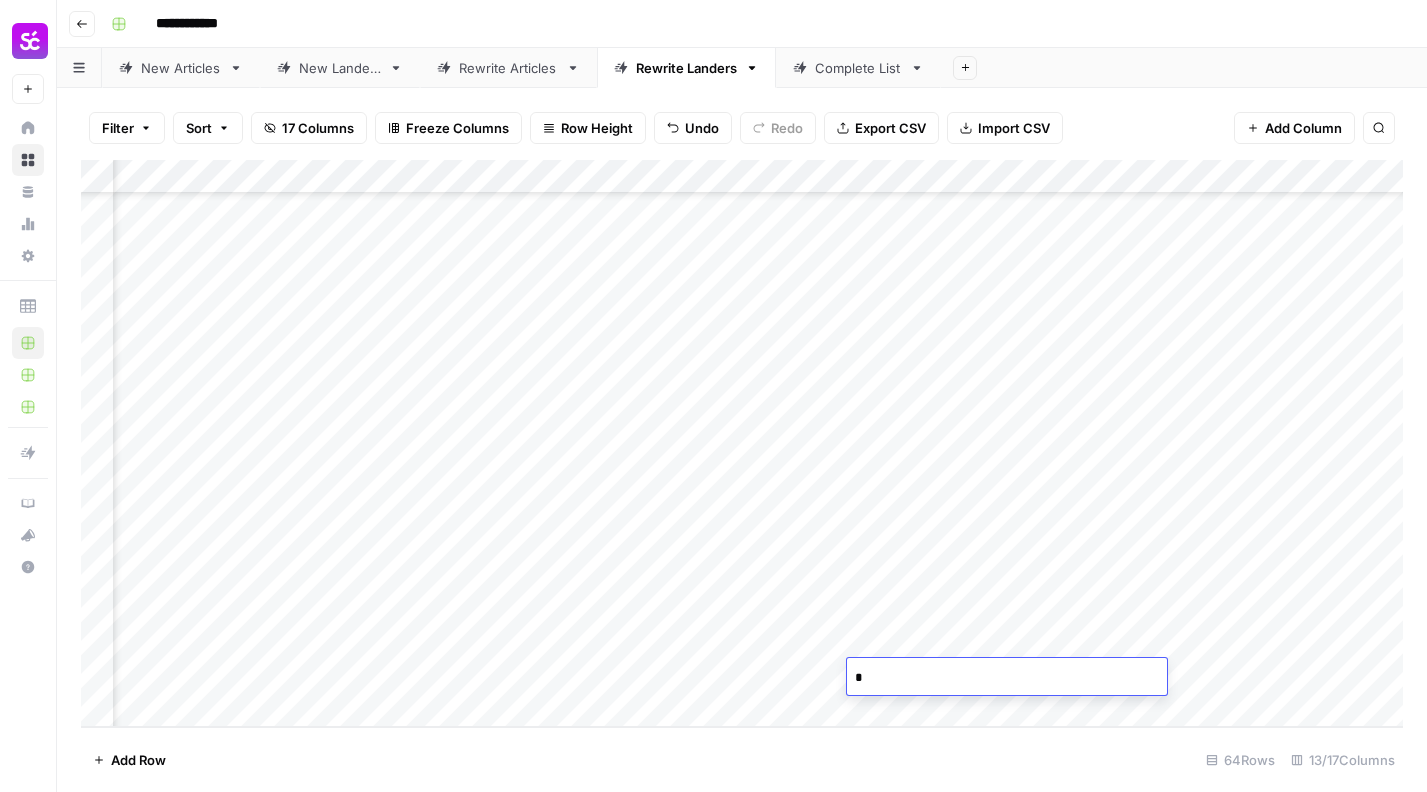 type on "**" 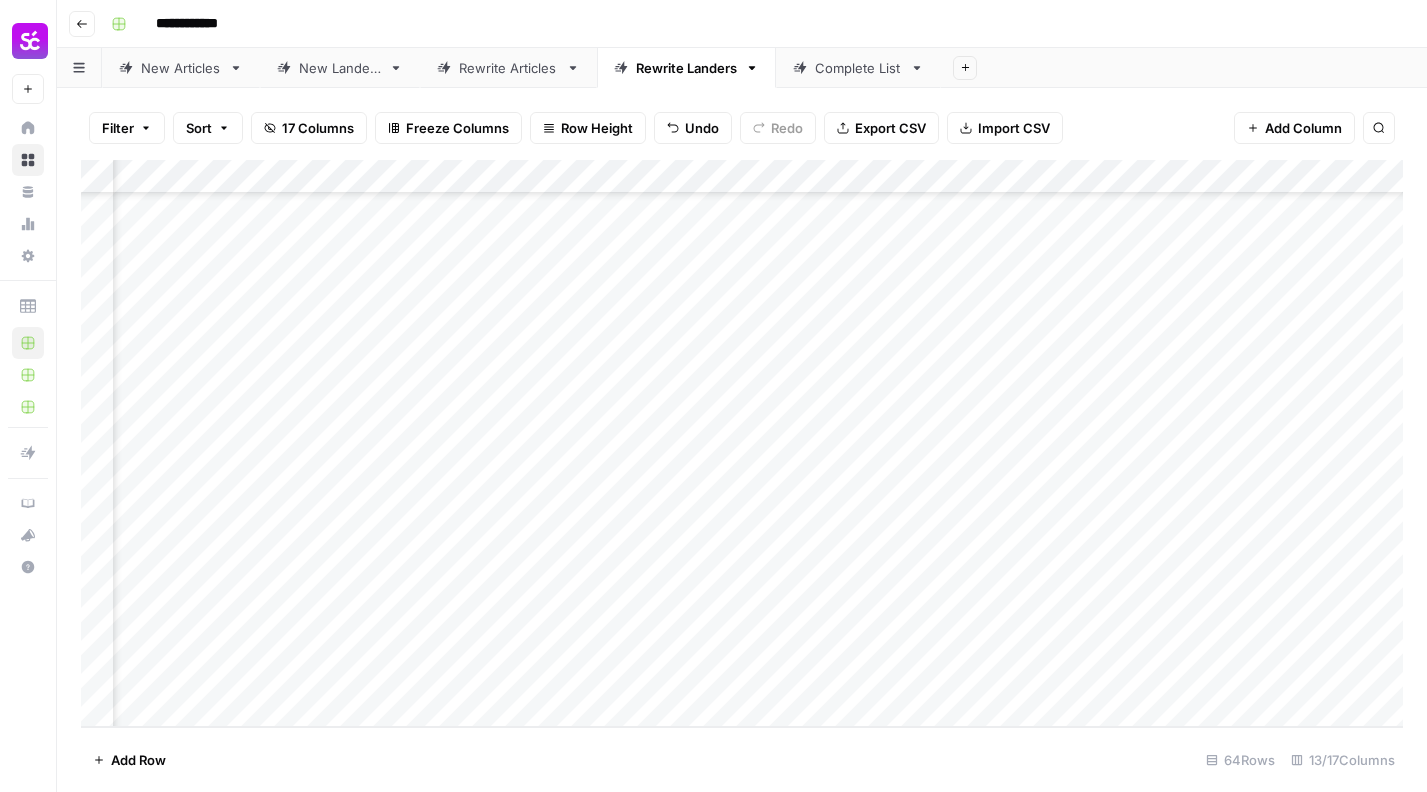 click on "Add Column" at bounding box center [742, 443] 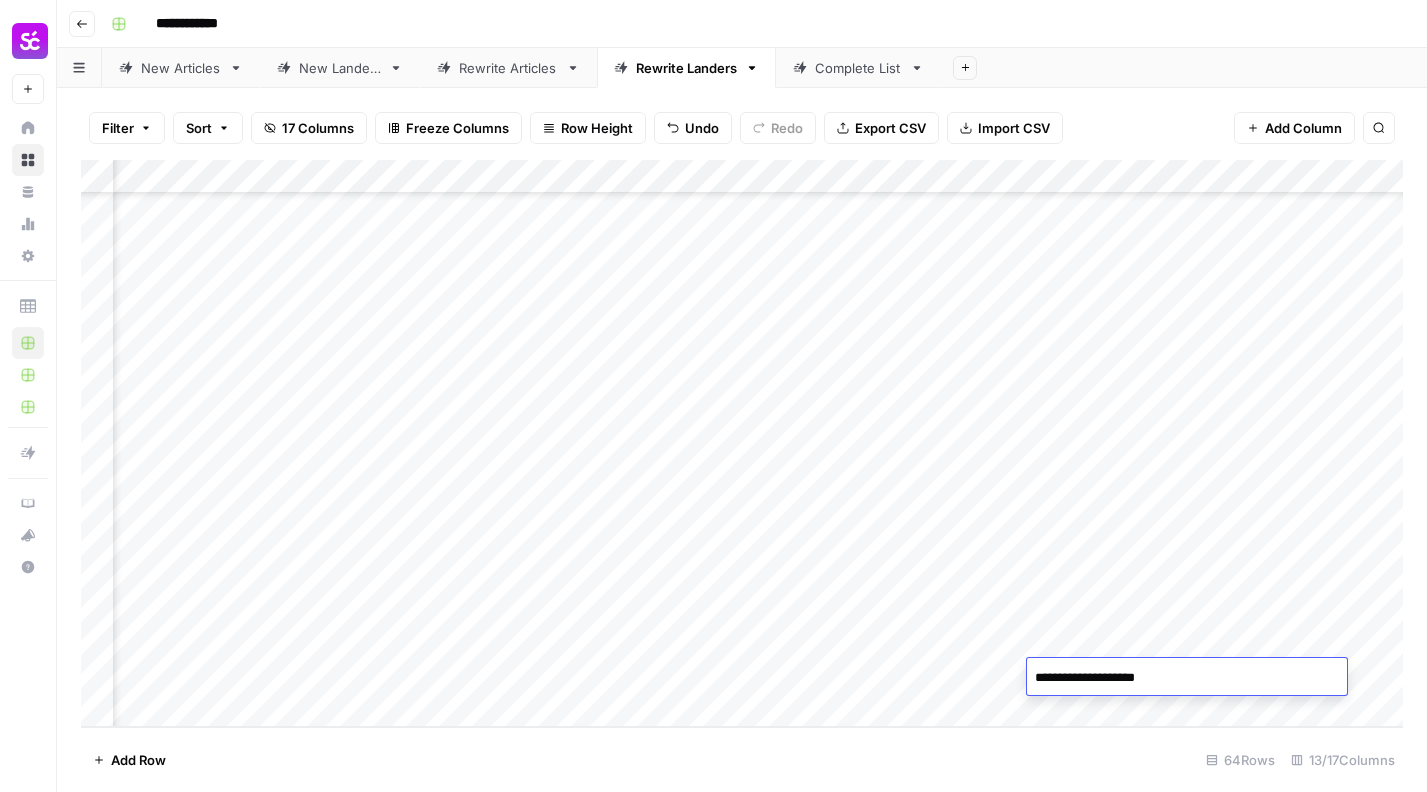 type on "**********" 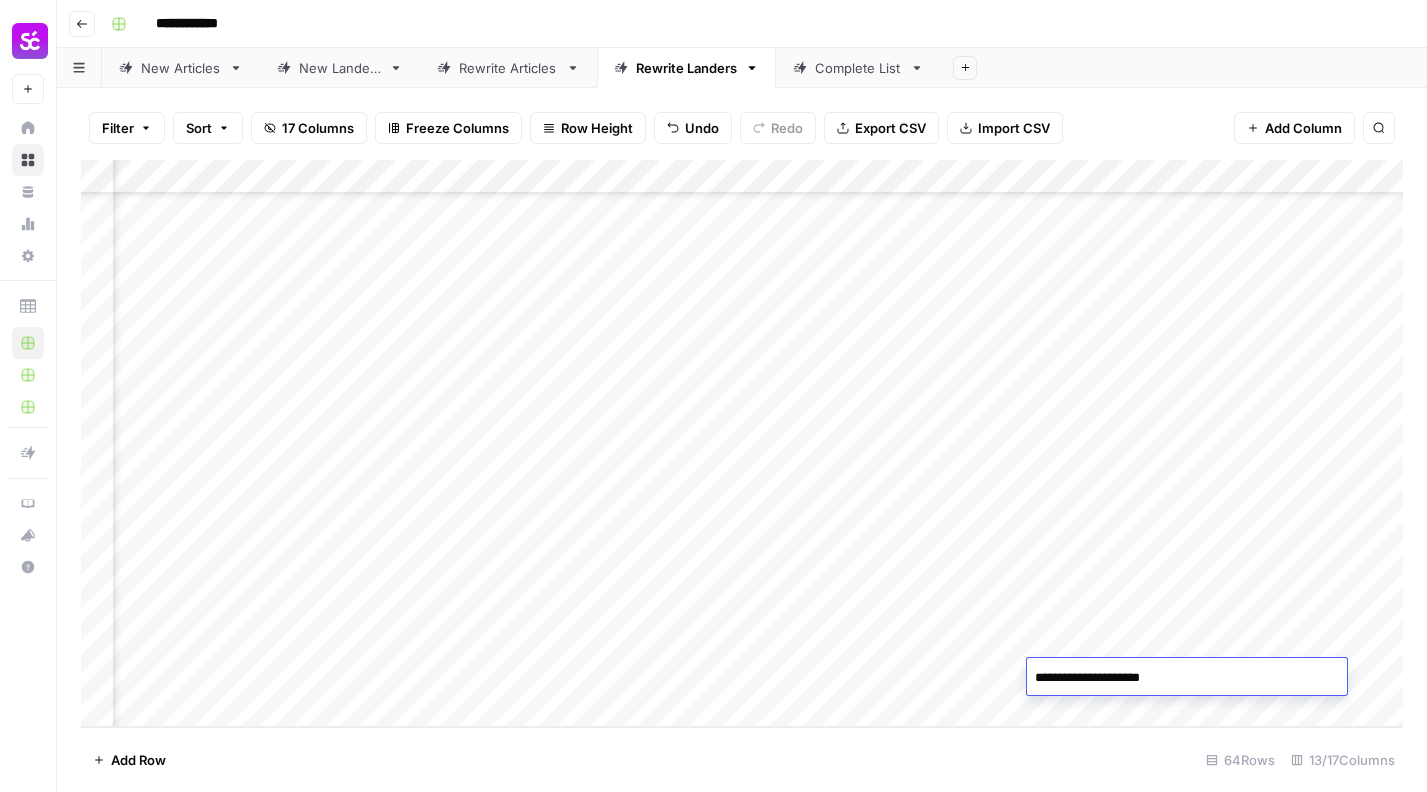 click on "Add Column" at bounding box center [742, 443] 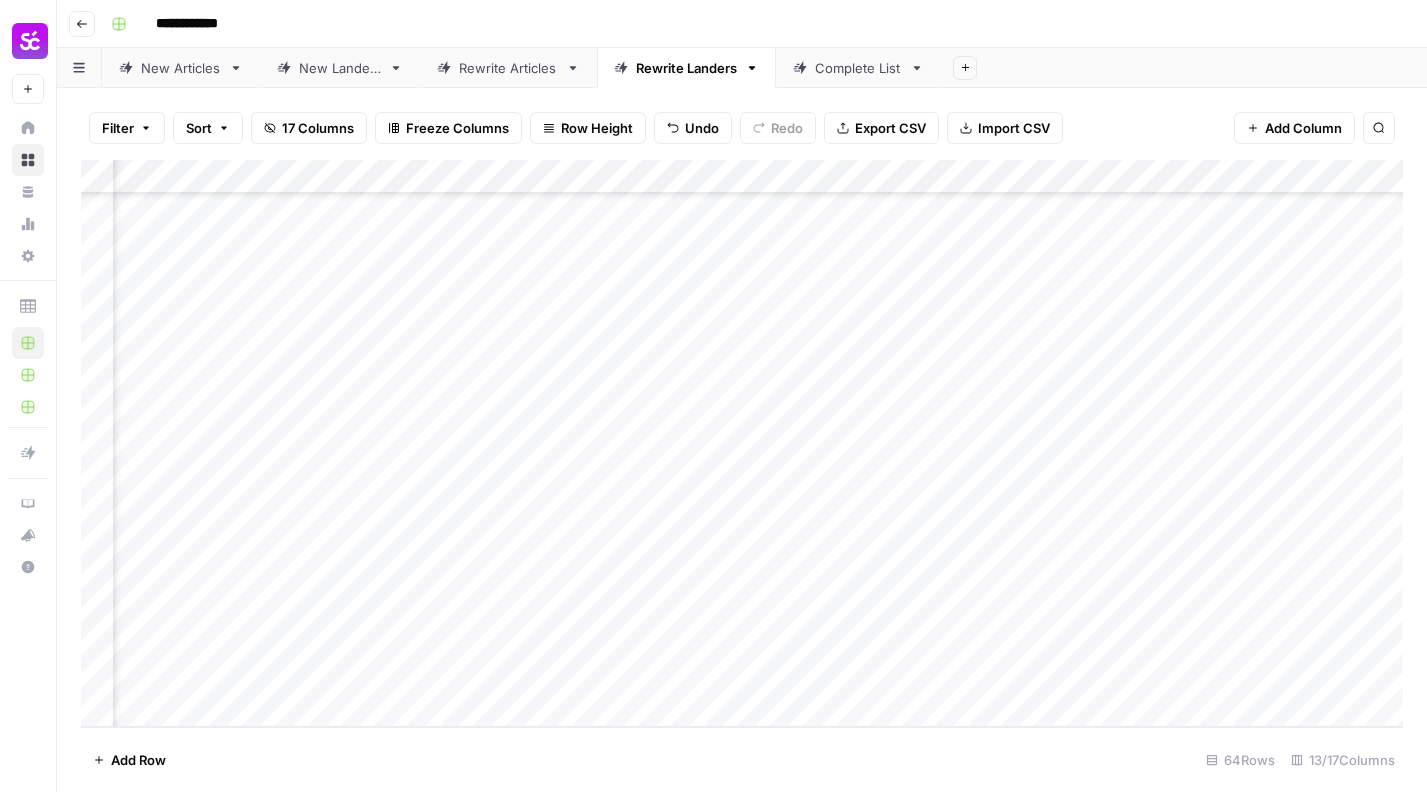 click on "Add Column" at bounding box center [742, 443] 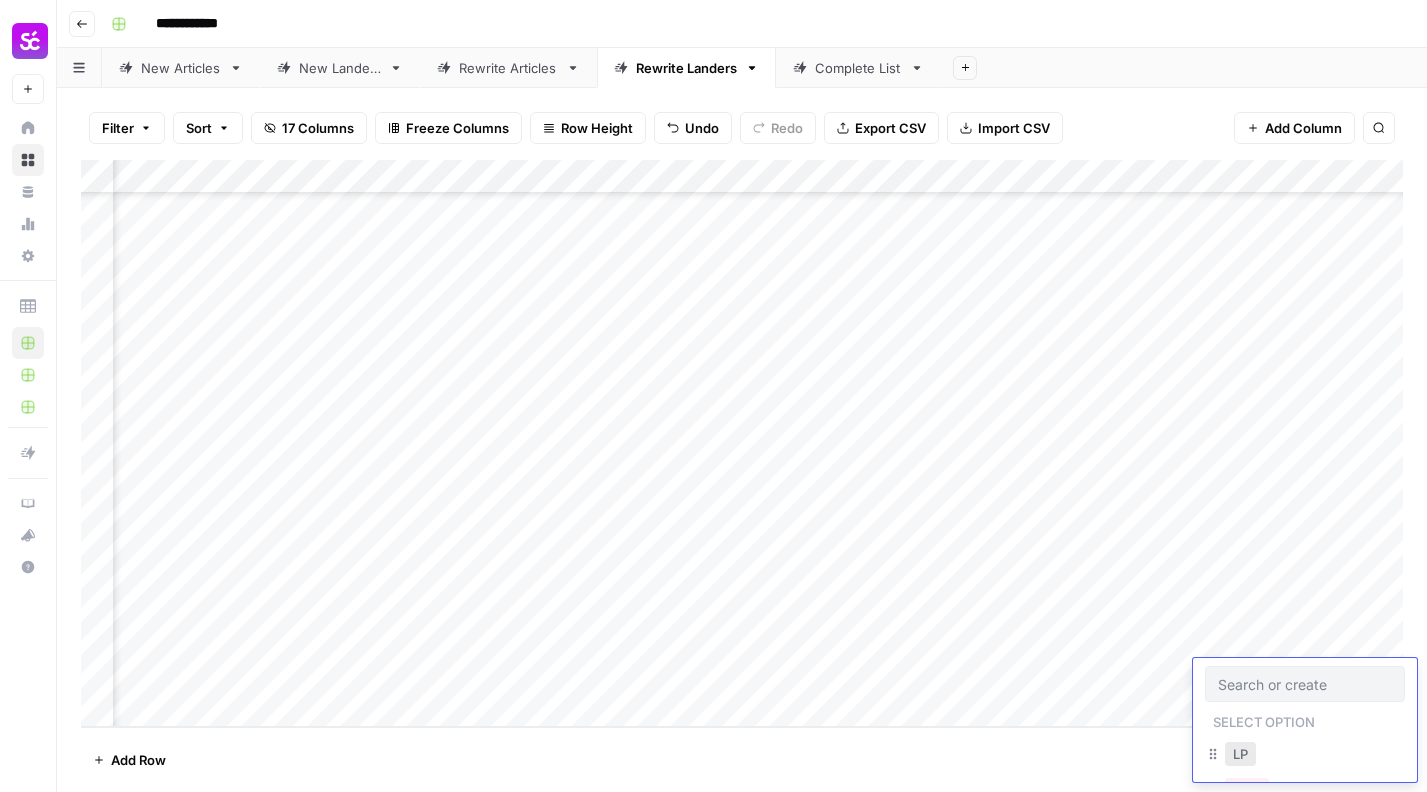 click on "LP" at bounding box center (1240, 754) 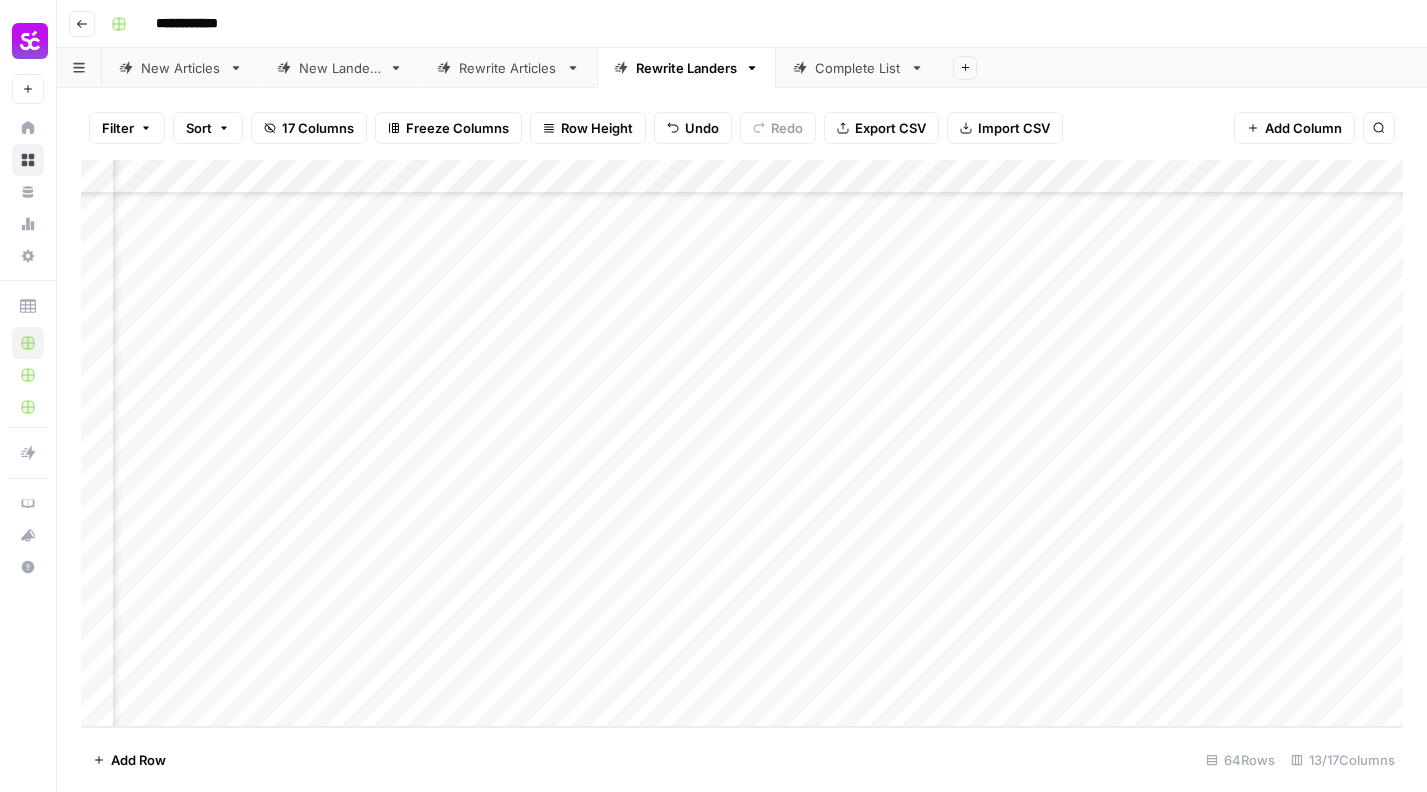scroll, scrollTop: 1675, scrollLeft: 1260, axis: both 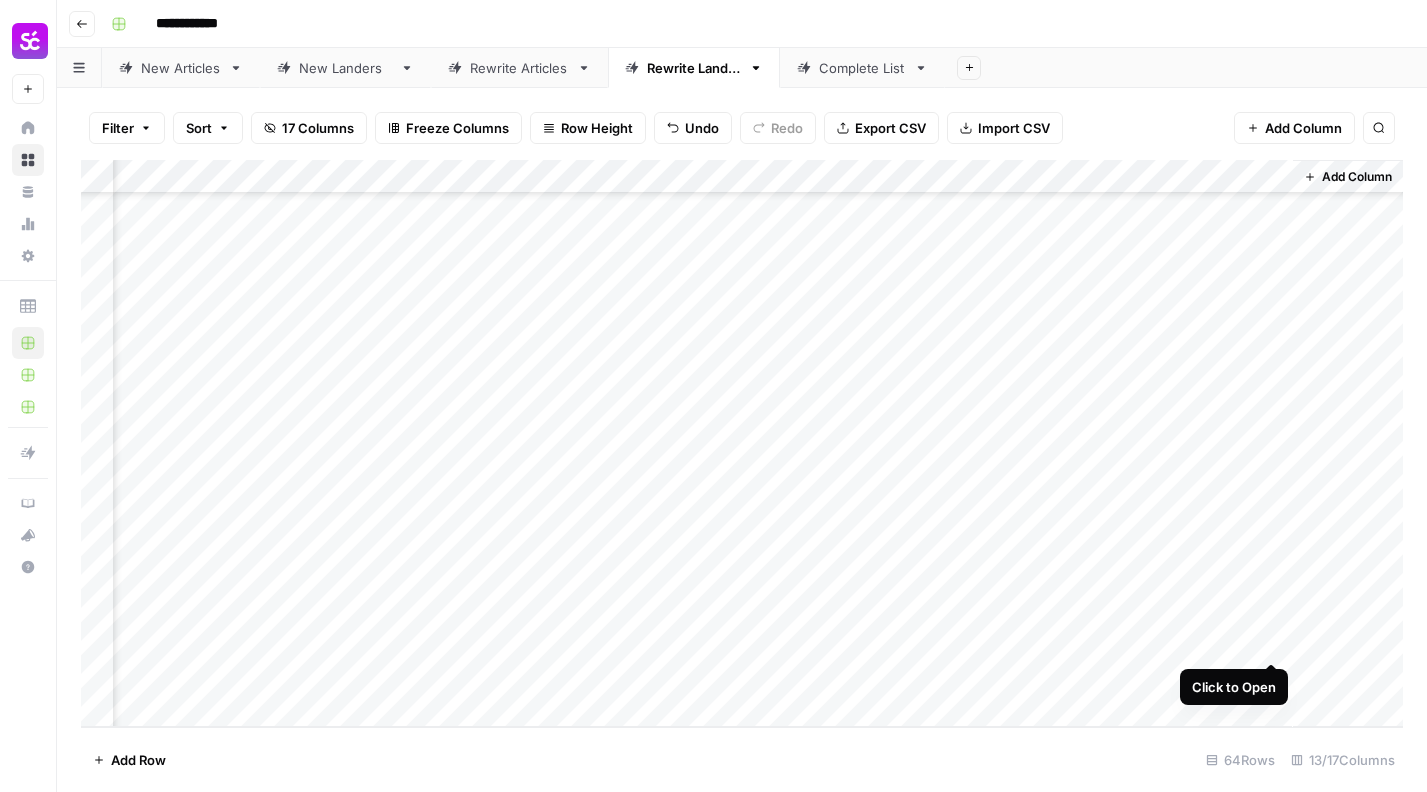 click on "Add Column" at bounding box center [742, 443] 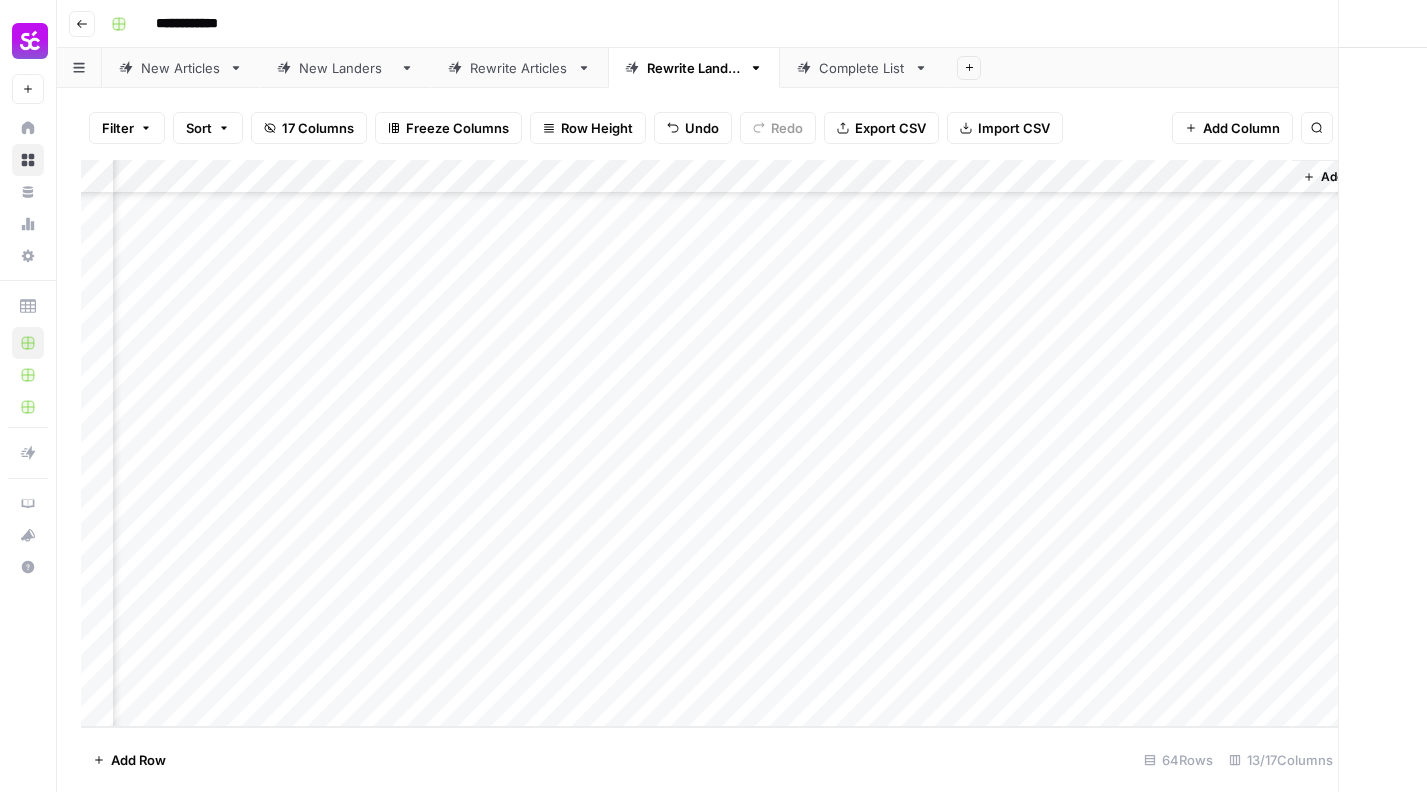 scroll, scrollTop: 1675, scrollLeft: 1576, axis: both 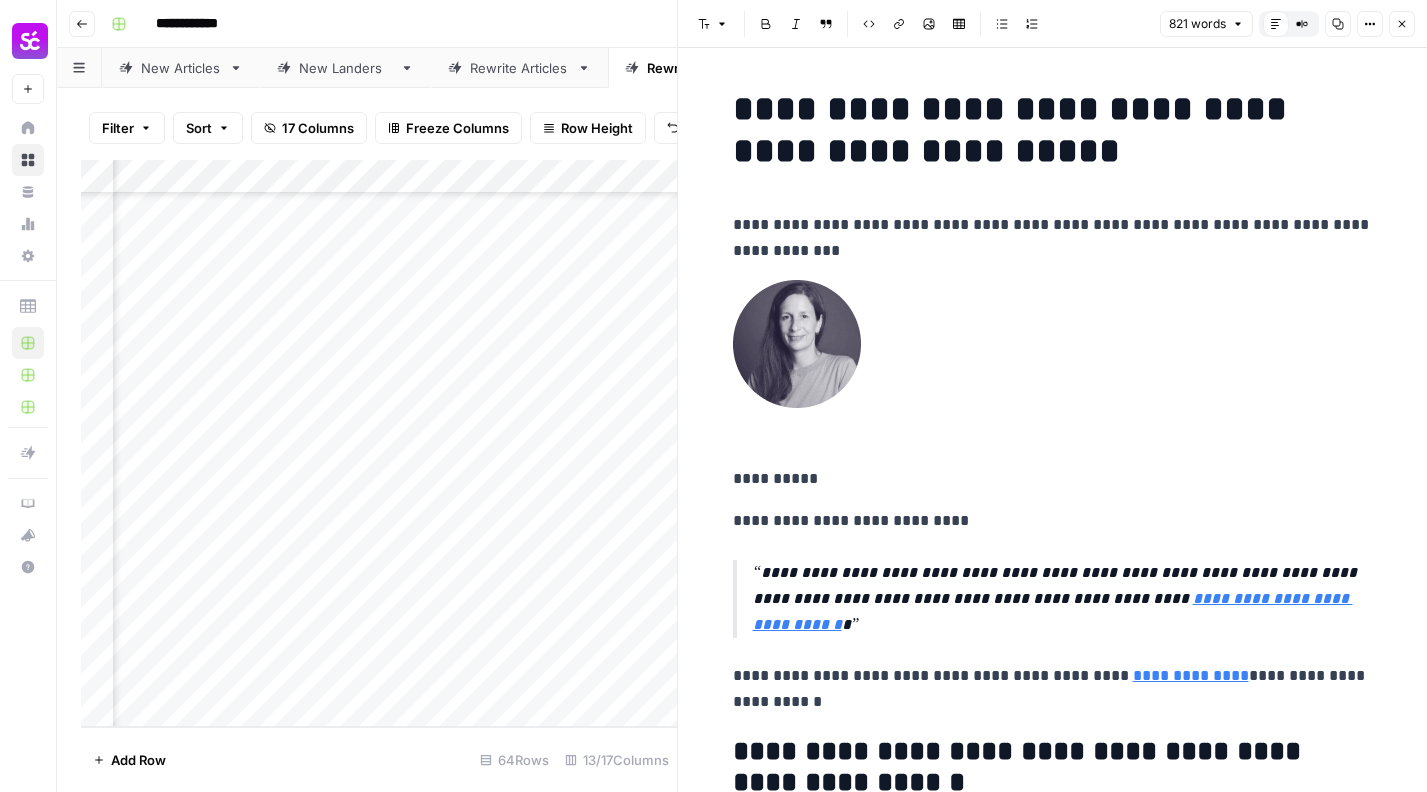 click on "Copy" at bounding box center (1338, 24) 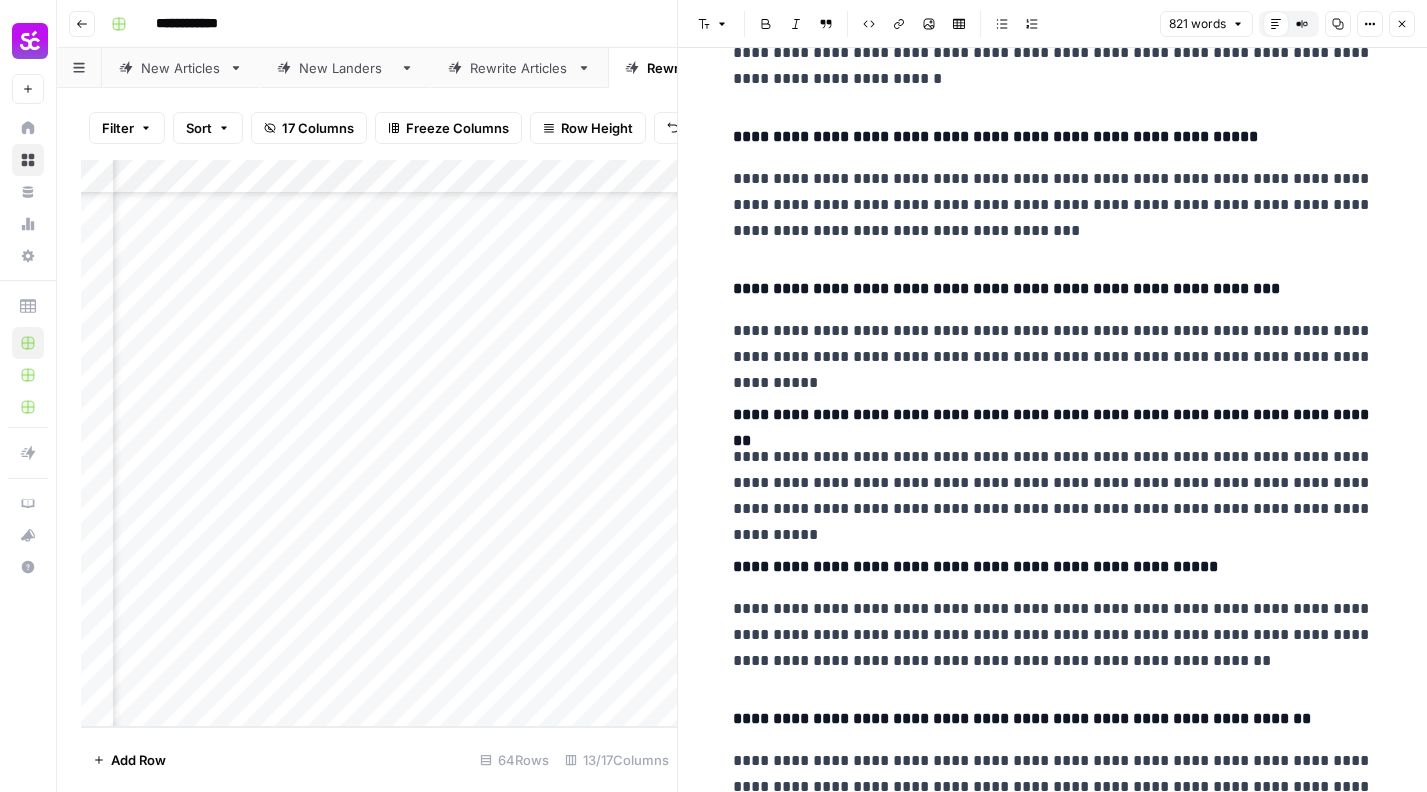scroll, scrollTop: 4008, scrollLeft: 0, axis: vertical 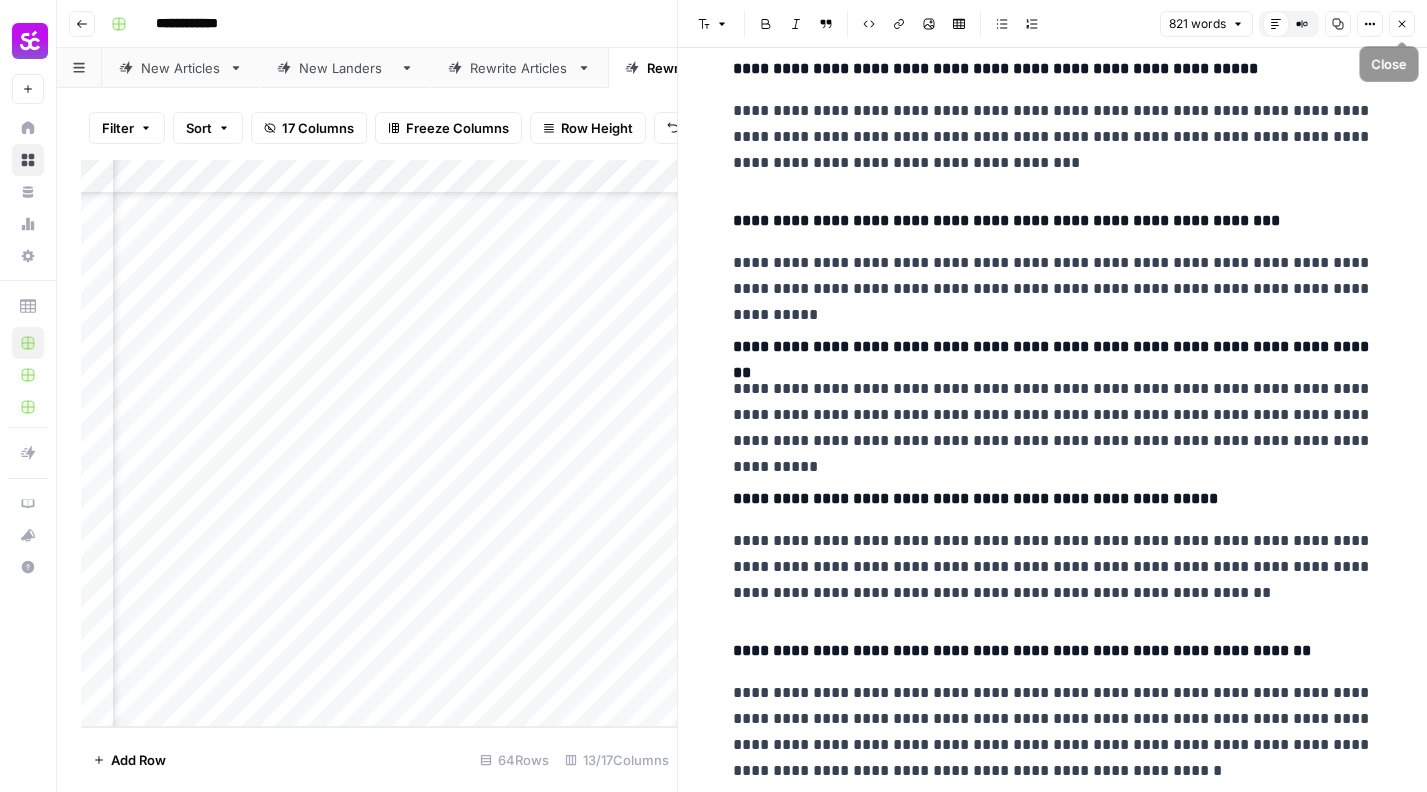 click 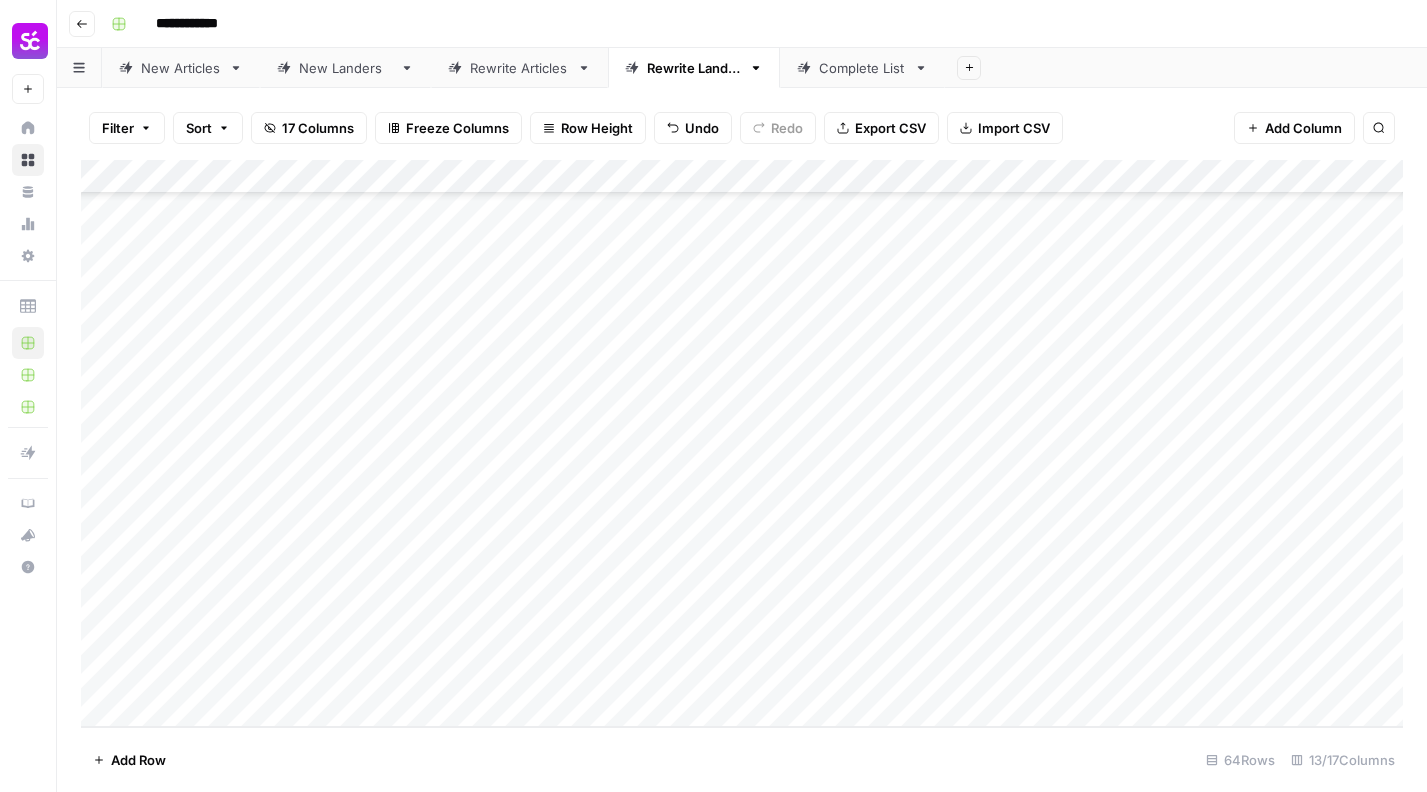scroll, scrollTop: 1675, scrollLeft: 0, axis: vertical 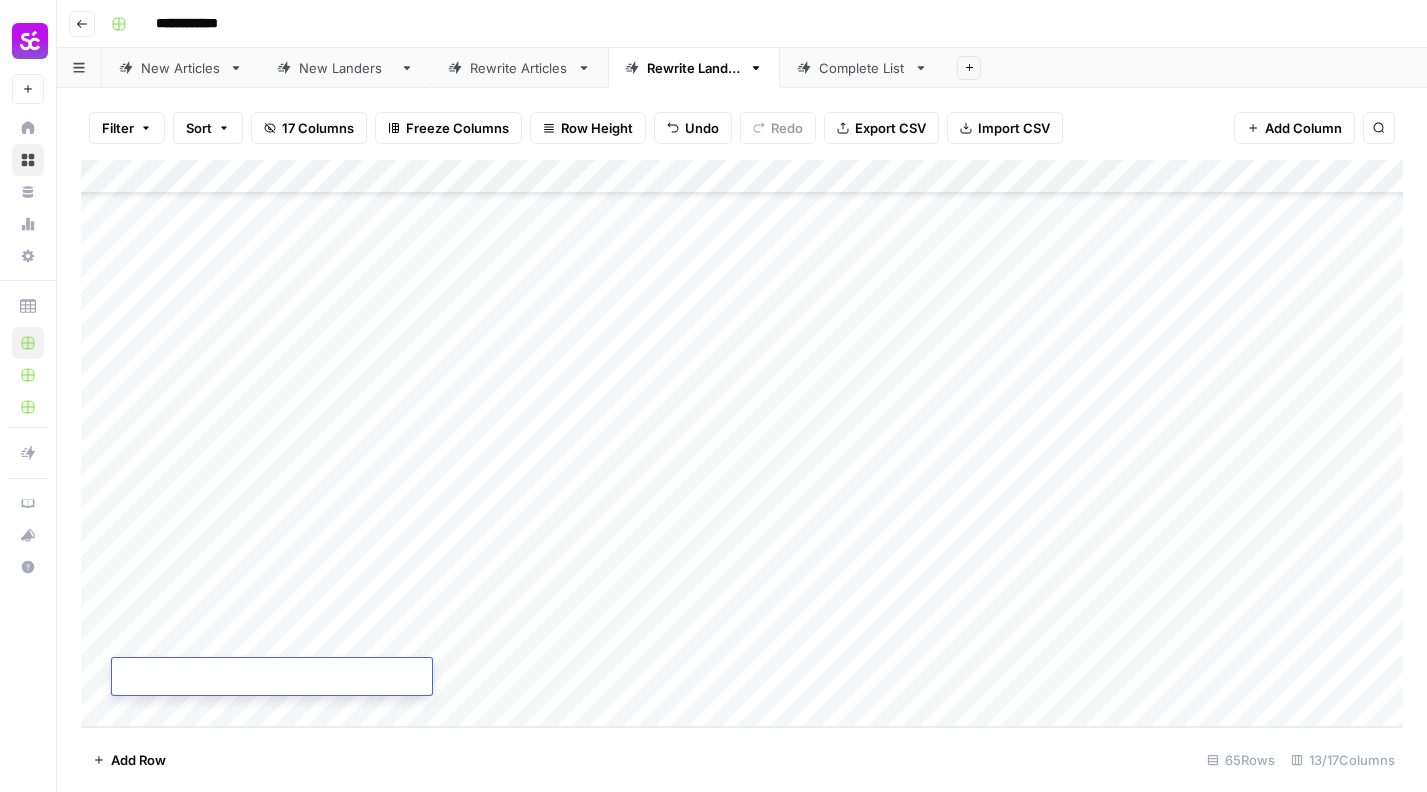 paste on "**********" 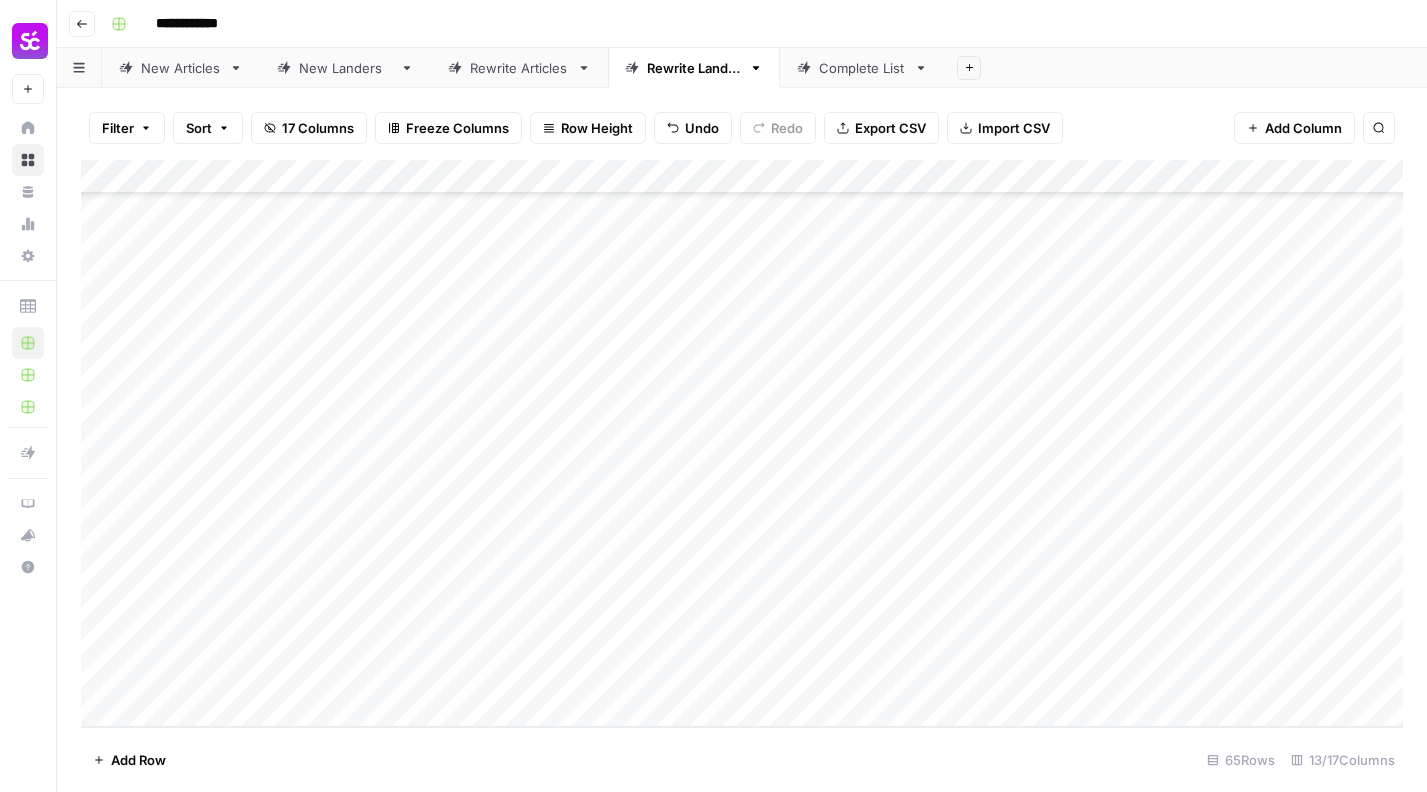 click on "Add Column" at bounding box center (742, 443) 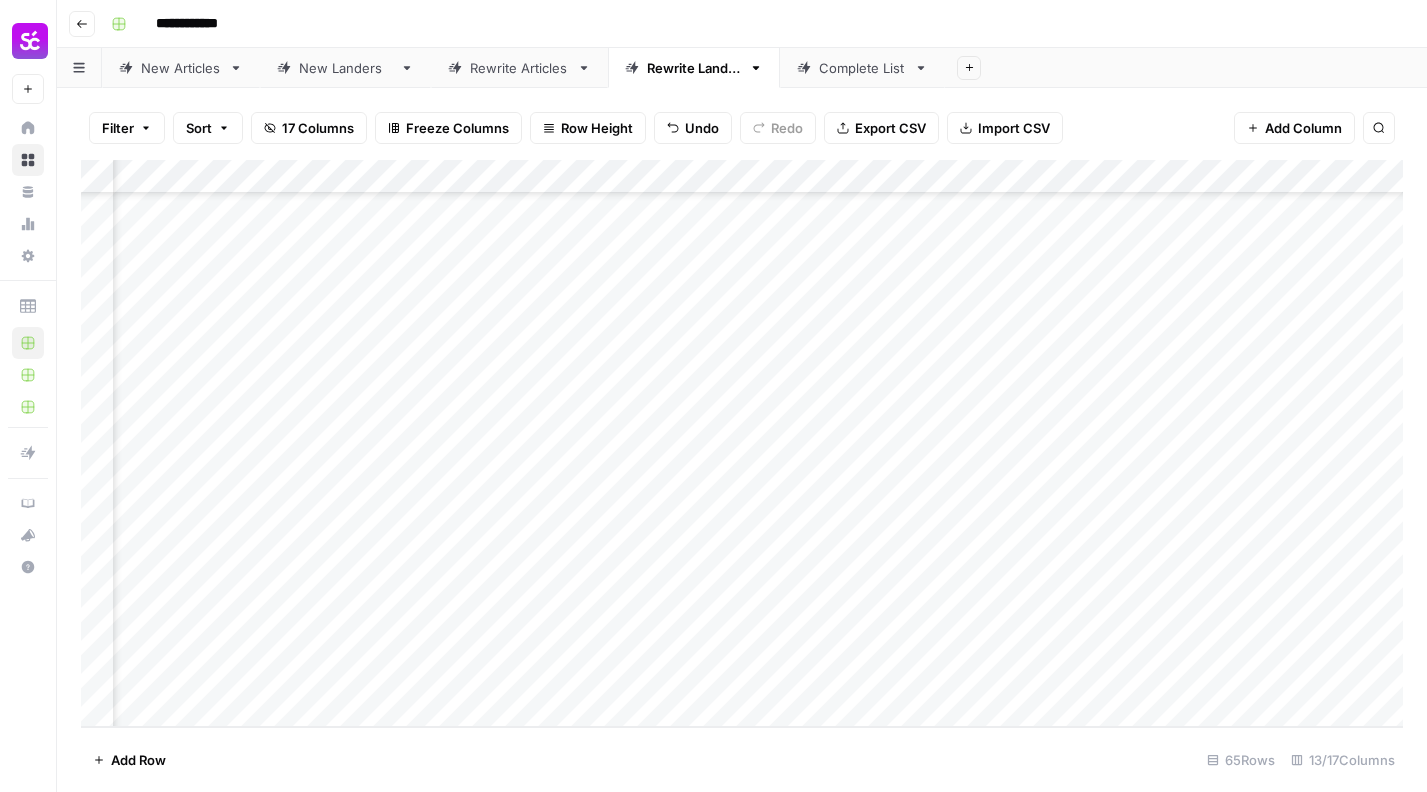 scroll, scrollTop: 1709, scrollLeft: 433, axis: both 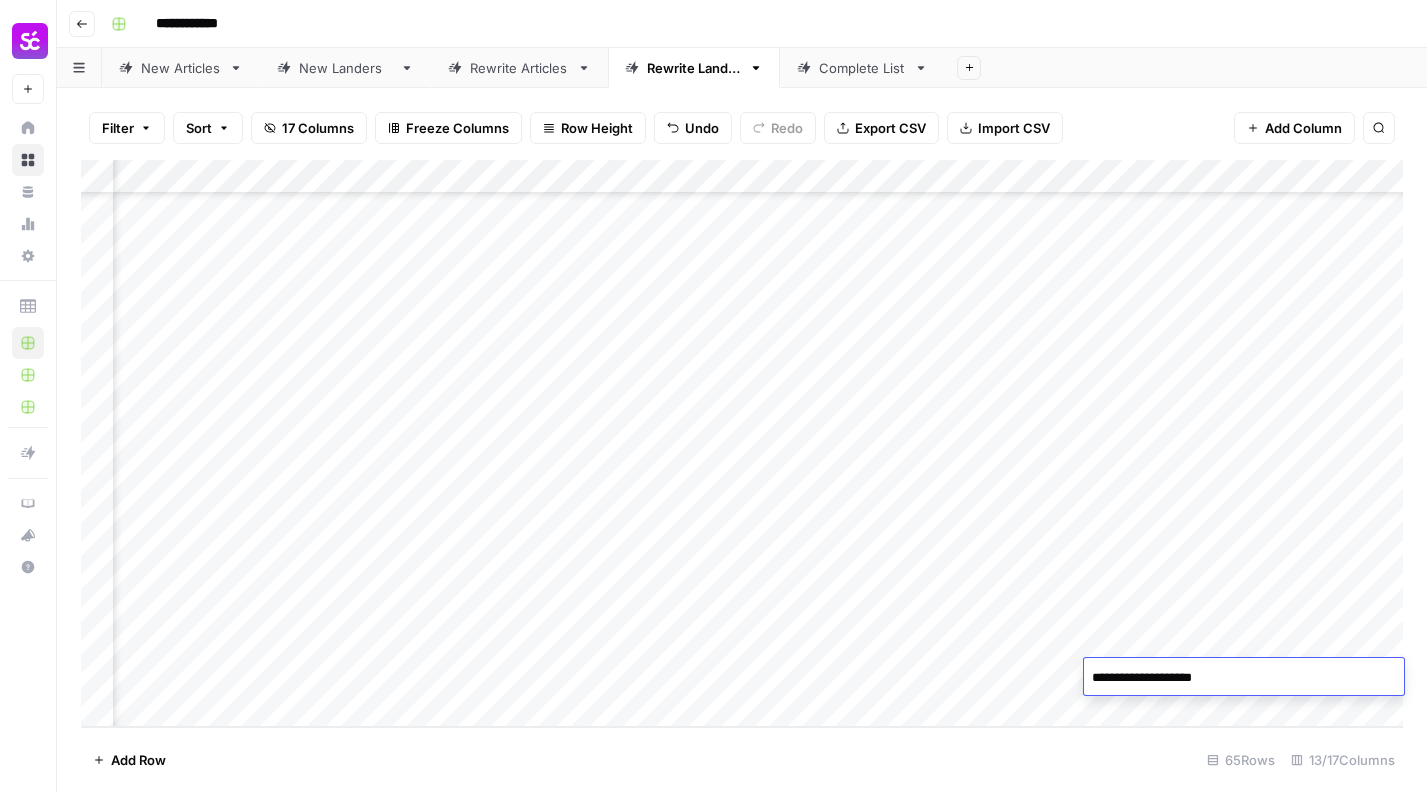 type on "**********" 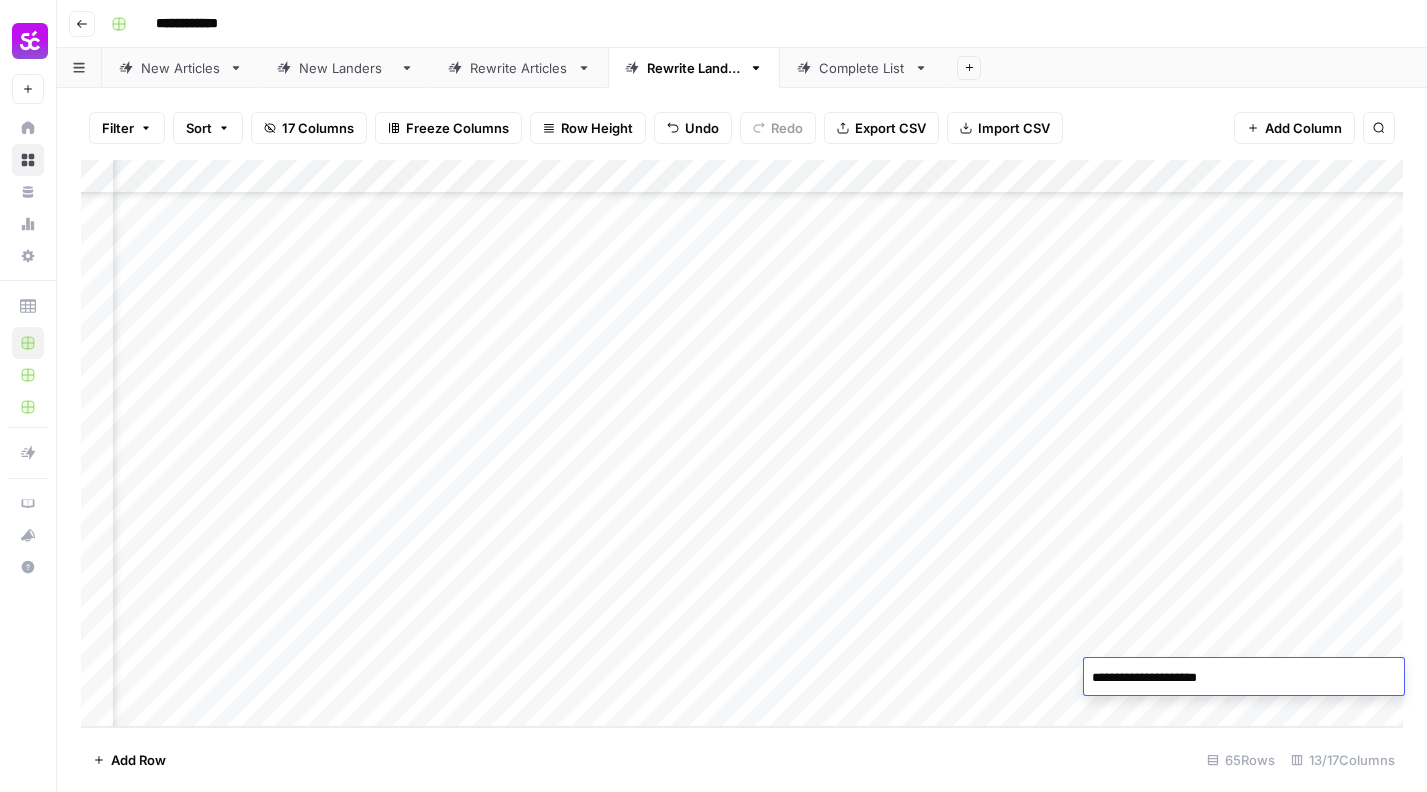 click on "Add Column" at bounding box center (742, 443) 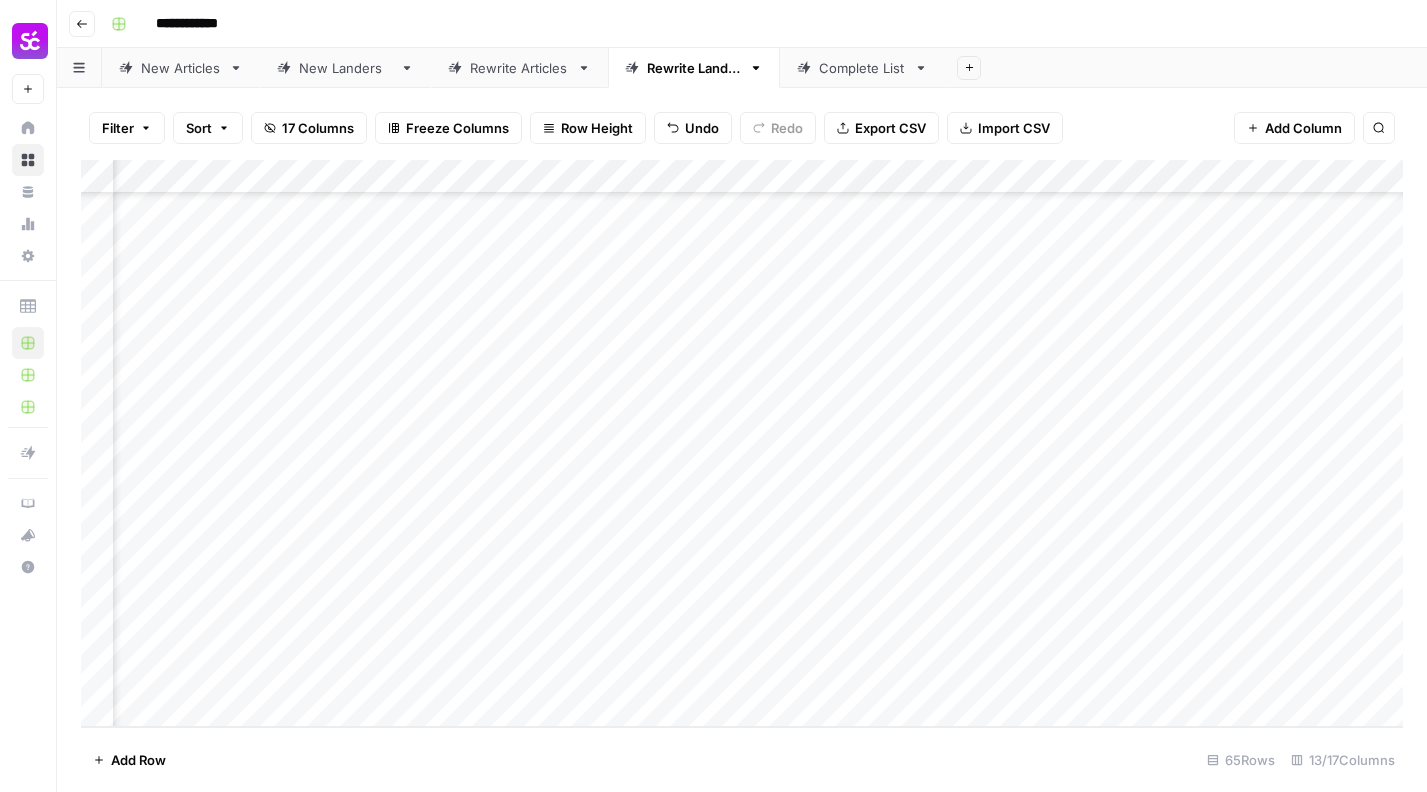 click on "Add Column" at bounding box center [742, 443] 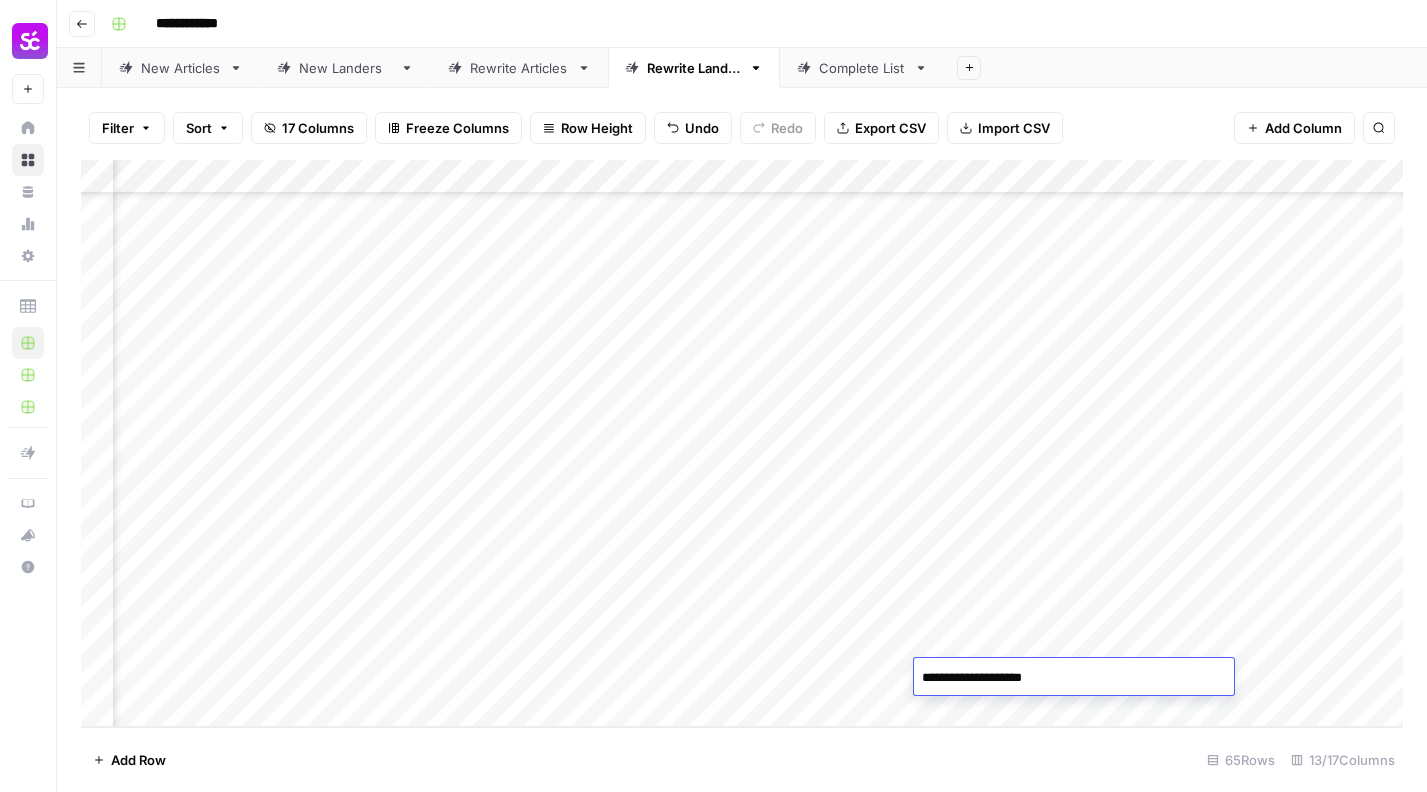 type on "**********" 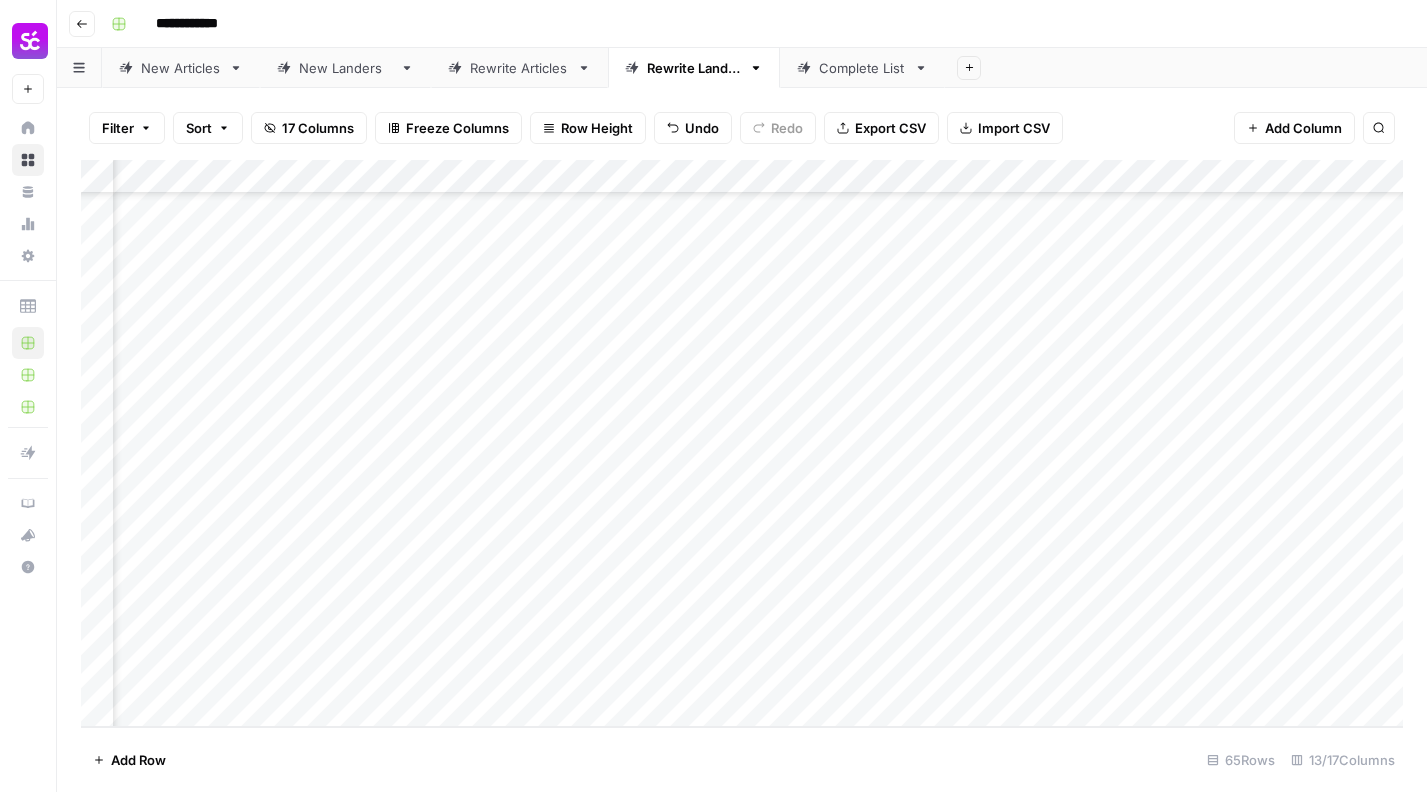 click on "Add Column" at bounding box center (742, 443) 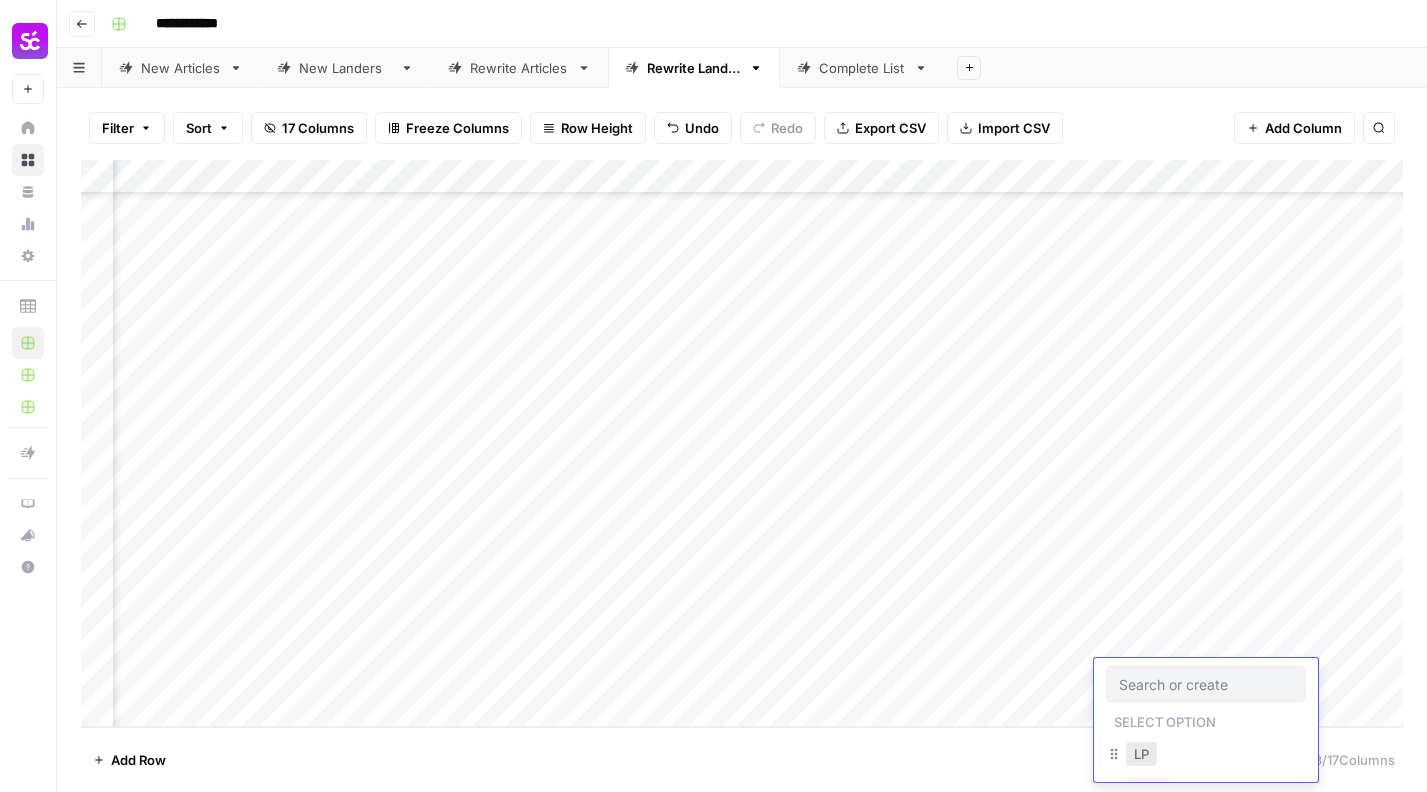 click on "LP" at bounding box center [1141, 754] 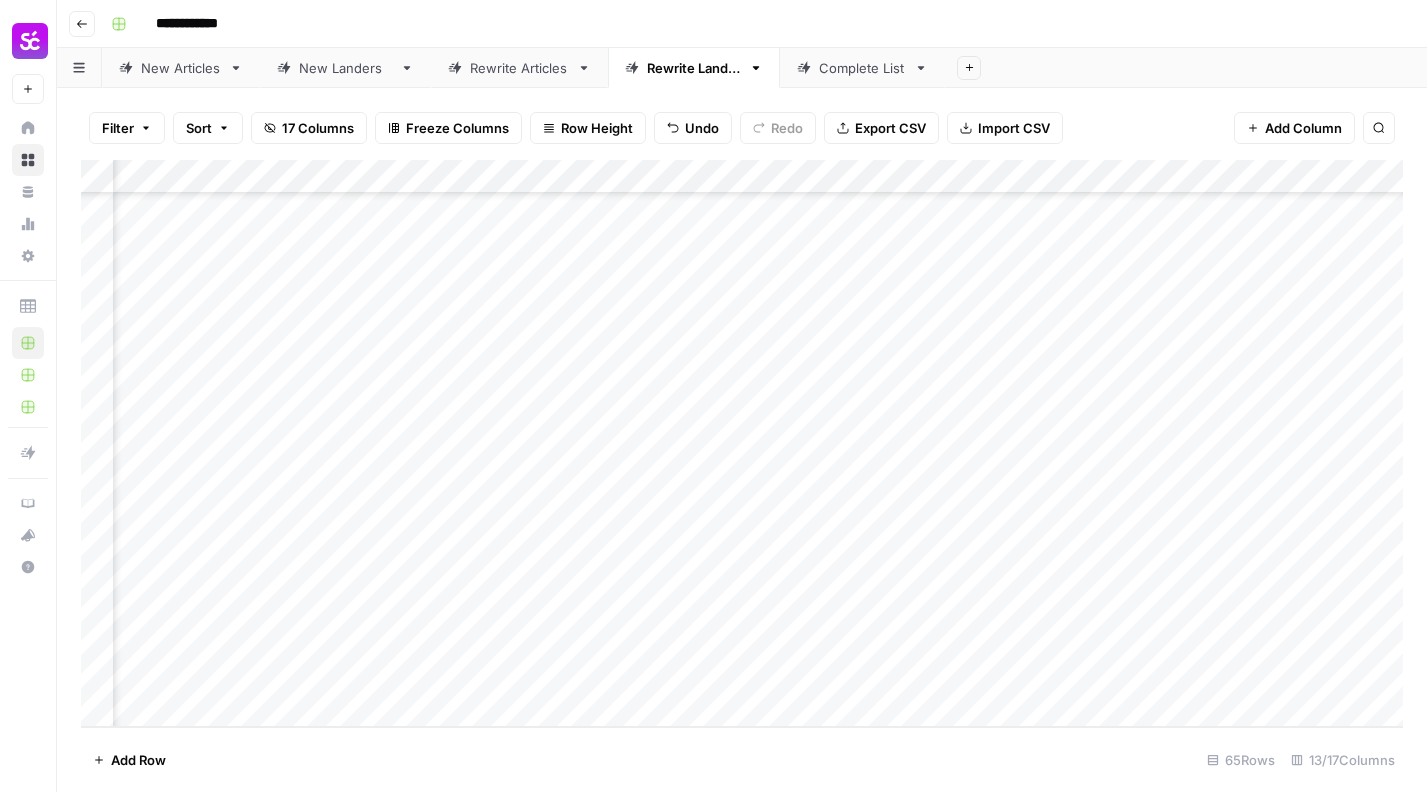 scroll, scrollTop: 1709, scrollLeft: 1334, axis: both 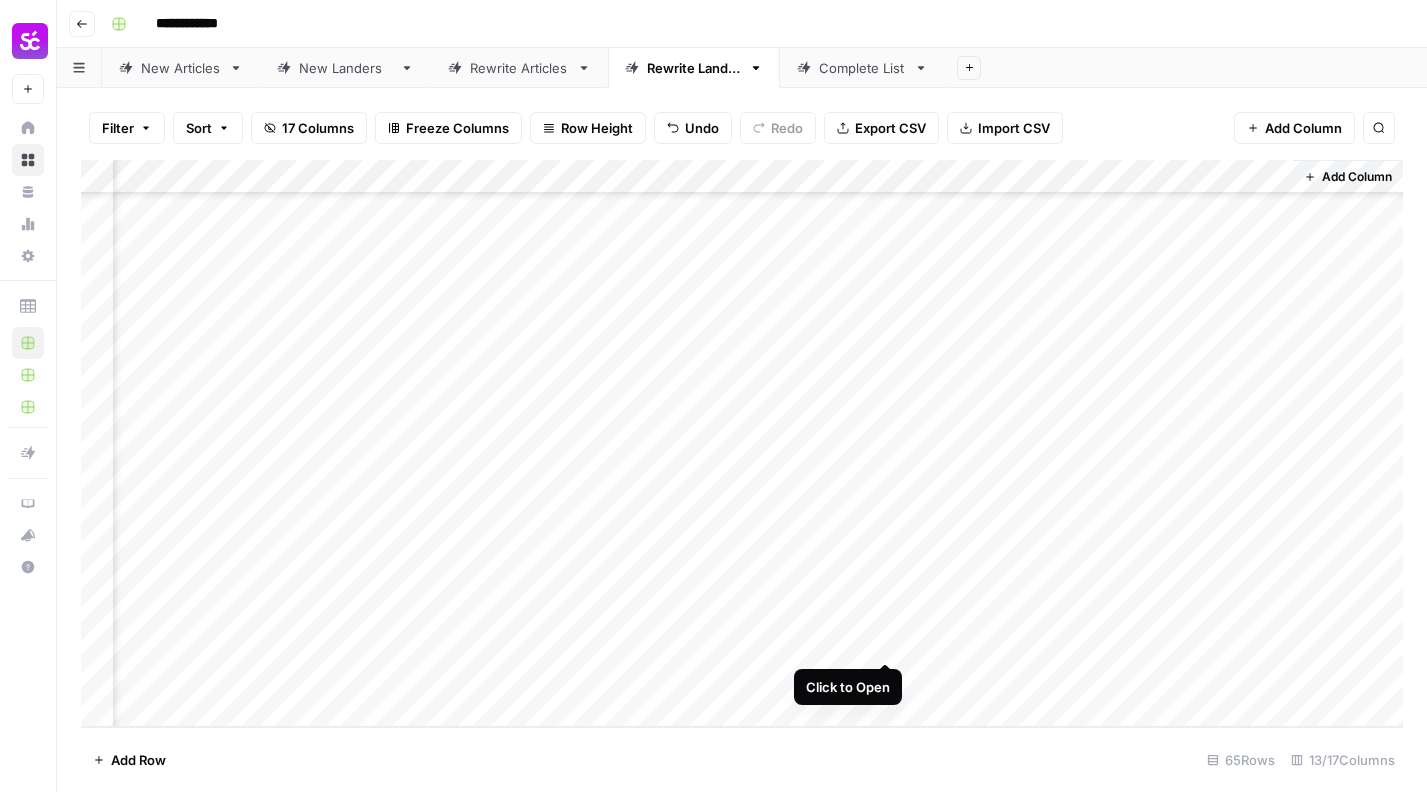 click on "Add Column" at bounding box center [742, 443] 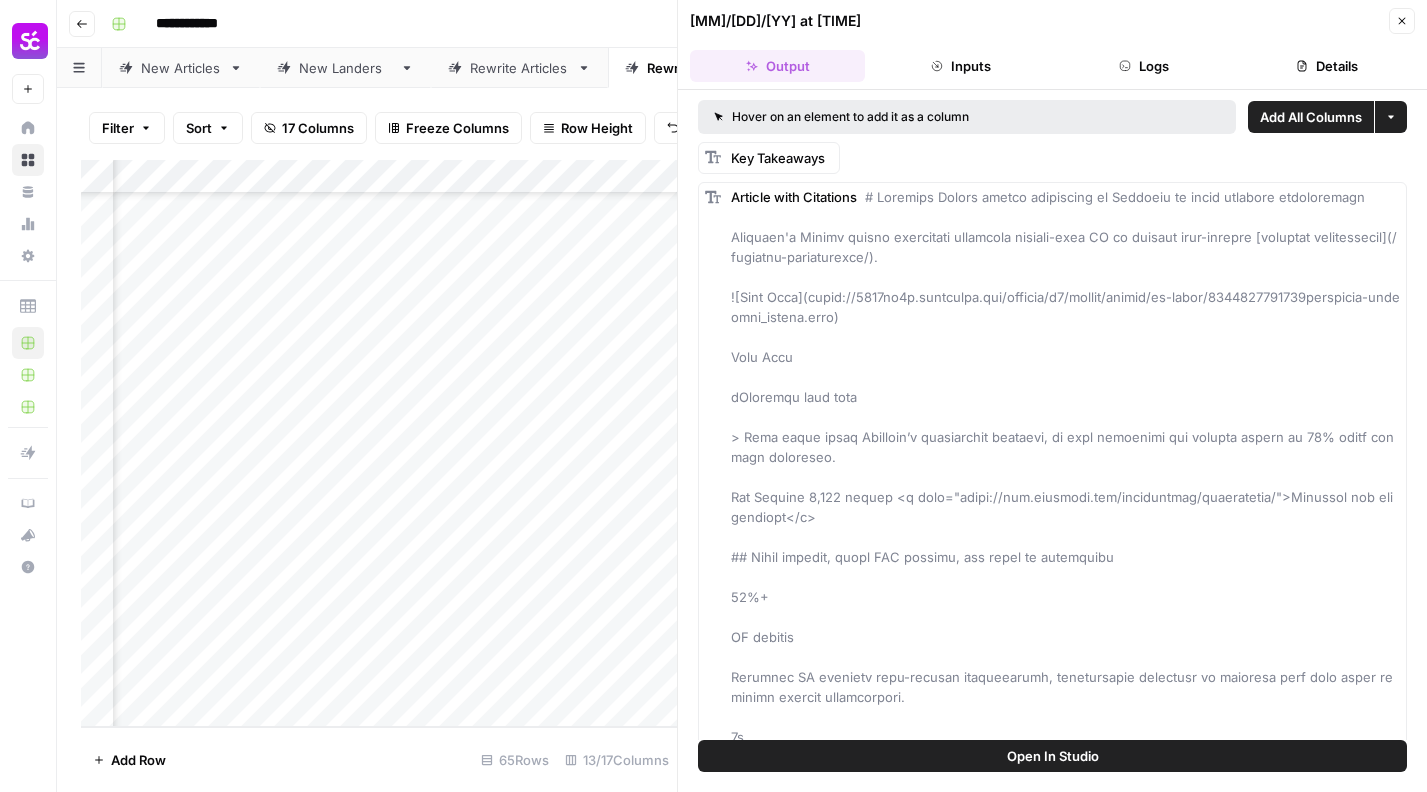click 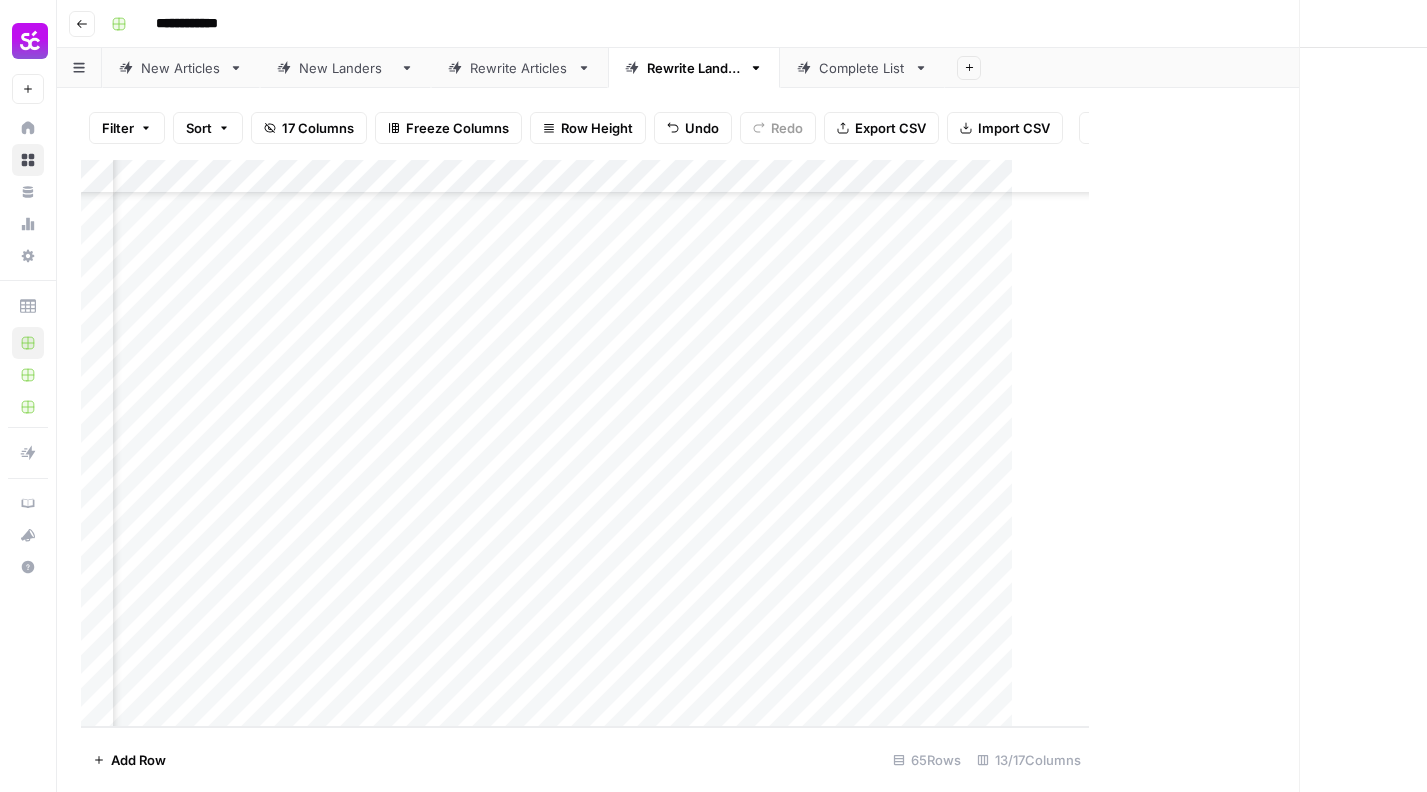 scroll, scrollTop: 1709, scrollLeft: 1567, axis: both 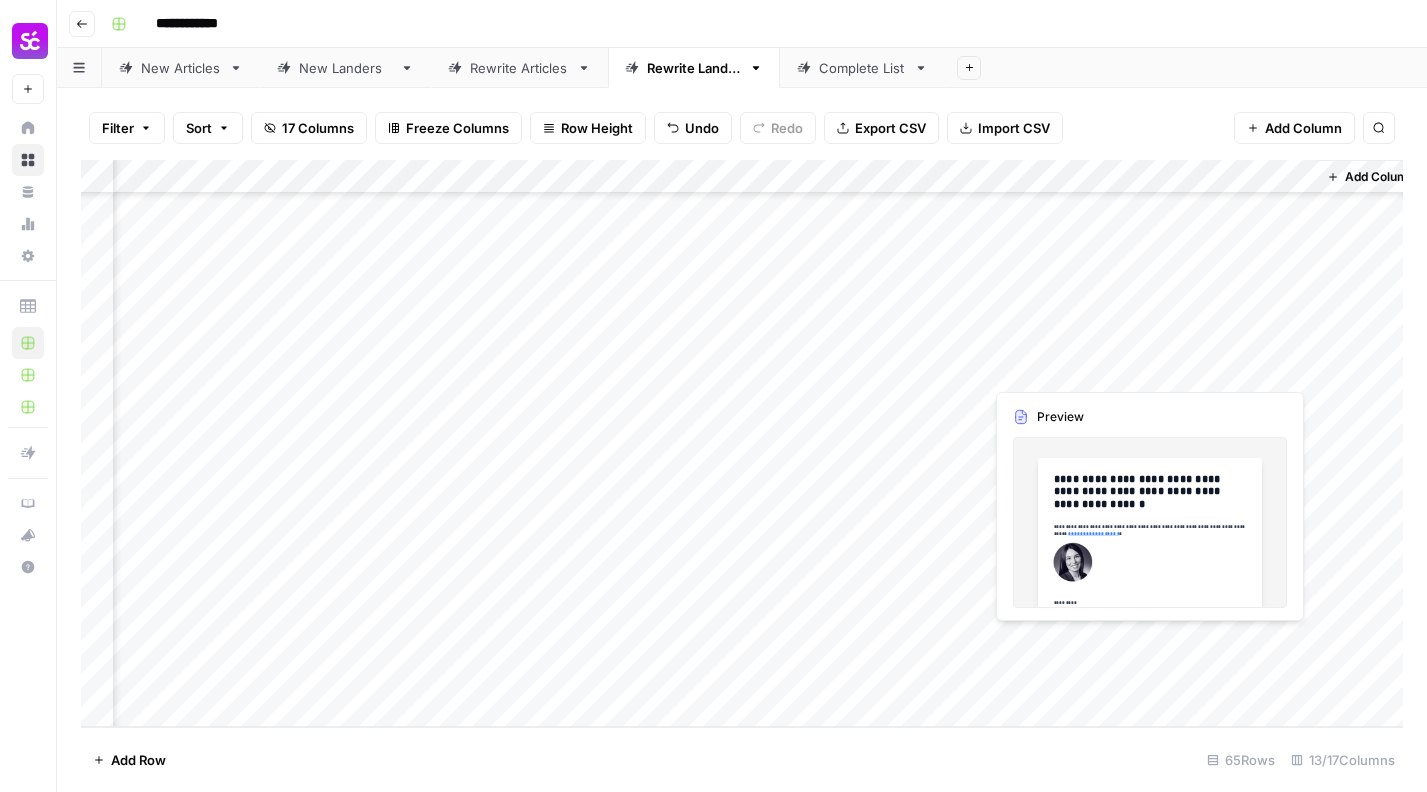 click on "Add Column" at bounding box center (742, 443) 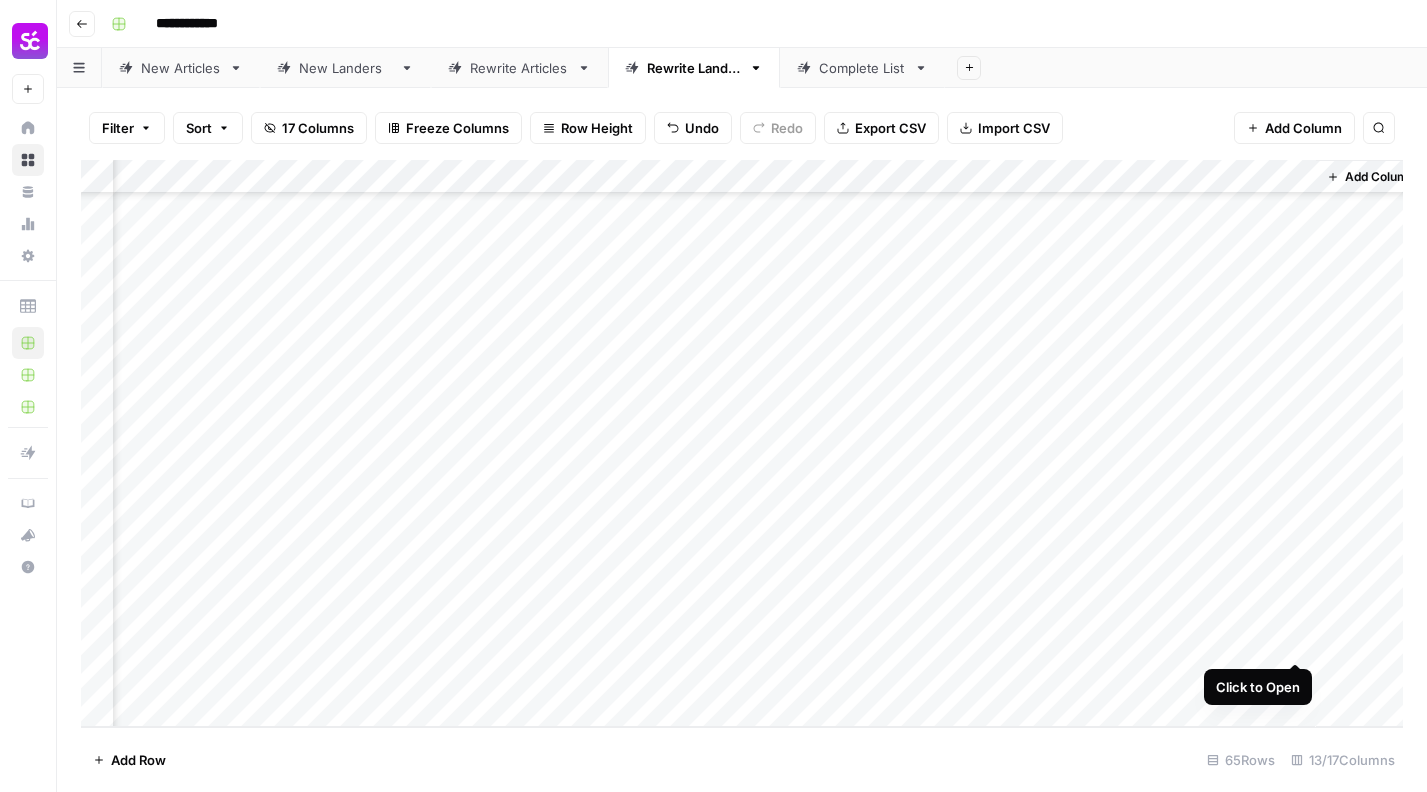 click on "Add Column" at bounding box center (742, 443) 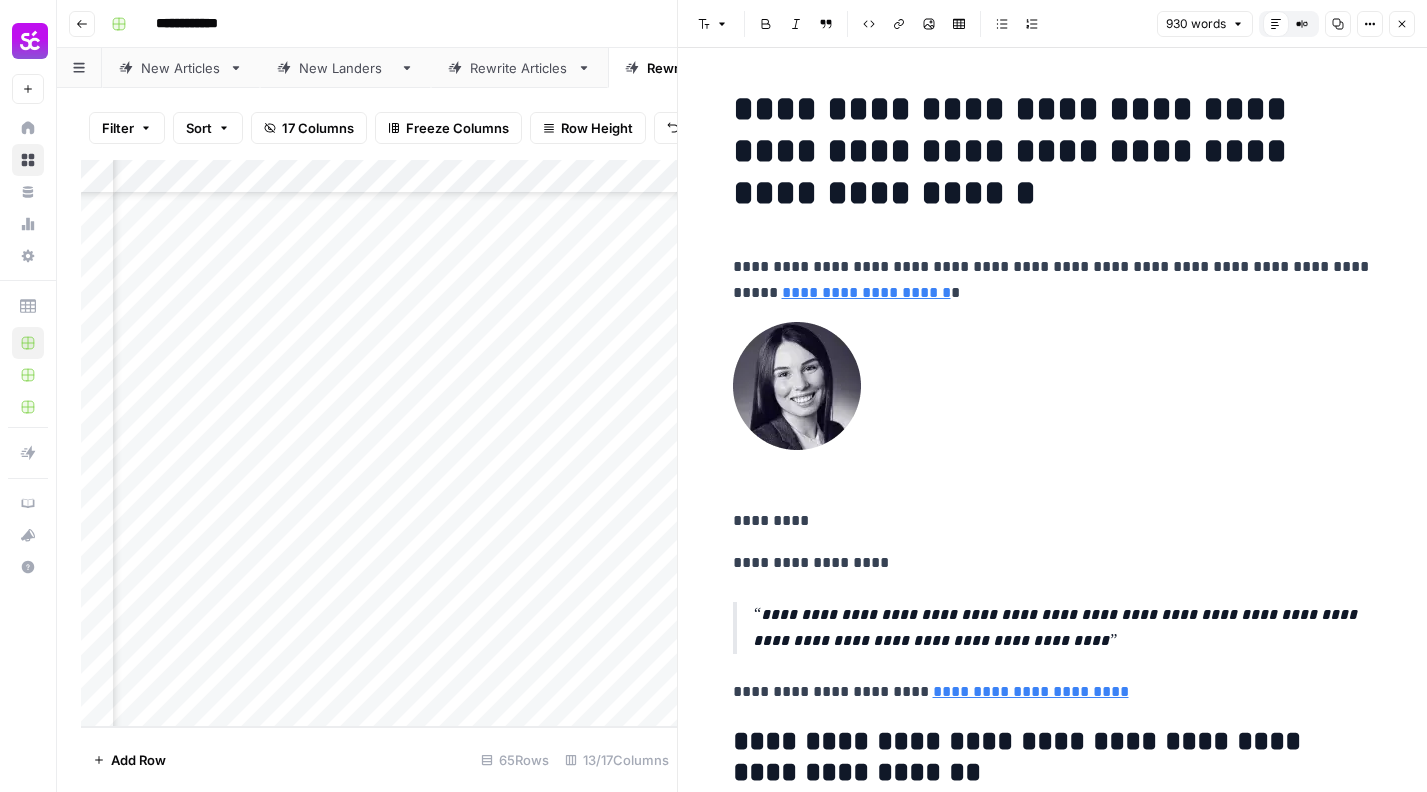 click 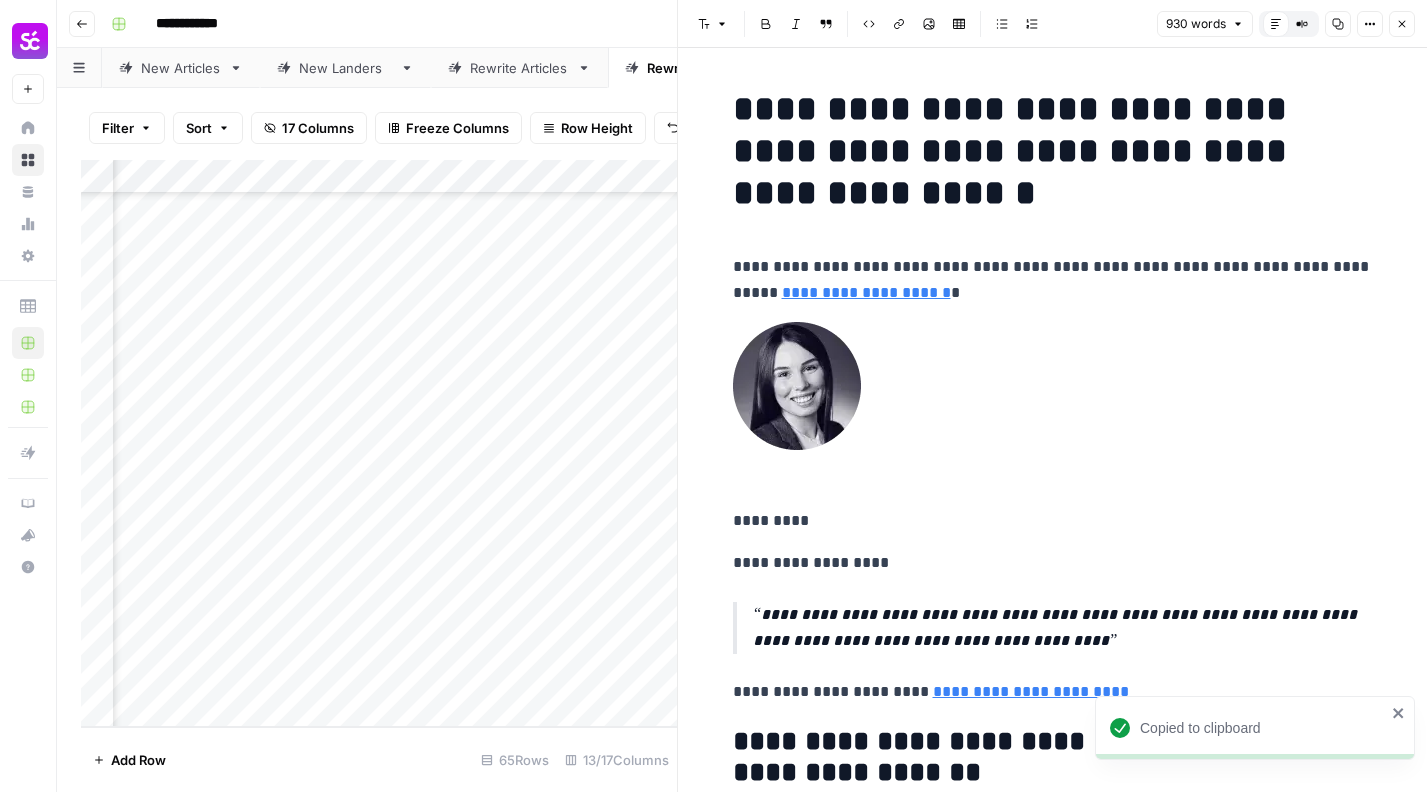 click on "Close" at bounding box center [1402, 24] 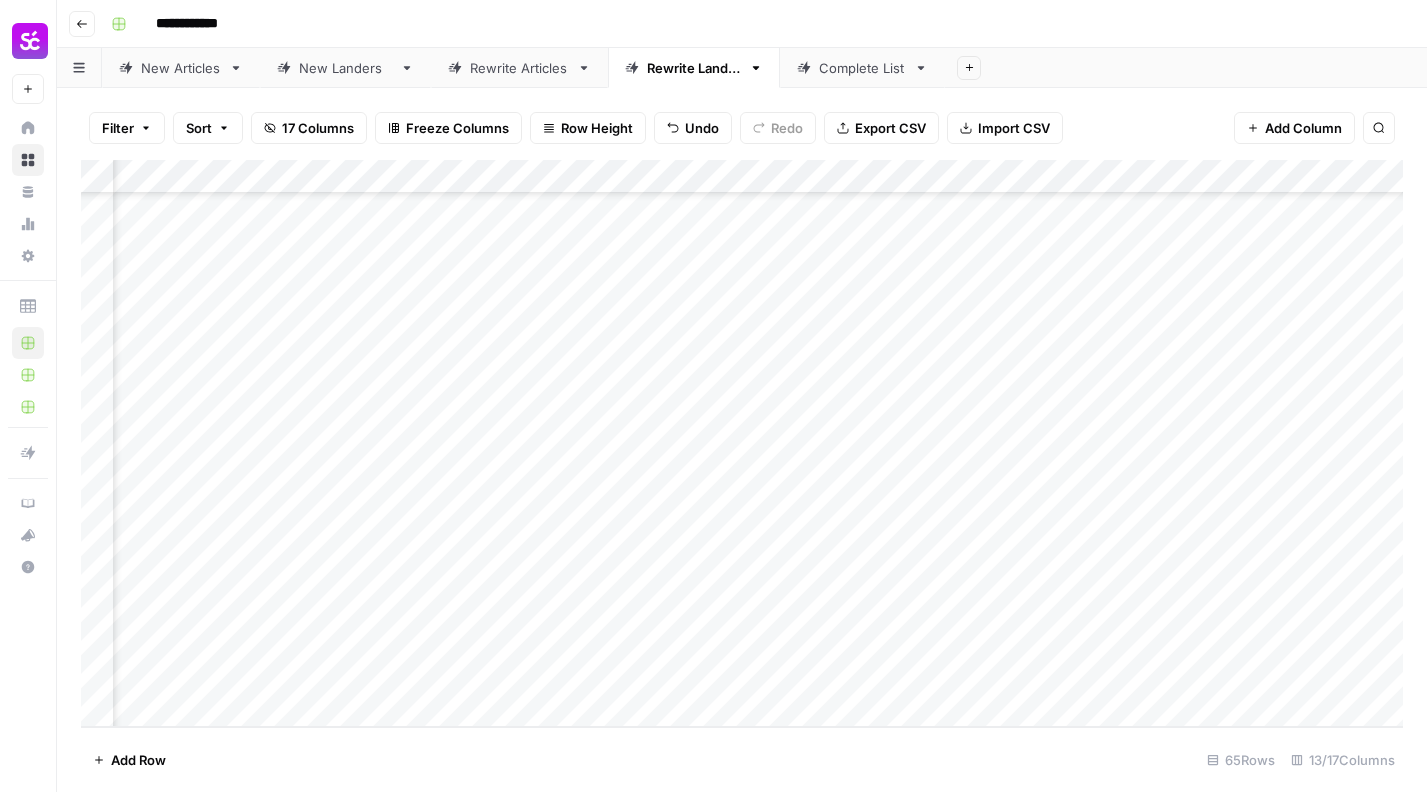 scroll, scrollTop: 1709, scrollLeft: 1591, axis: both 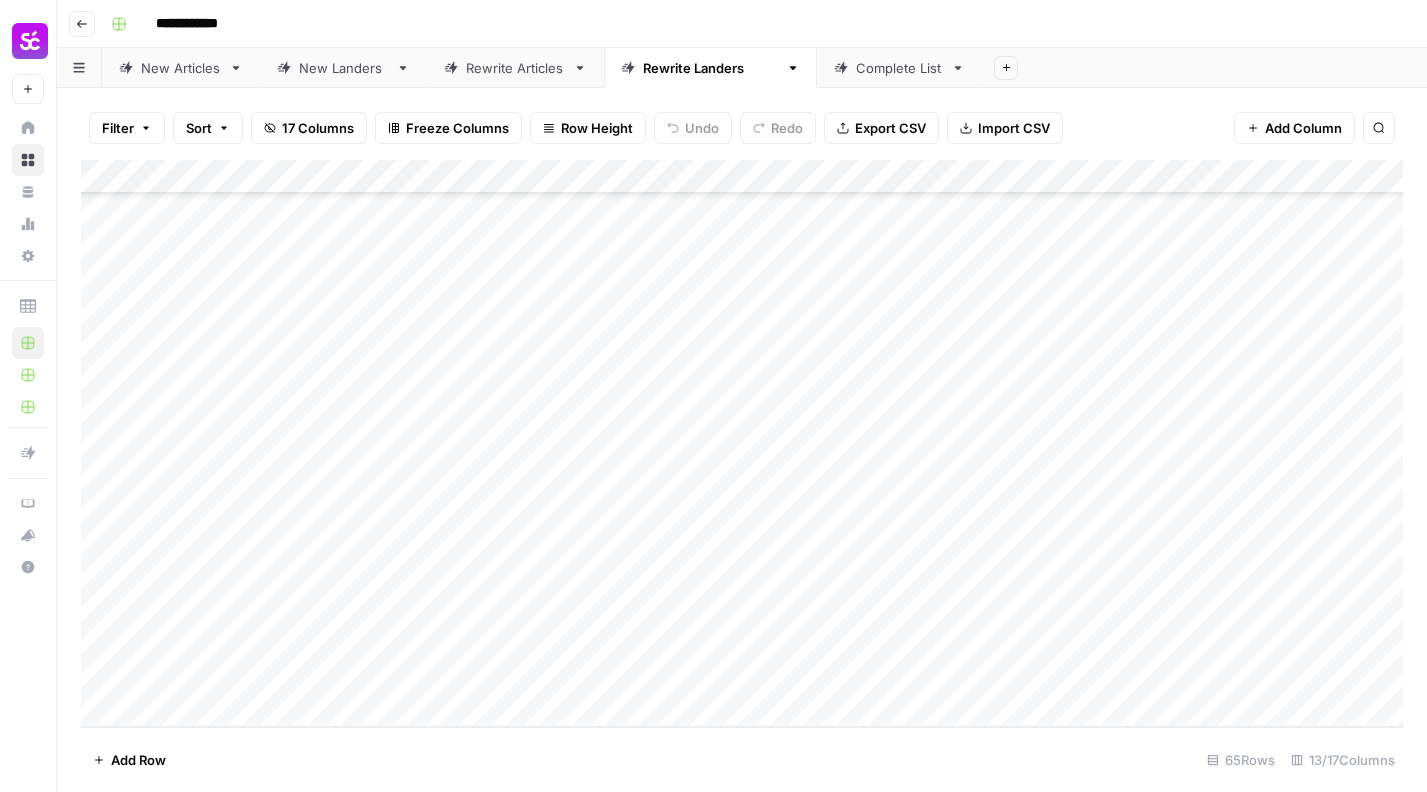 click on "Add Column" at bounding box center (742, 443) 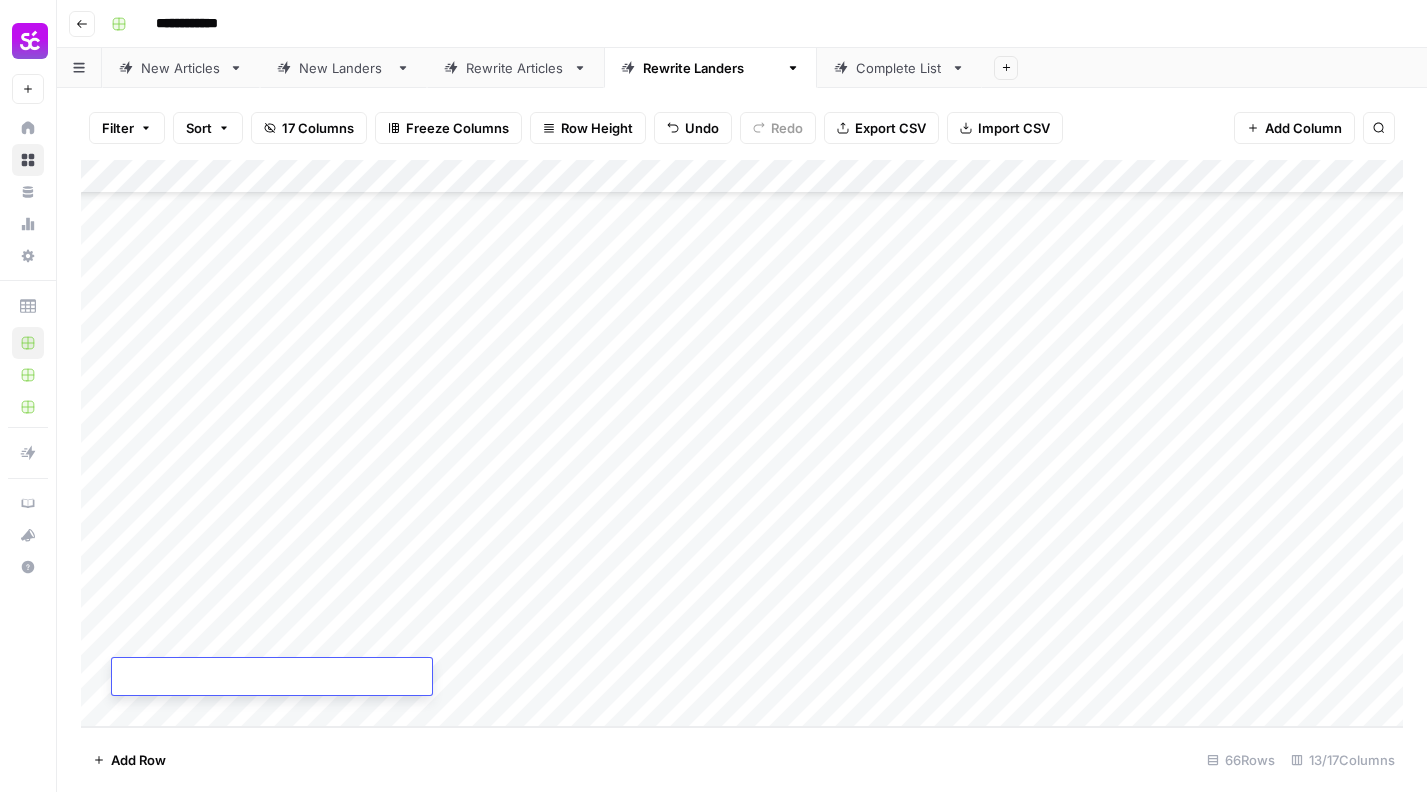 type on "**********" 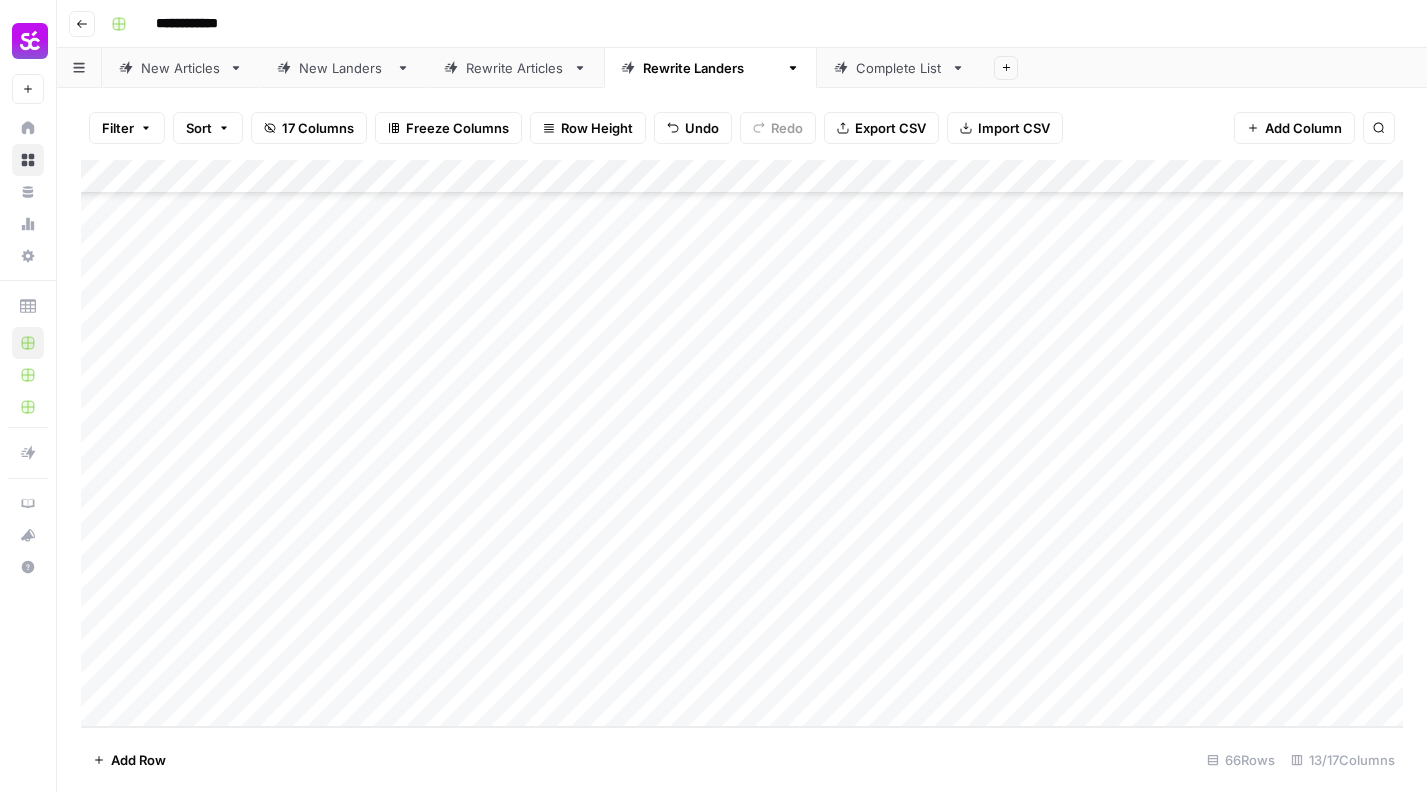 click on "Add Column" at bounding box center (742, 443) 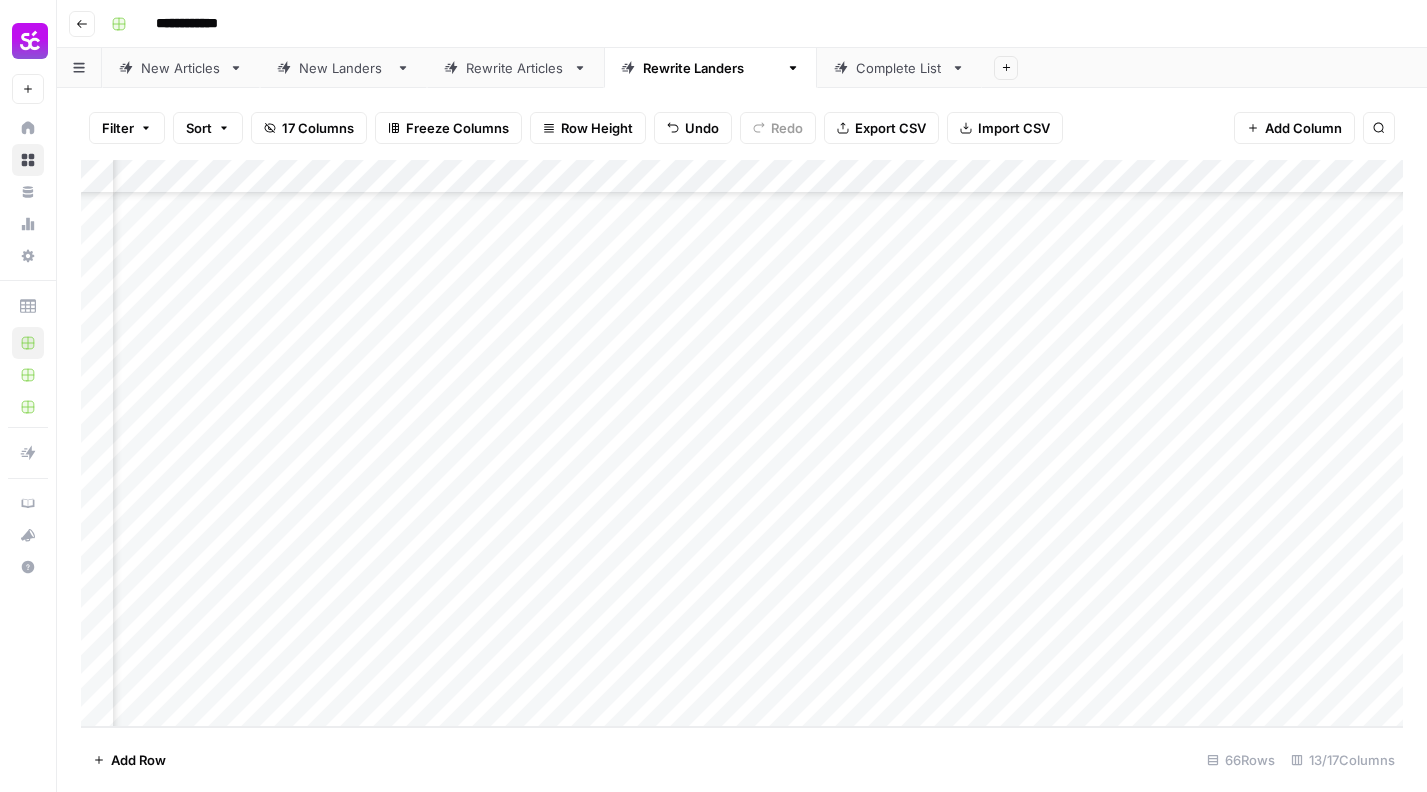scroll, scrollTop: 1743, scrollLeft: 720, axis: both 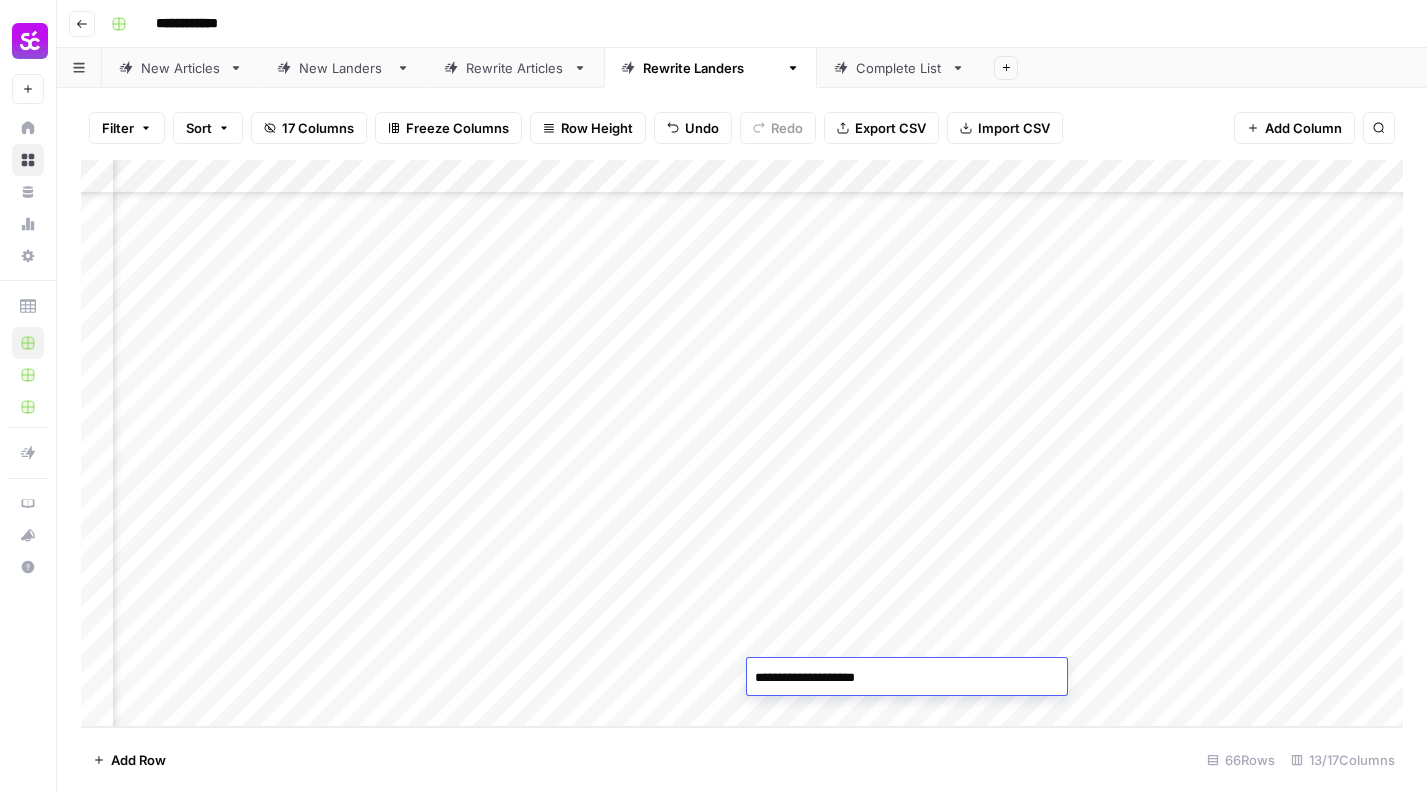 type on "**********" 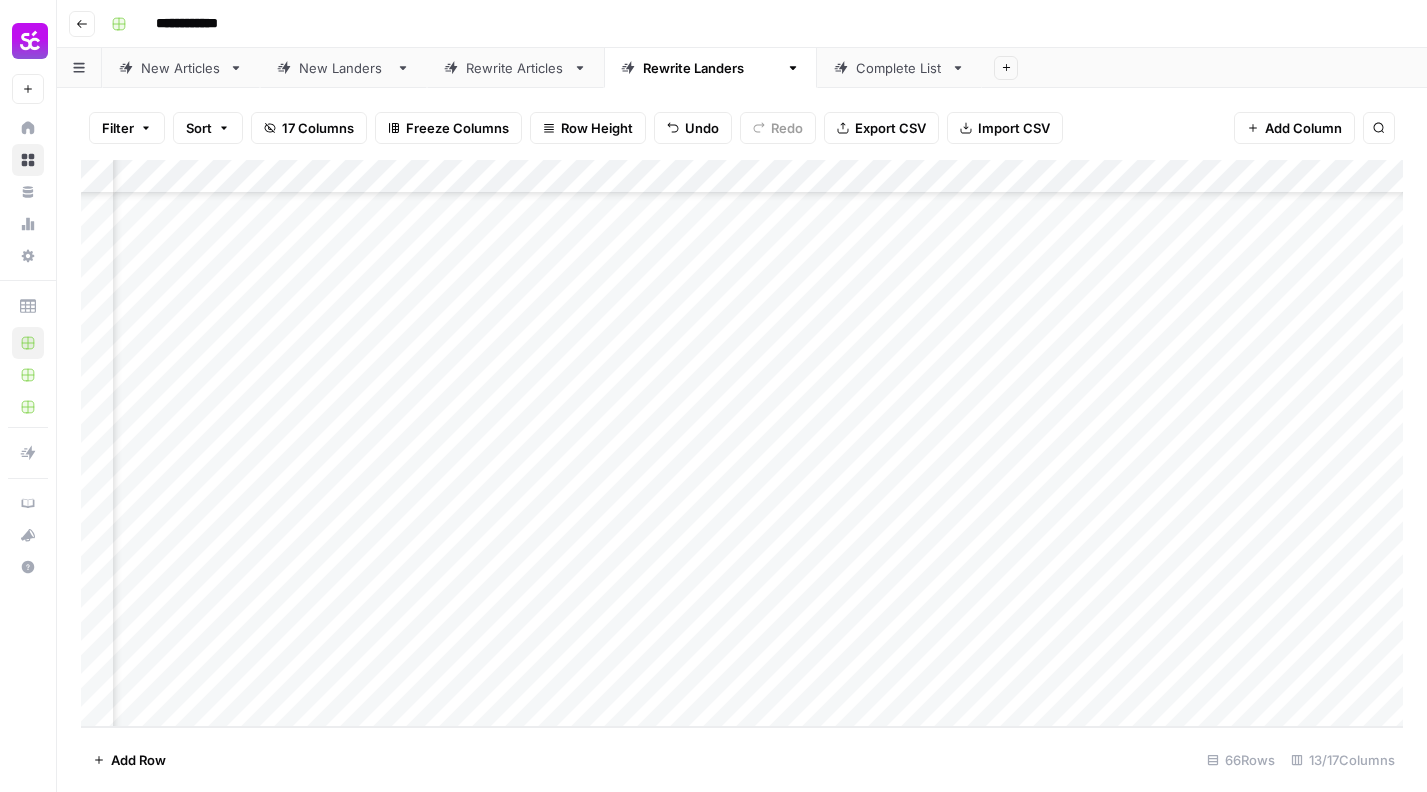 click on "Add Column" at bounding box center [742, 443] 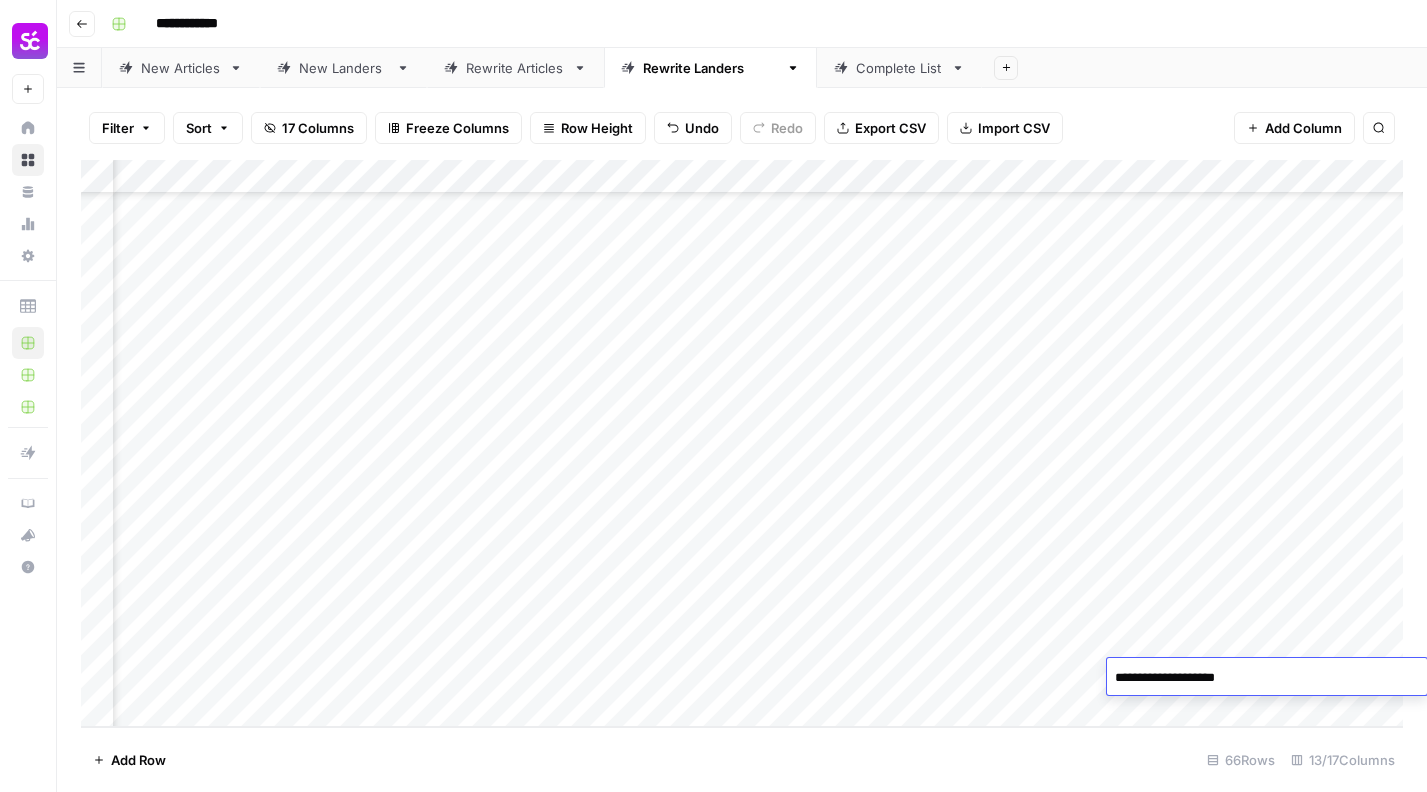 type on "**********" 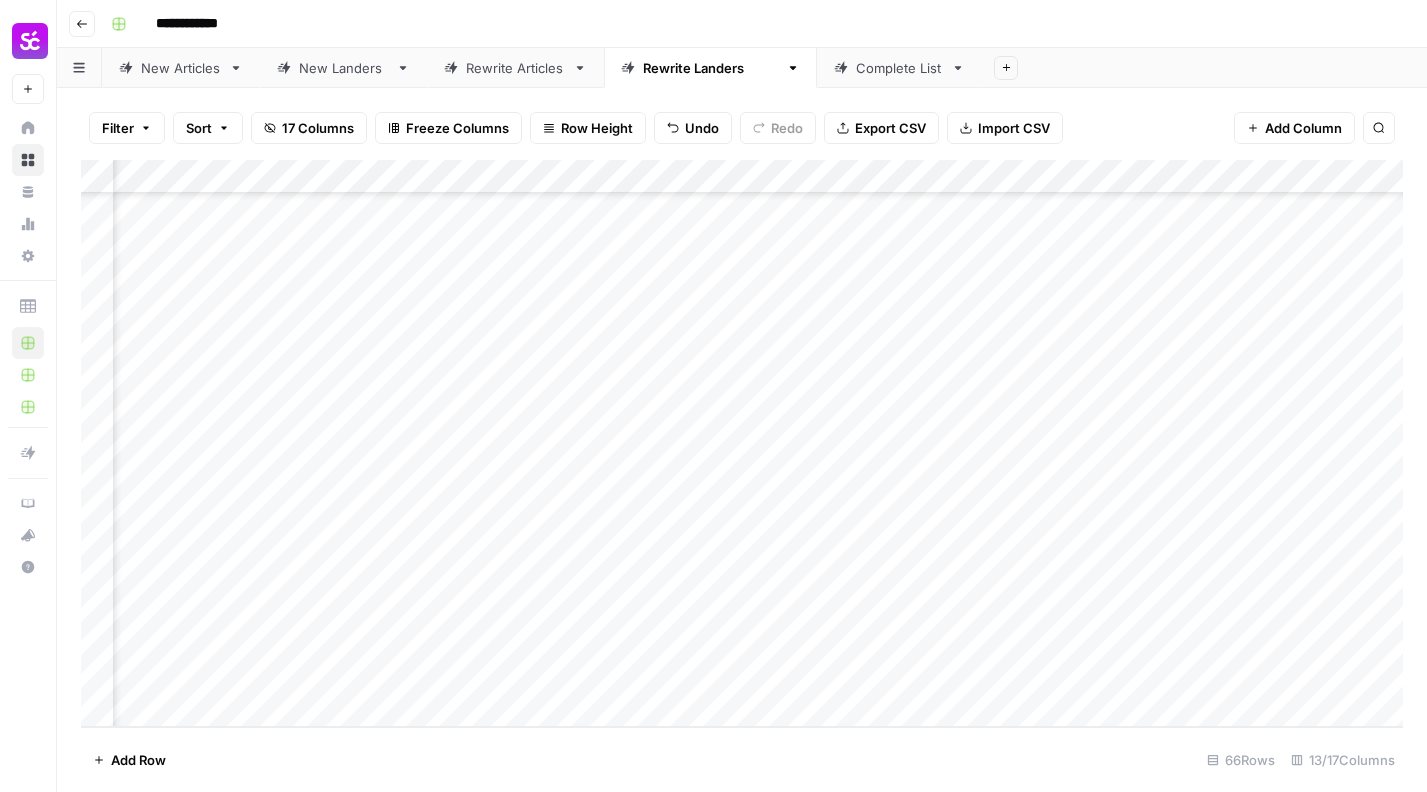 click on "Add Column" at bounding box center (742, 443) 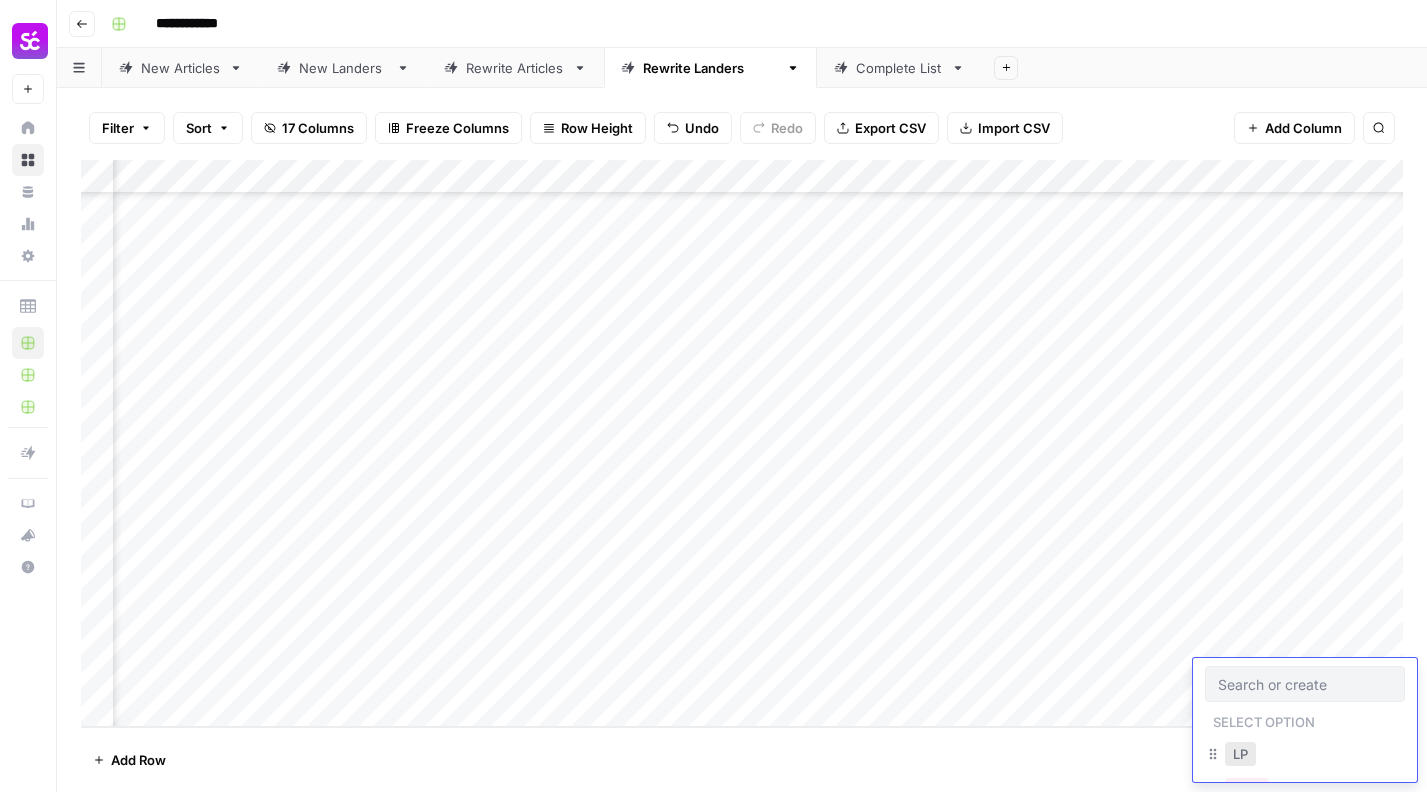 click on "LP" at bounding box center [1240, 754] 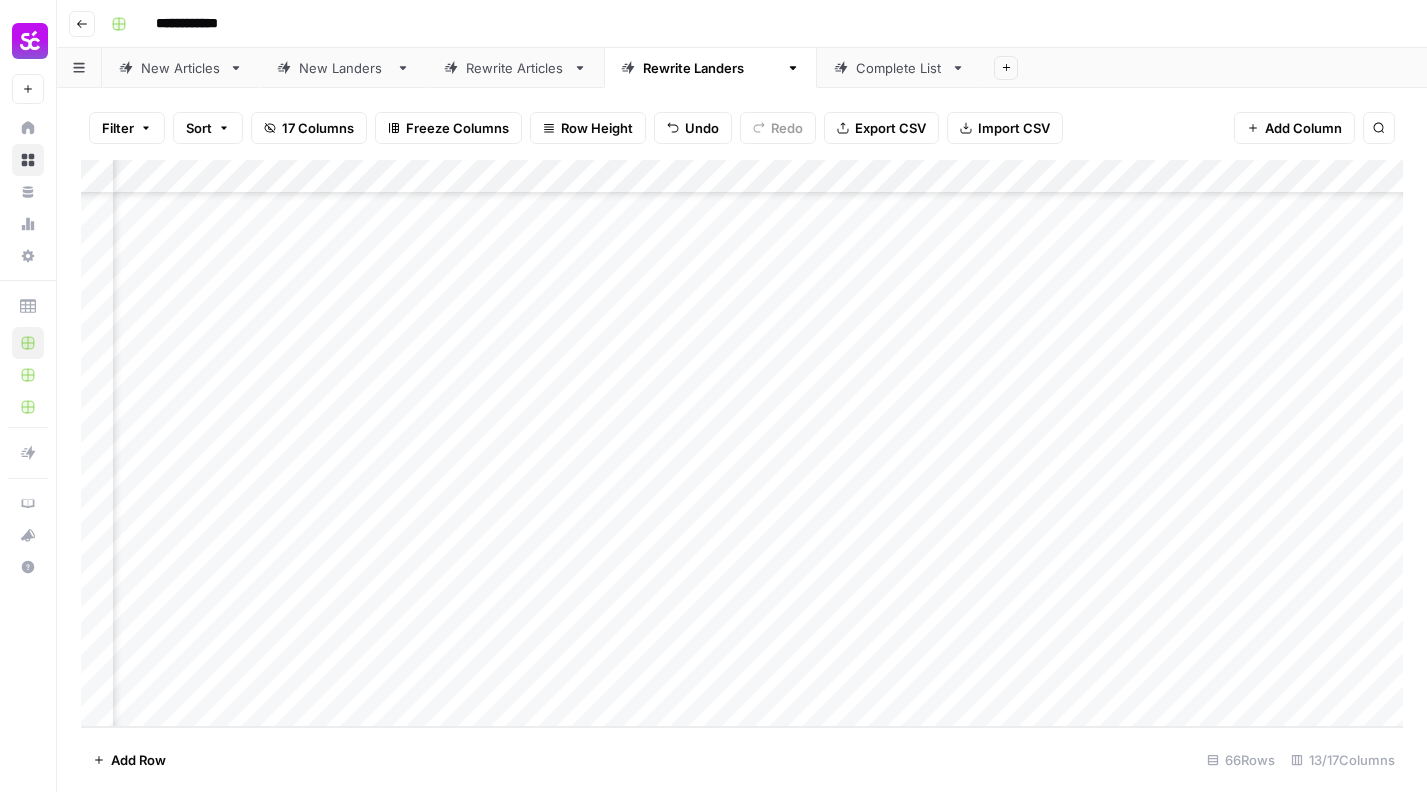 scroll, scrollTop: 1743, scrollLeft: 1350, axis: both 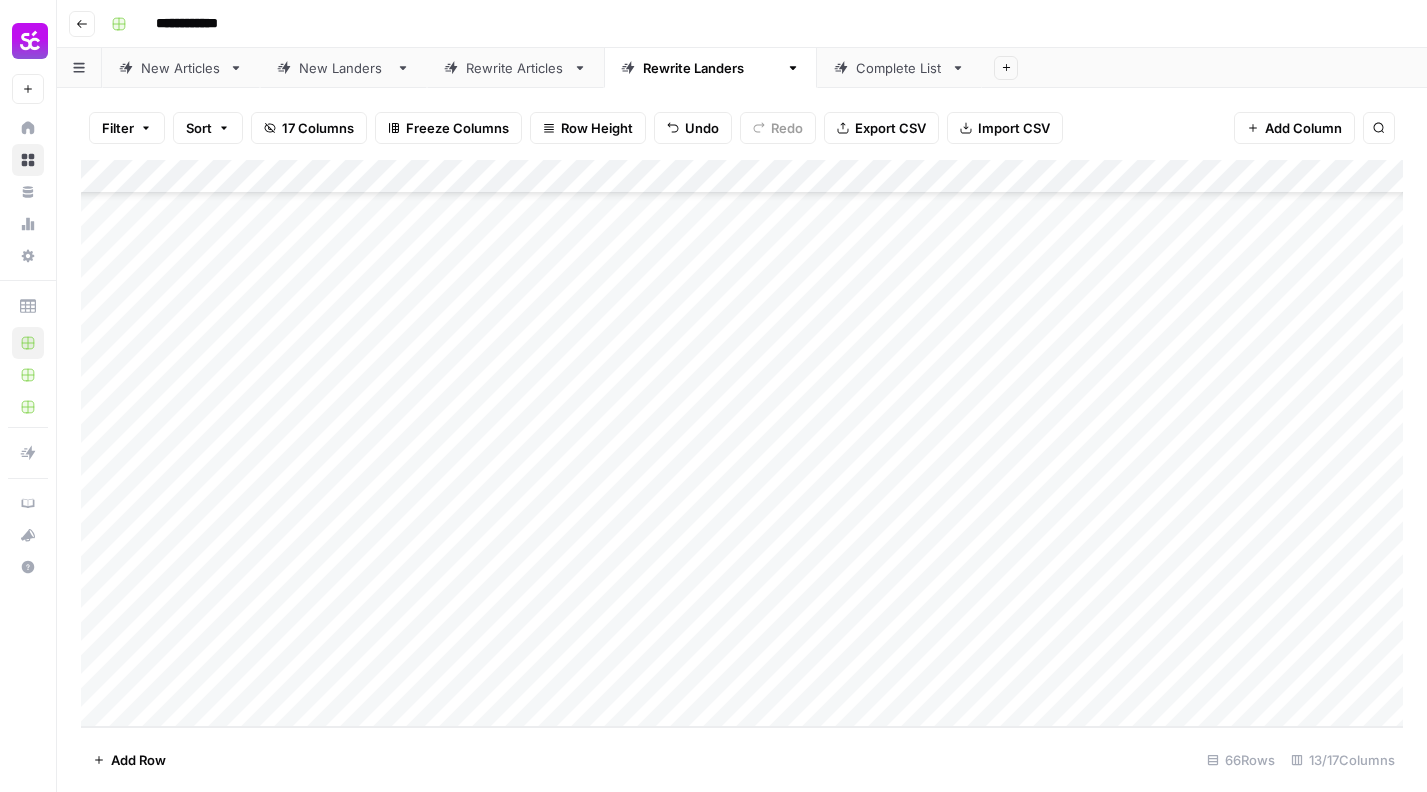 click on "Add Column" at bounding box center (742, 443) 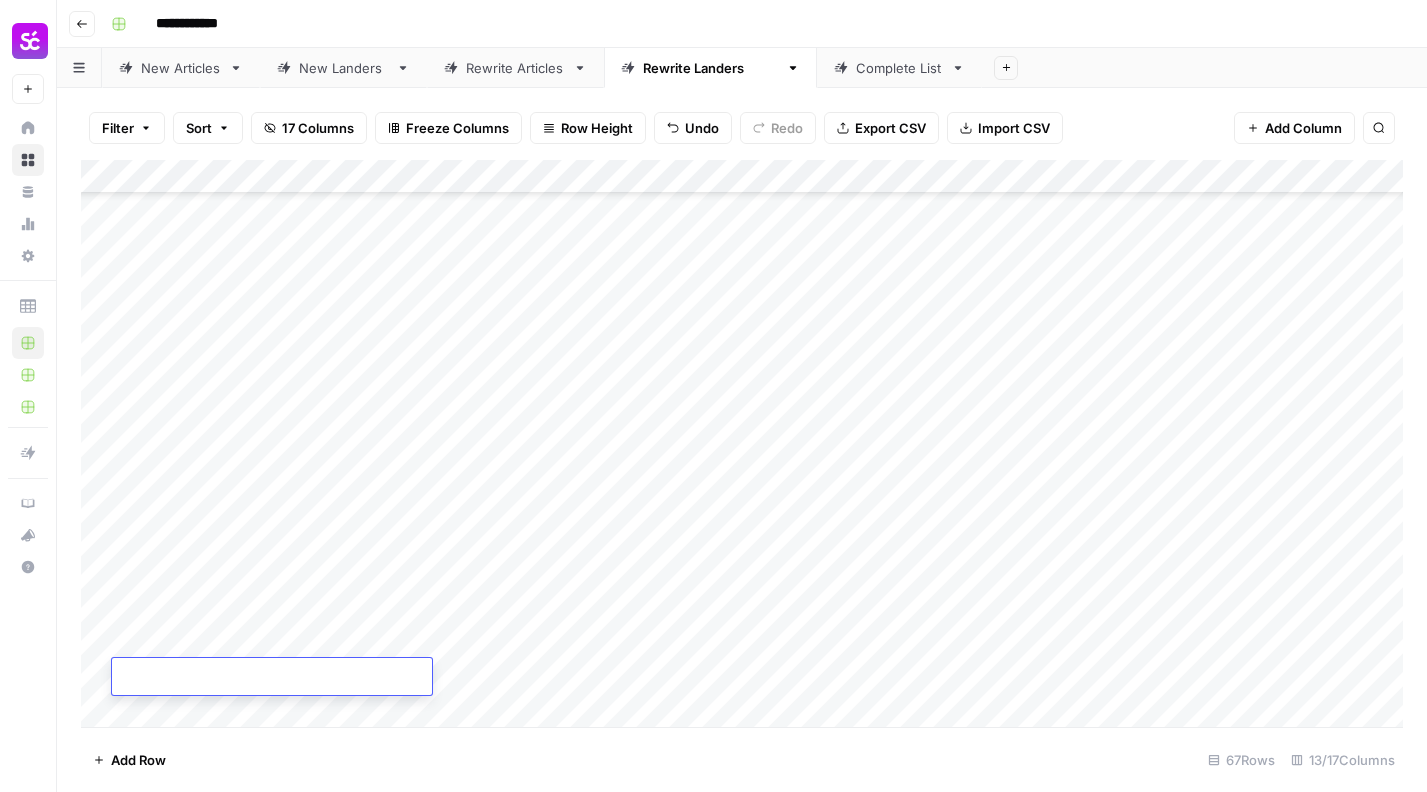scroll, scrollTop: 1777, scrollLeft: 0, axis: vertical 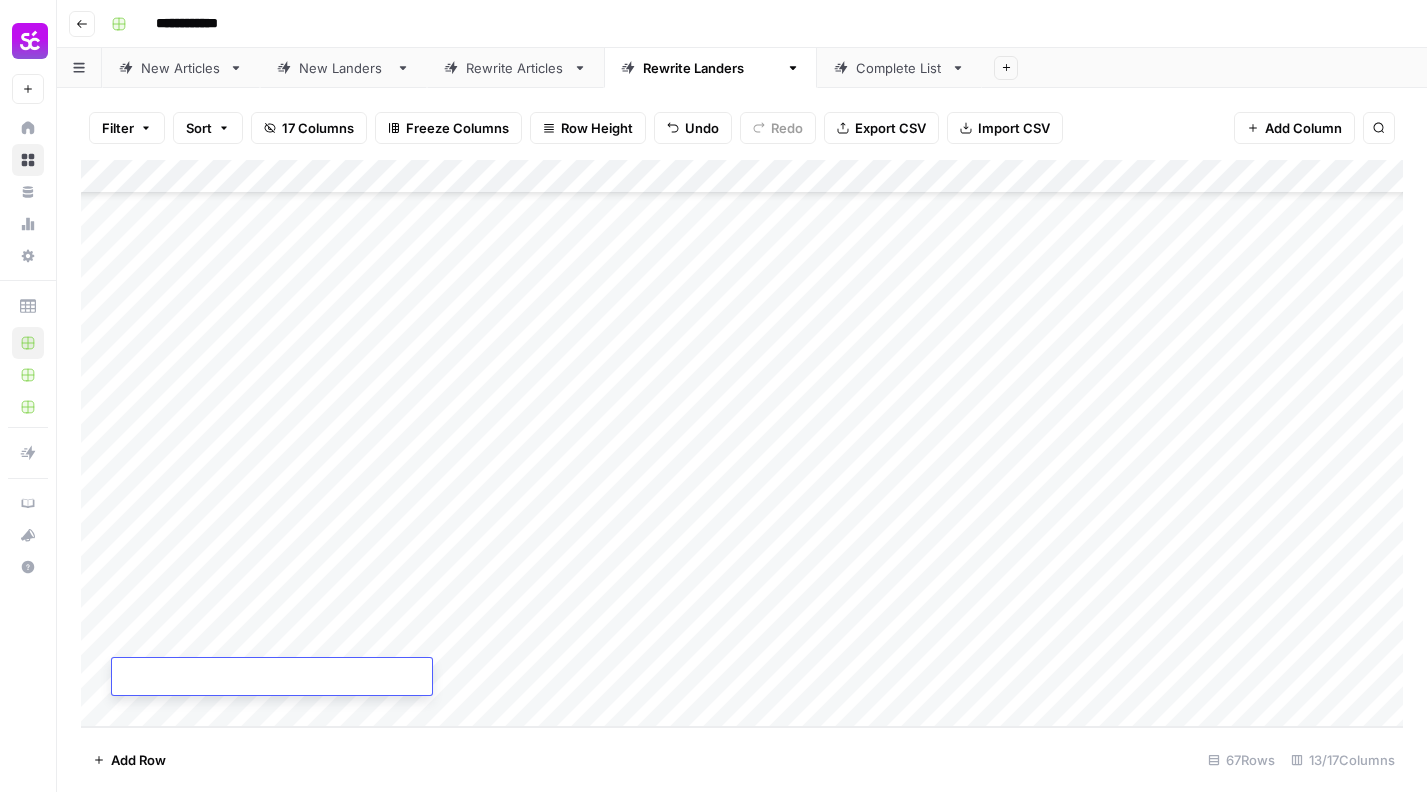 paste on "**********" 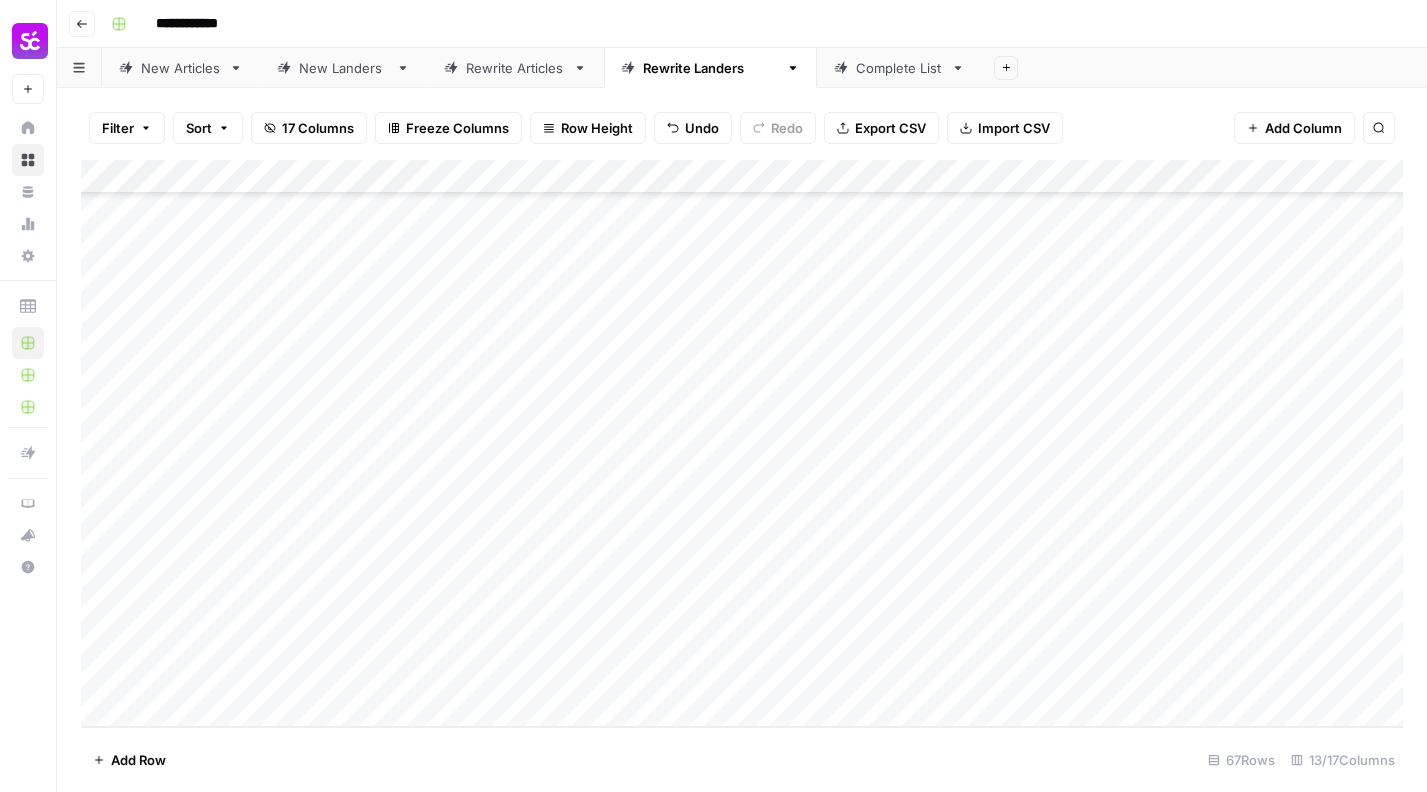 click on "Add Column" at bounding box center (742, 443) 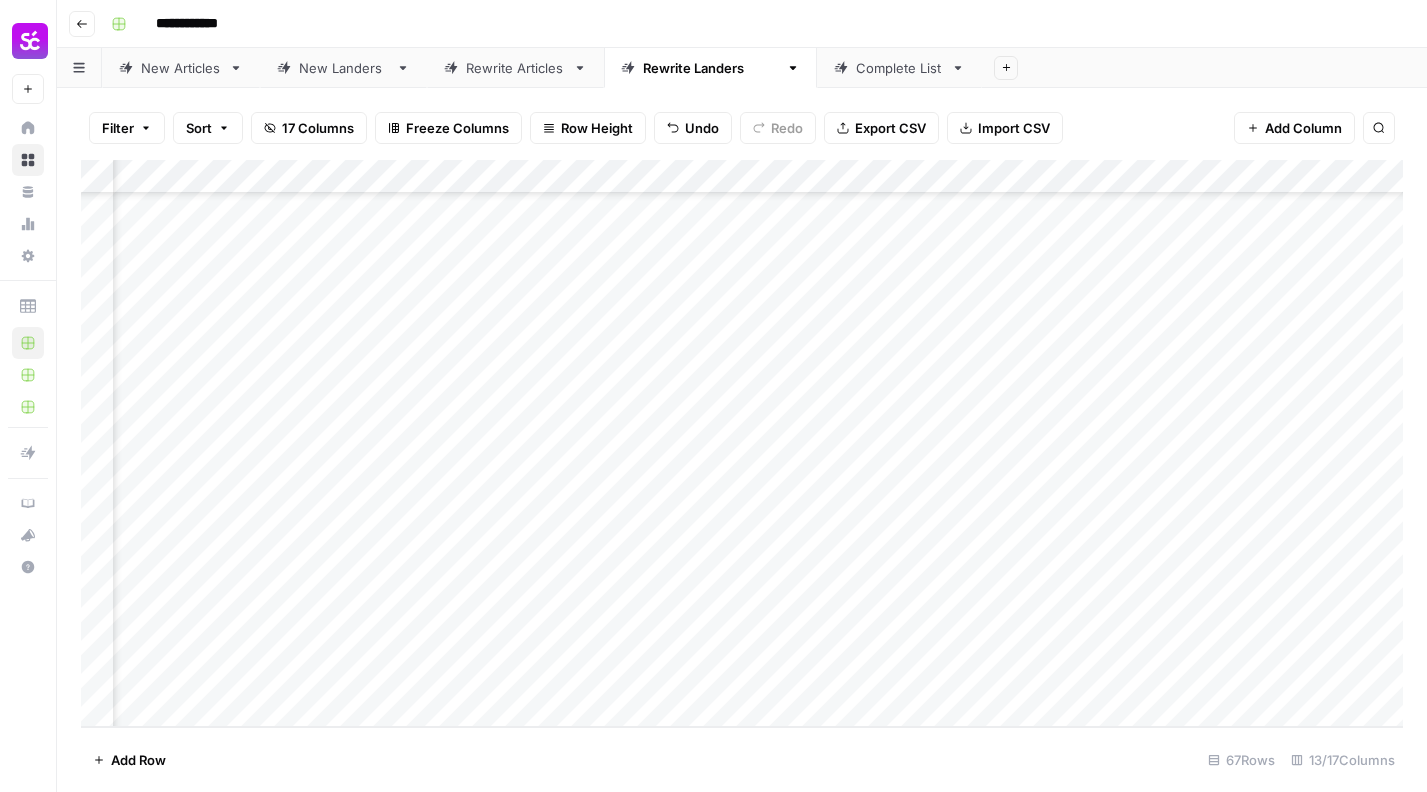 scroll, scrollTop: 1777, scrollLeft: 692, axis: both 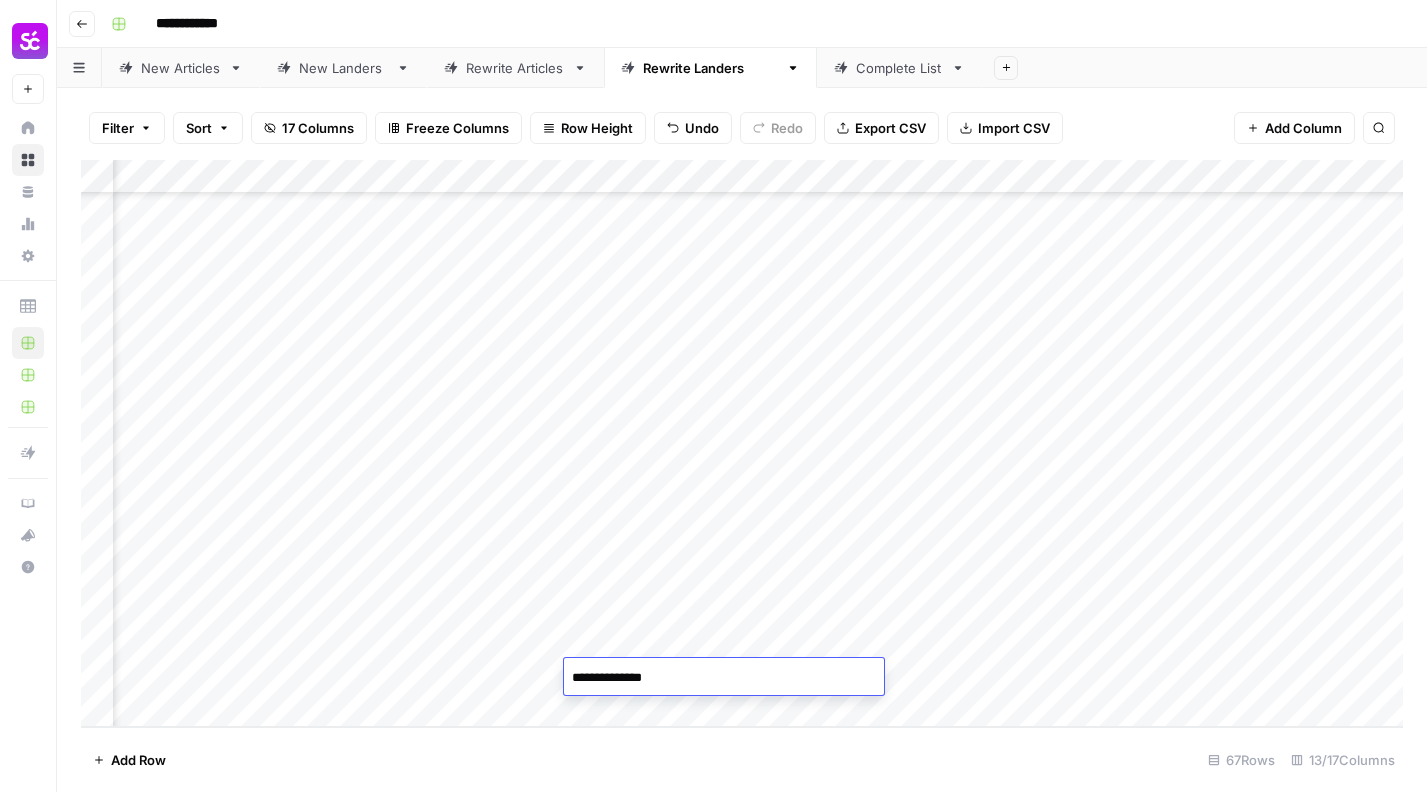 type on "**********" 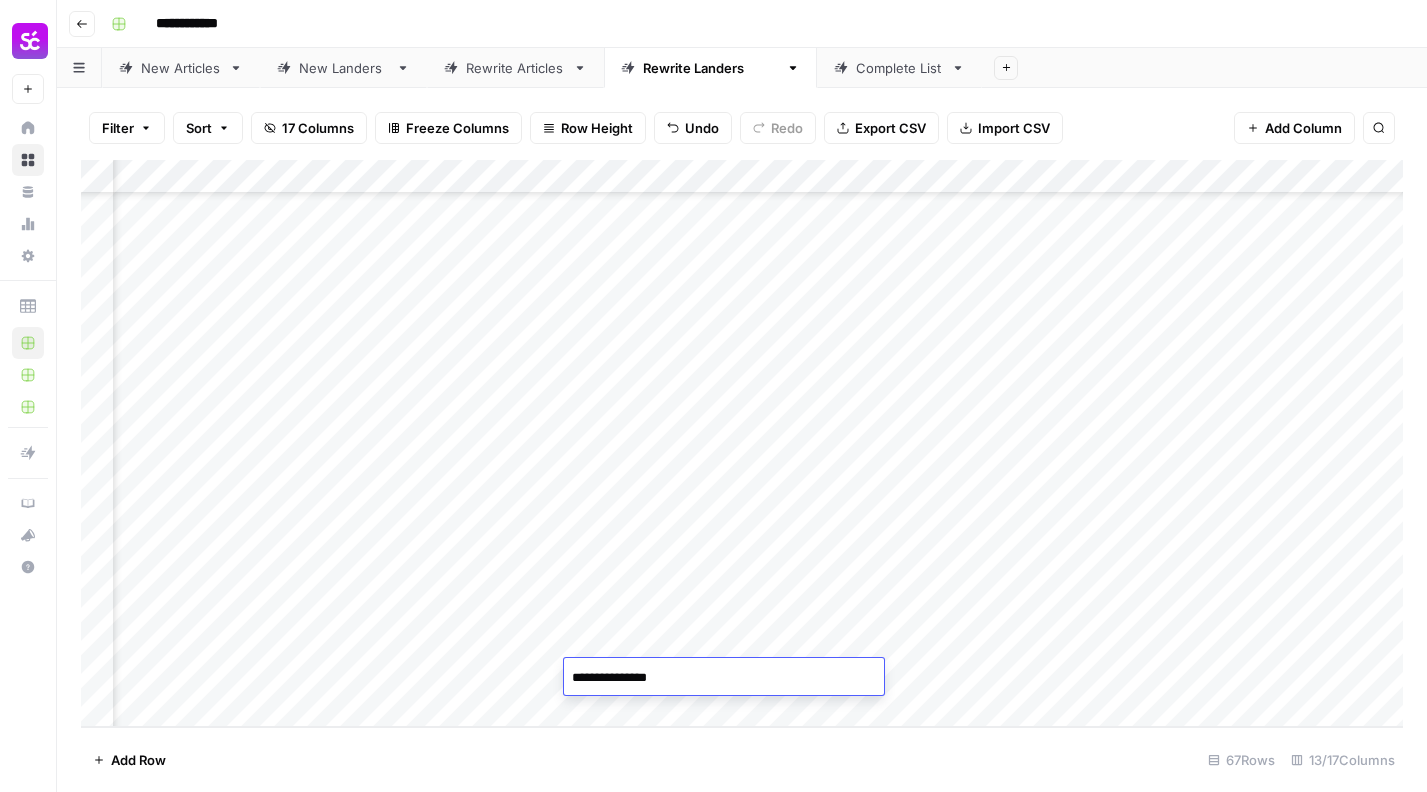 click on "Add Column" at bounding box center (742, 443) 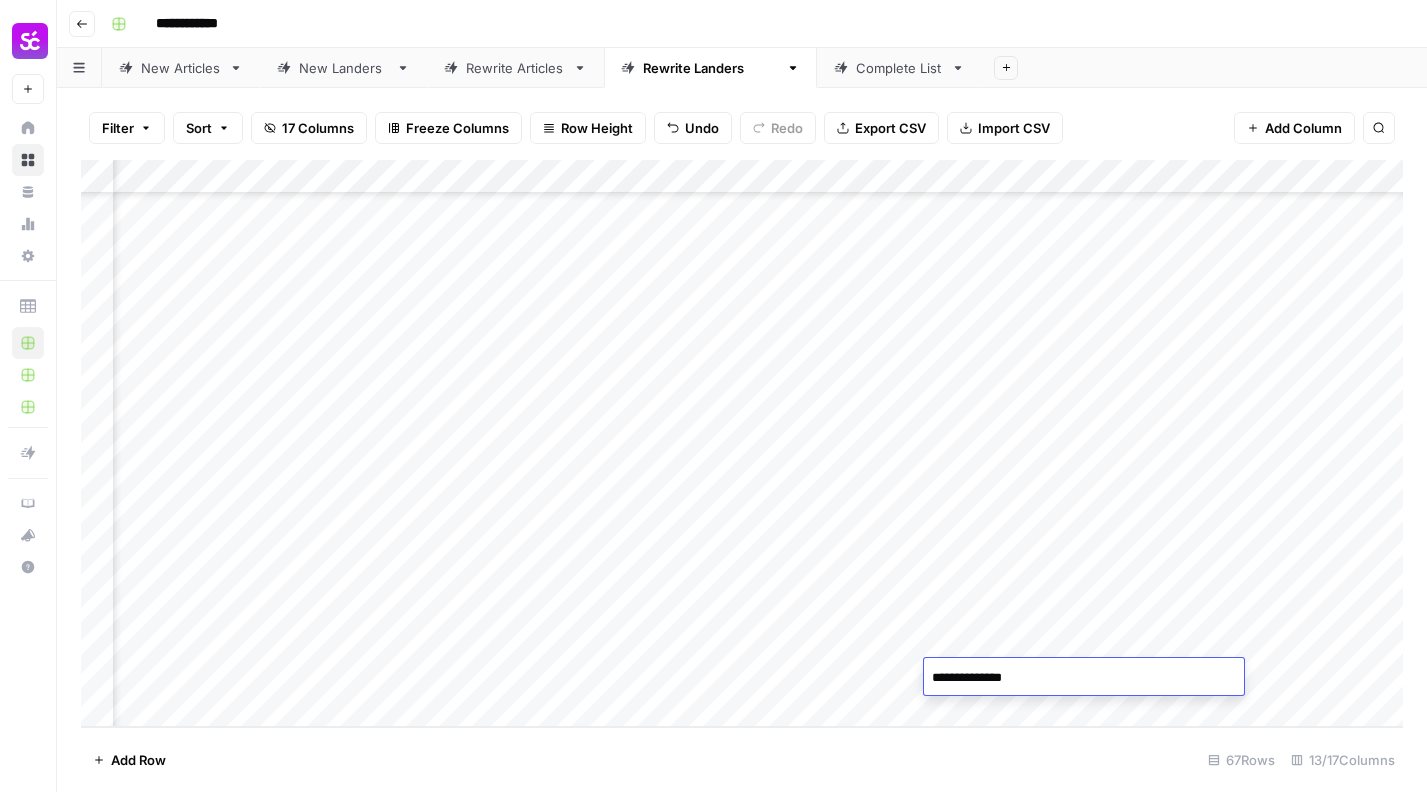 type on "**********" 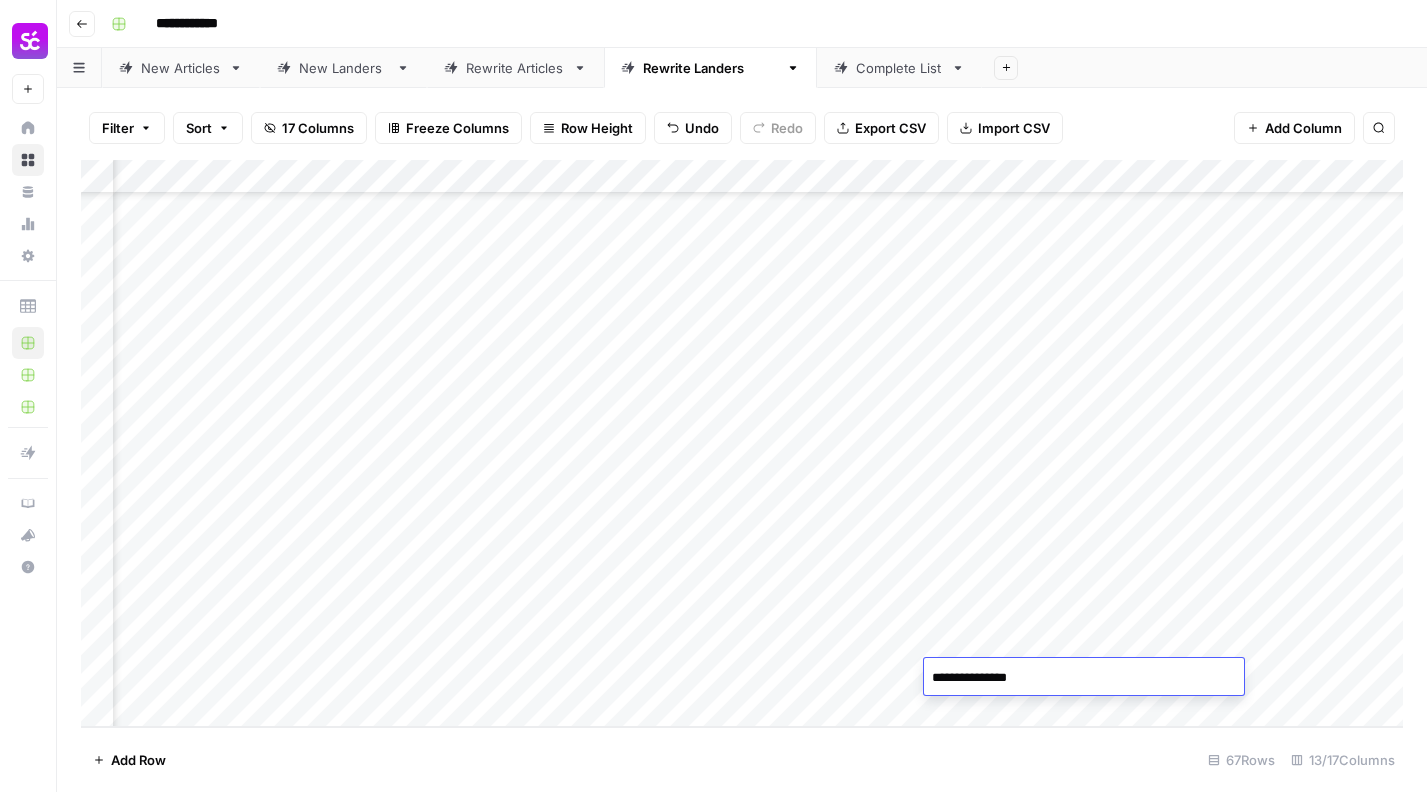 click on "Add Column" at bounding box center (742, 443) 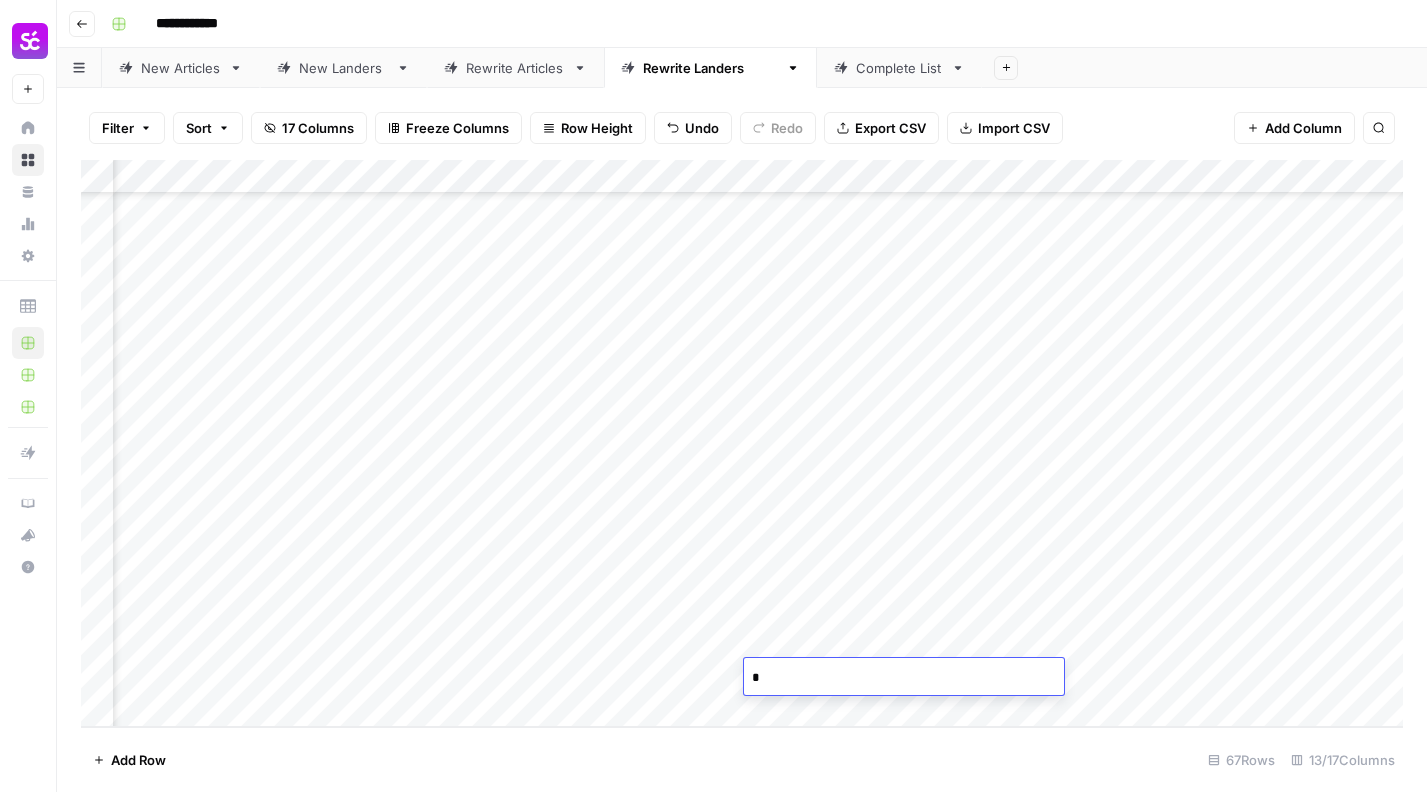 type on "**" 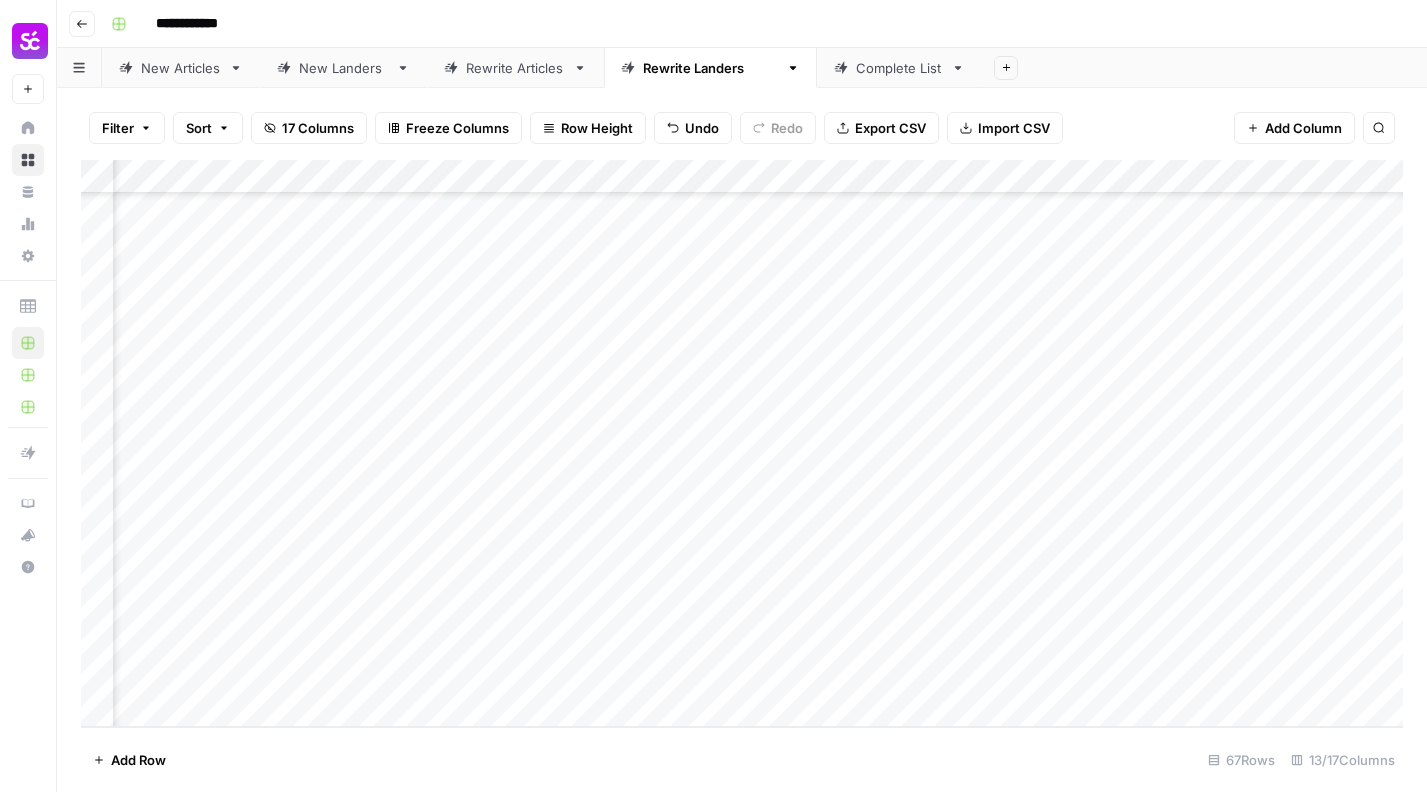 click on "Add Column" at bounding box center (742, 443) 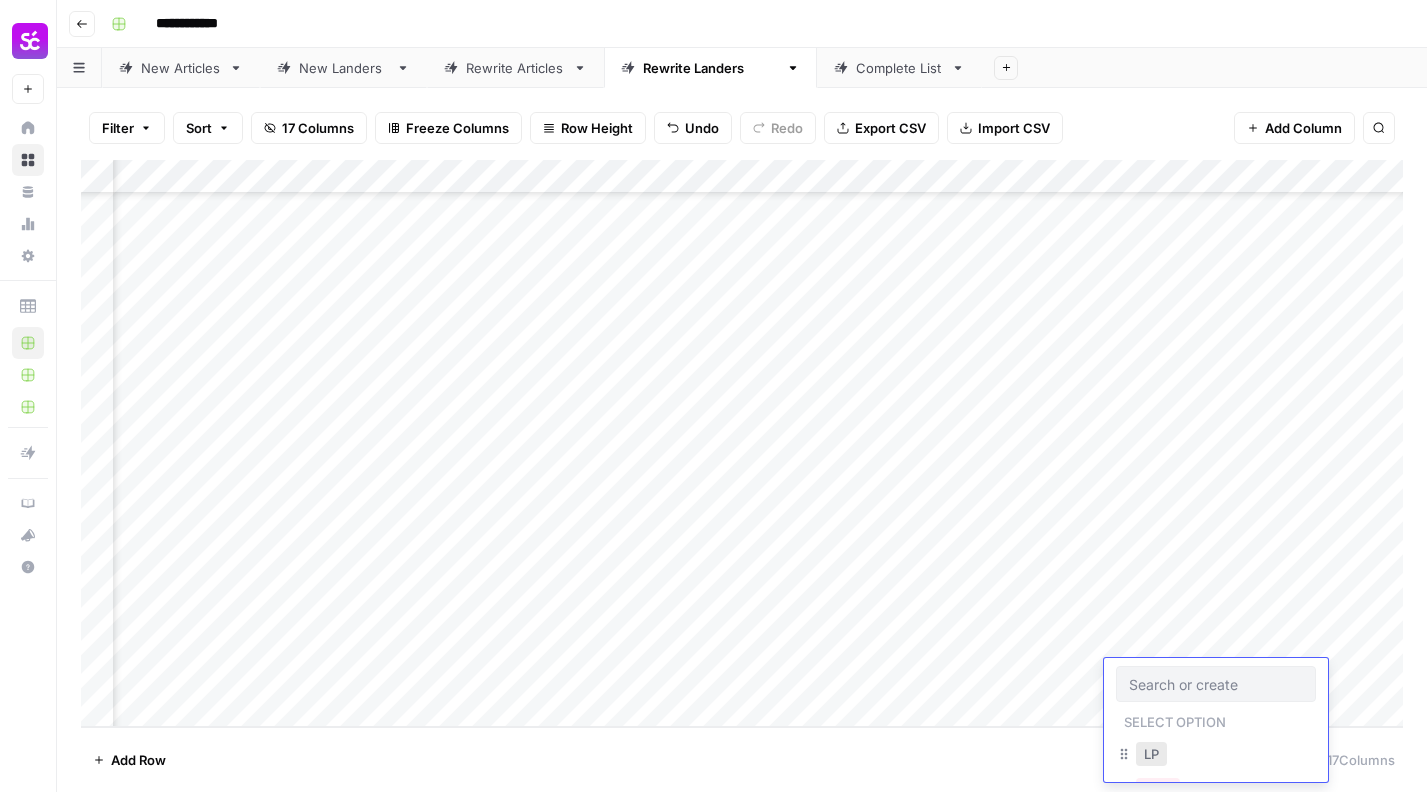 click on "LP" at bounding box center [1151, 754] 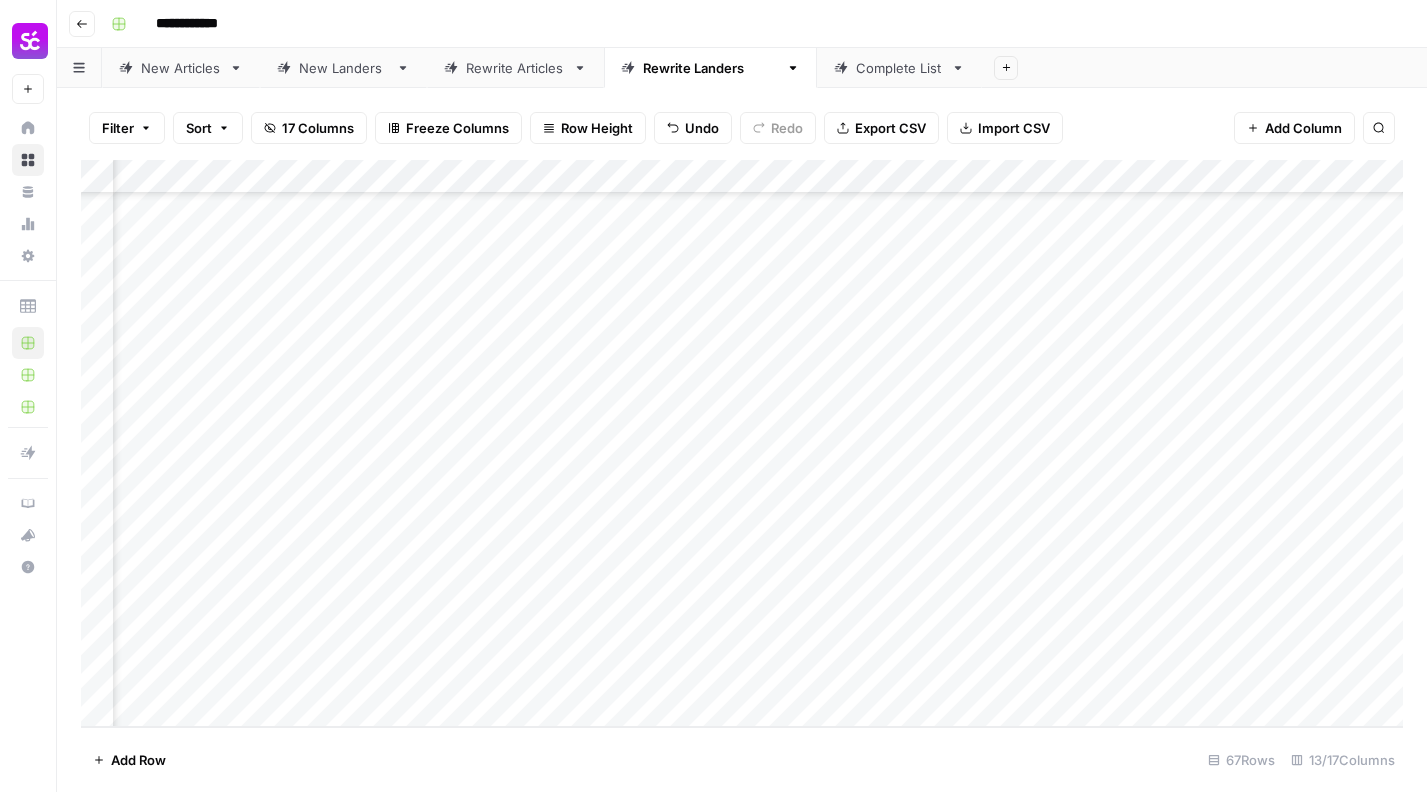 scroll, scrollTop: 1777, scrollLeft: 1334, axis: both 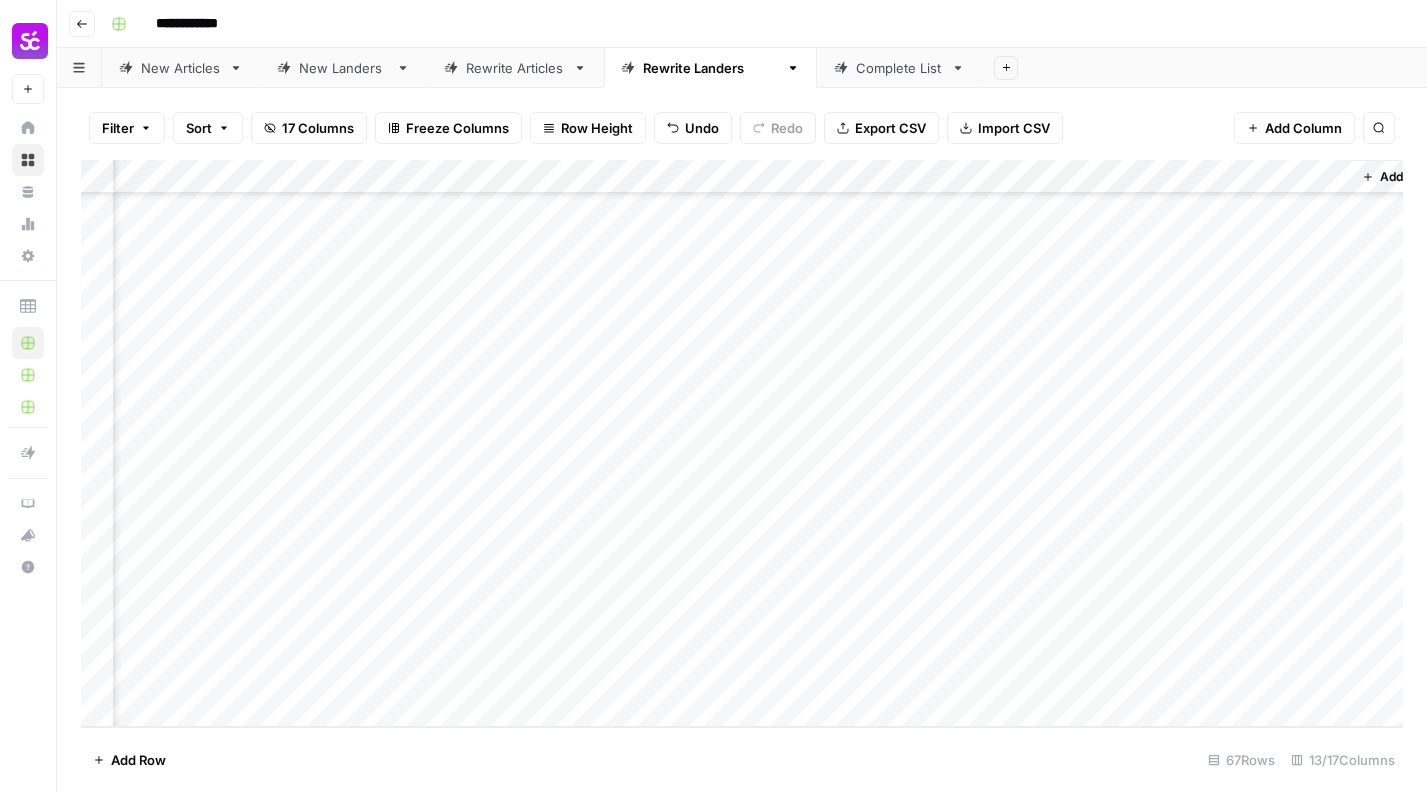 click on "Add Column" at bounding box center [742, 443] 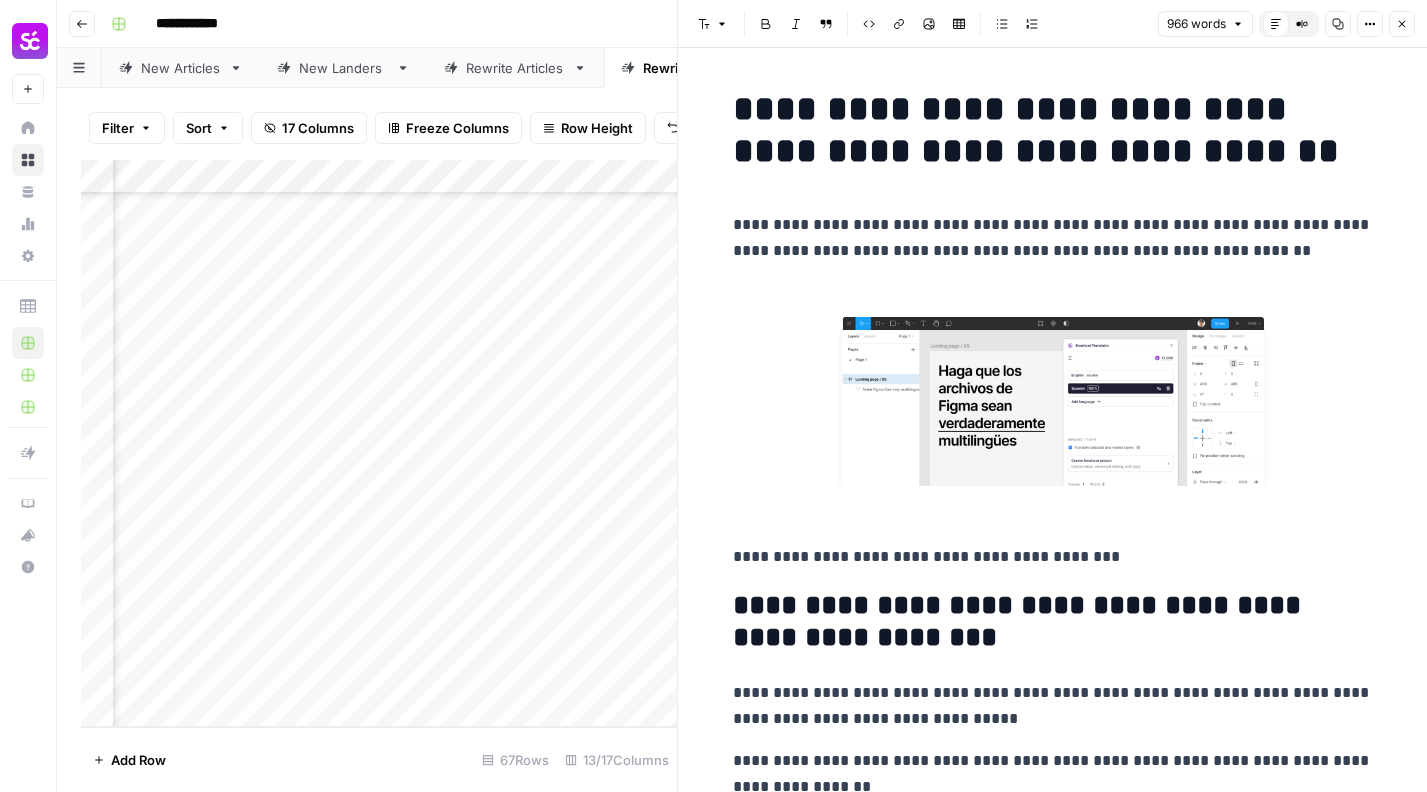 click on "Copy" at bounding box center (1338, 24) 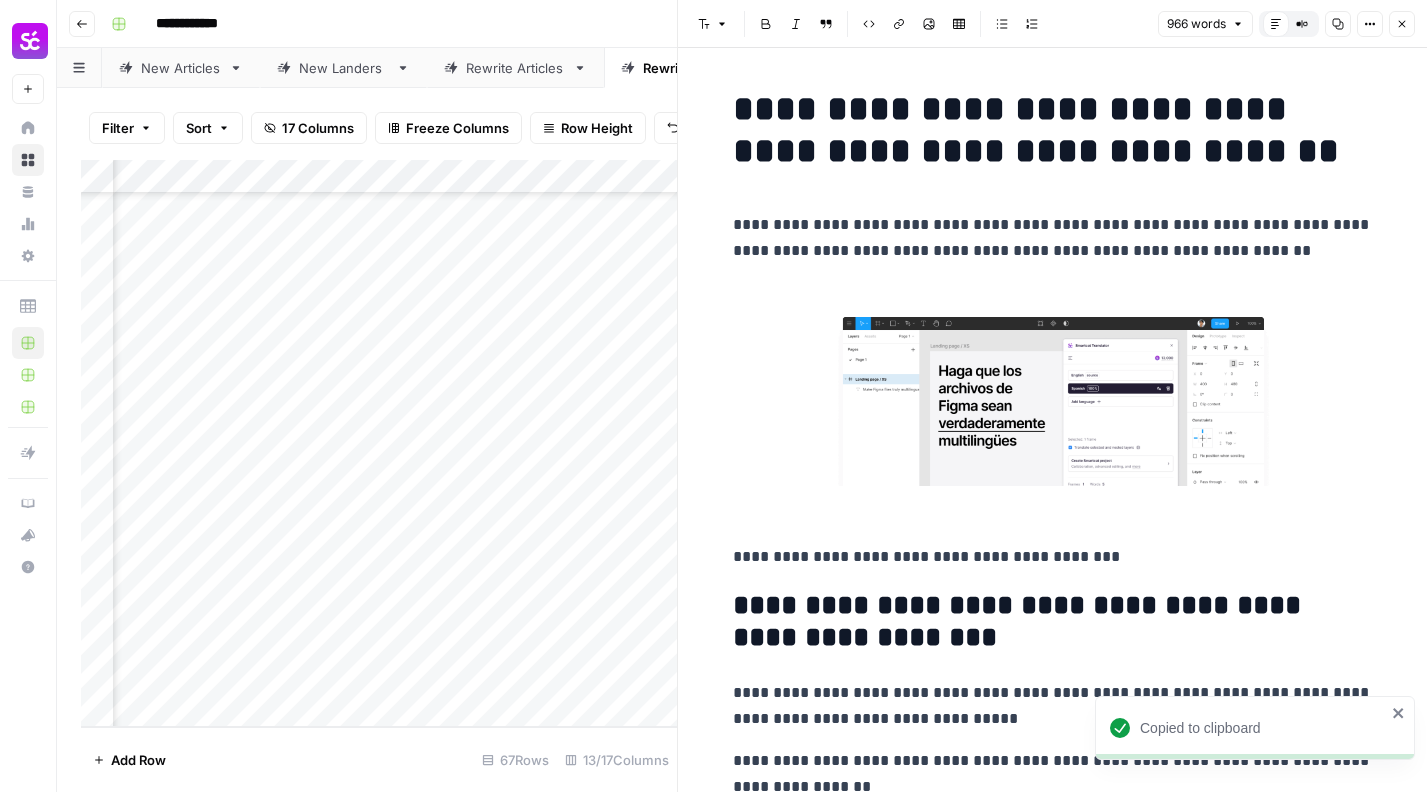 click on "Copy" at bounding box center [1338, 24] 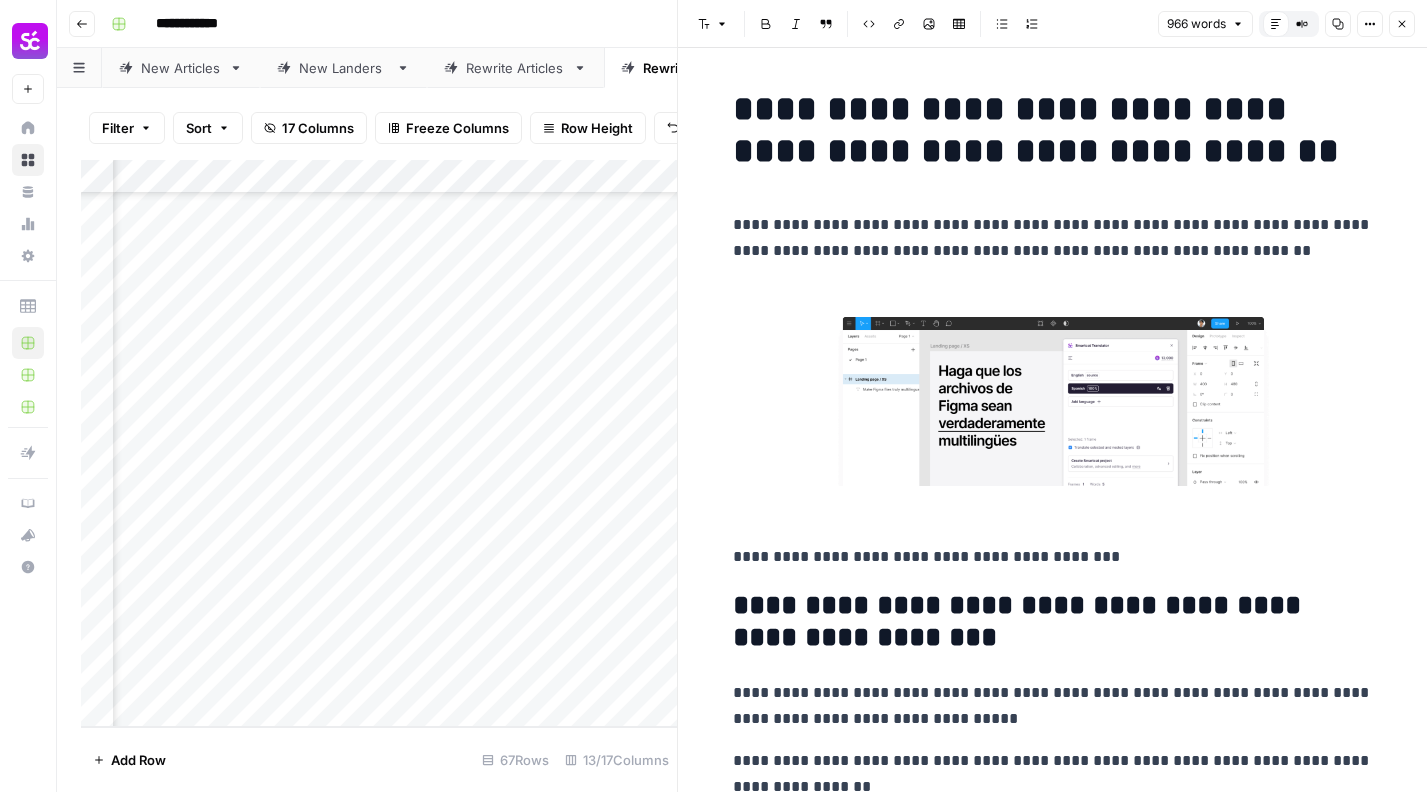 click 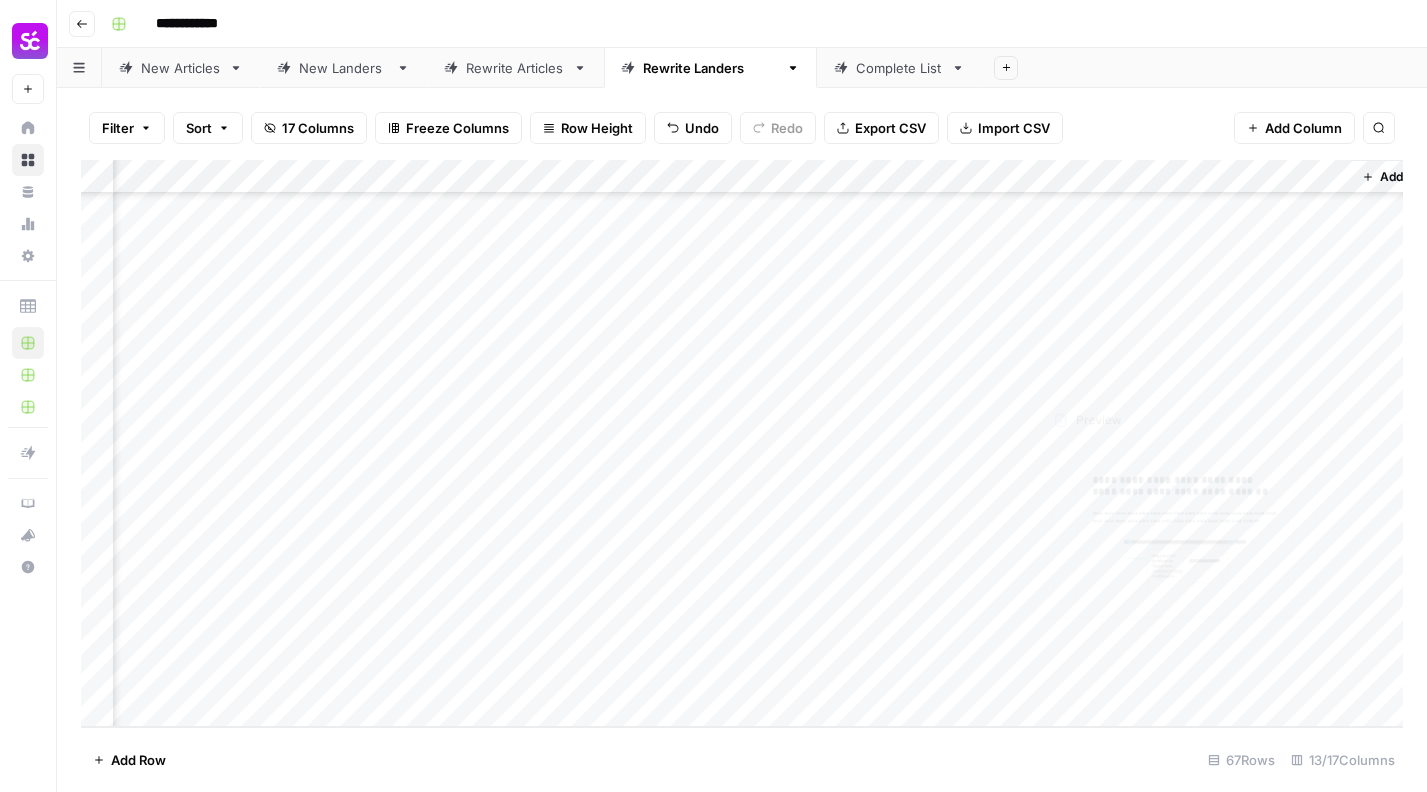 scroll, scrollTop: 1777, scrollLeft: 1591, axis: both 